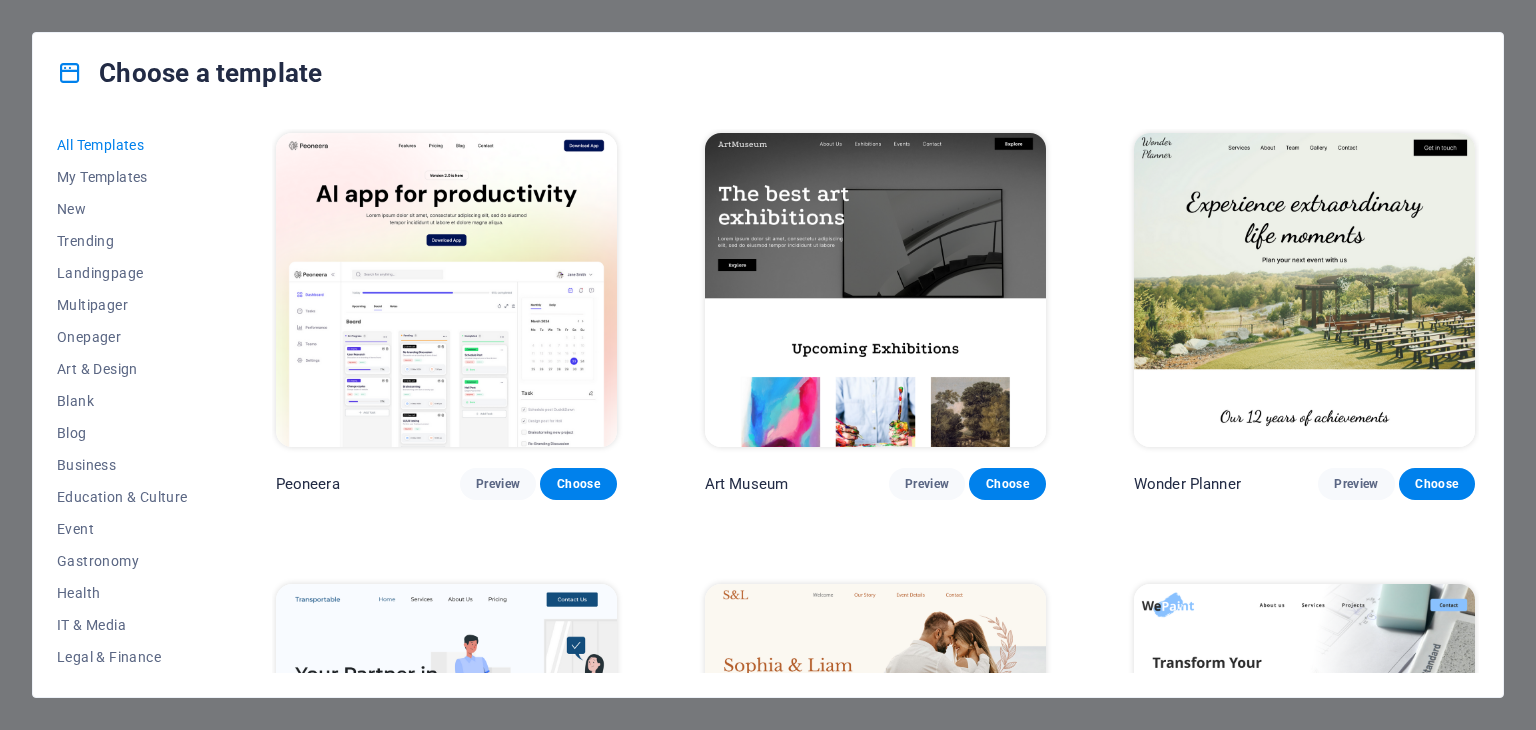 scroll, scrollTop: 0, scrollLeft: 0, axis: both 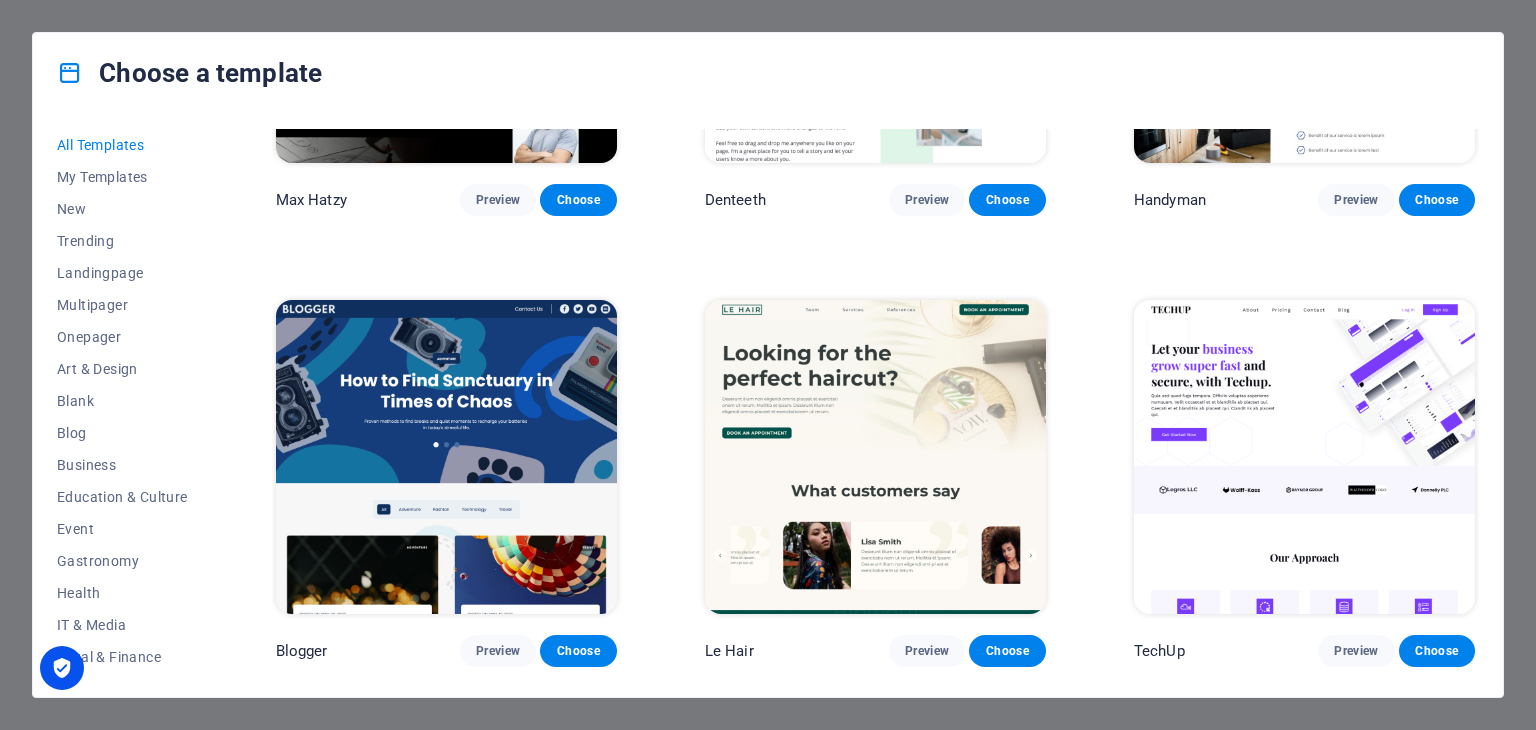 click at bounding box center [446, 457] 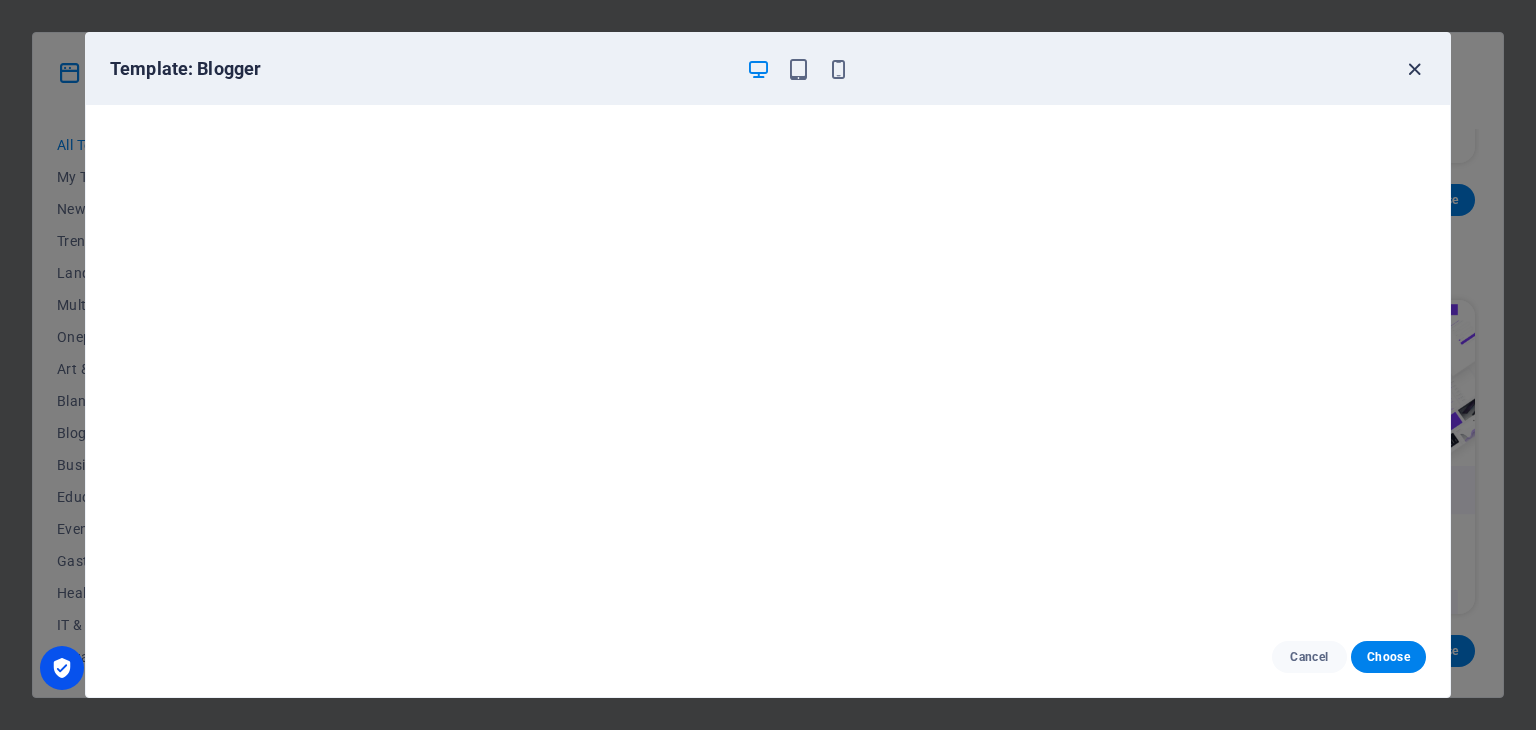 click at bounding box center (1414, 69) 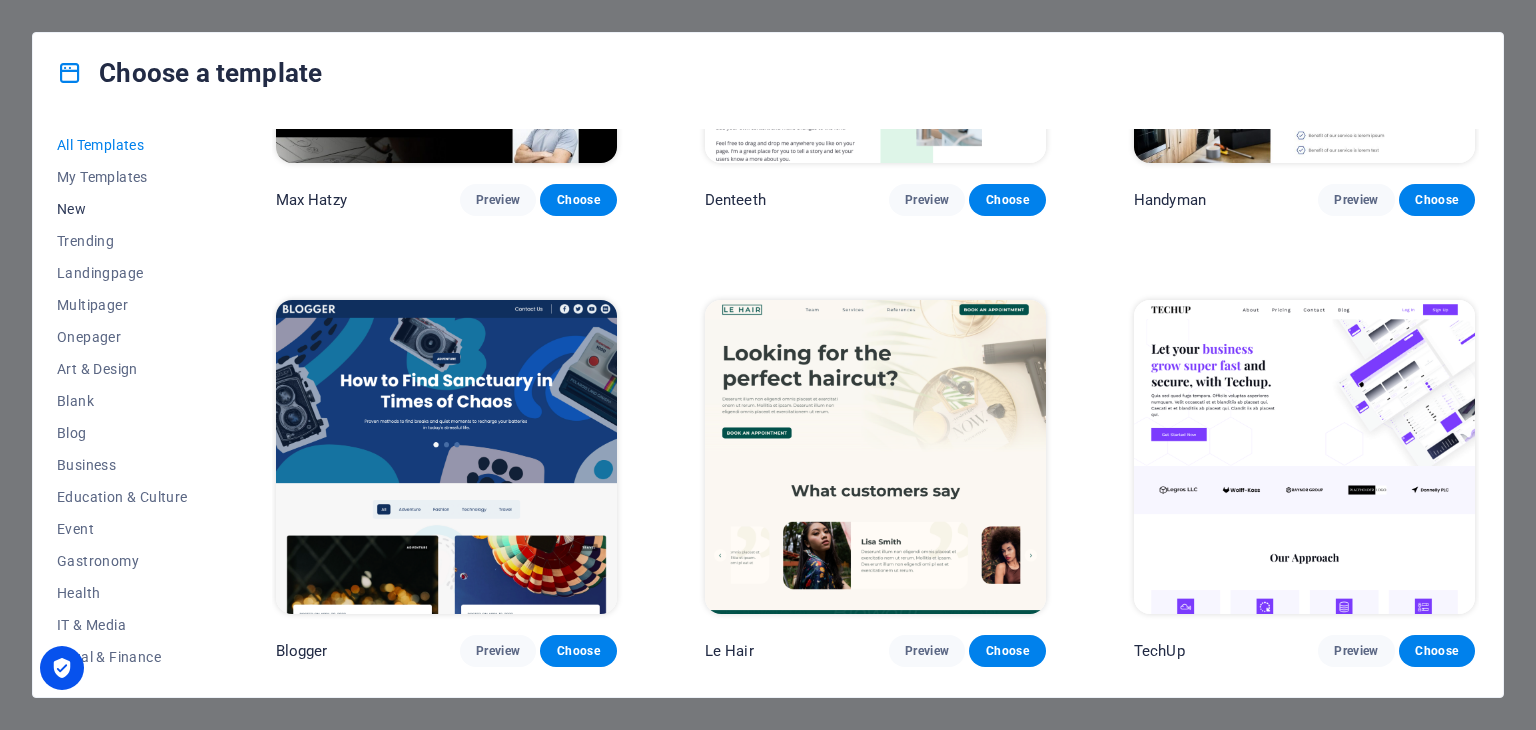 click on "New" at bounding box center [122, 209] 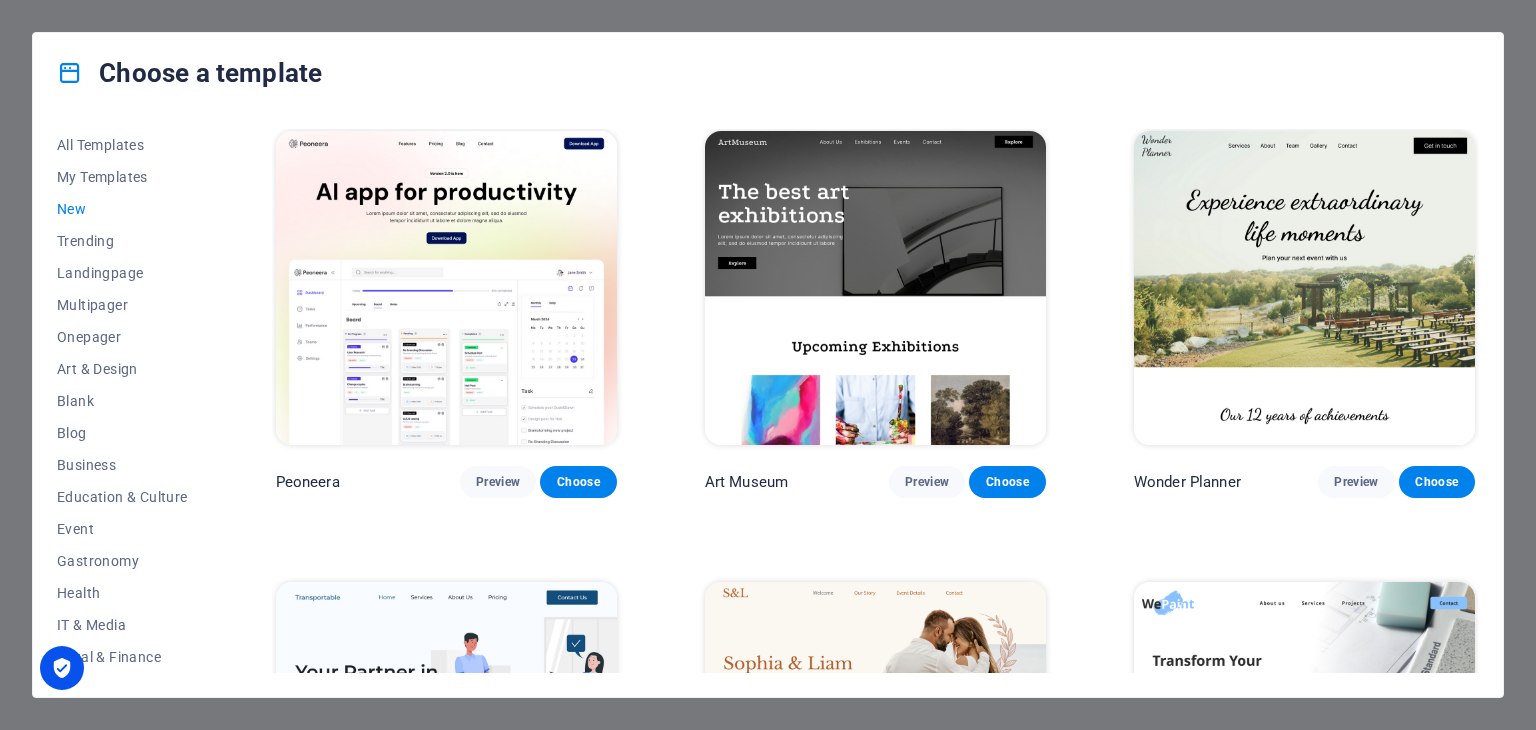scroll, scrollTop: 0, scrollLeft: 0, axis: both 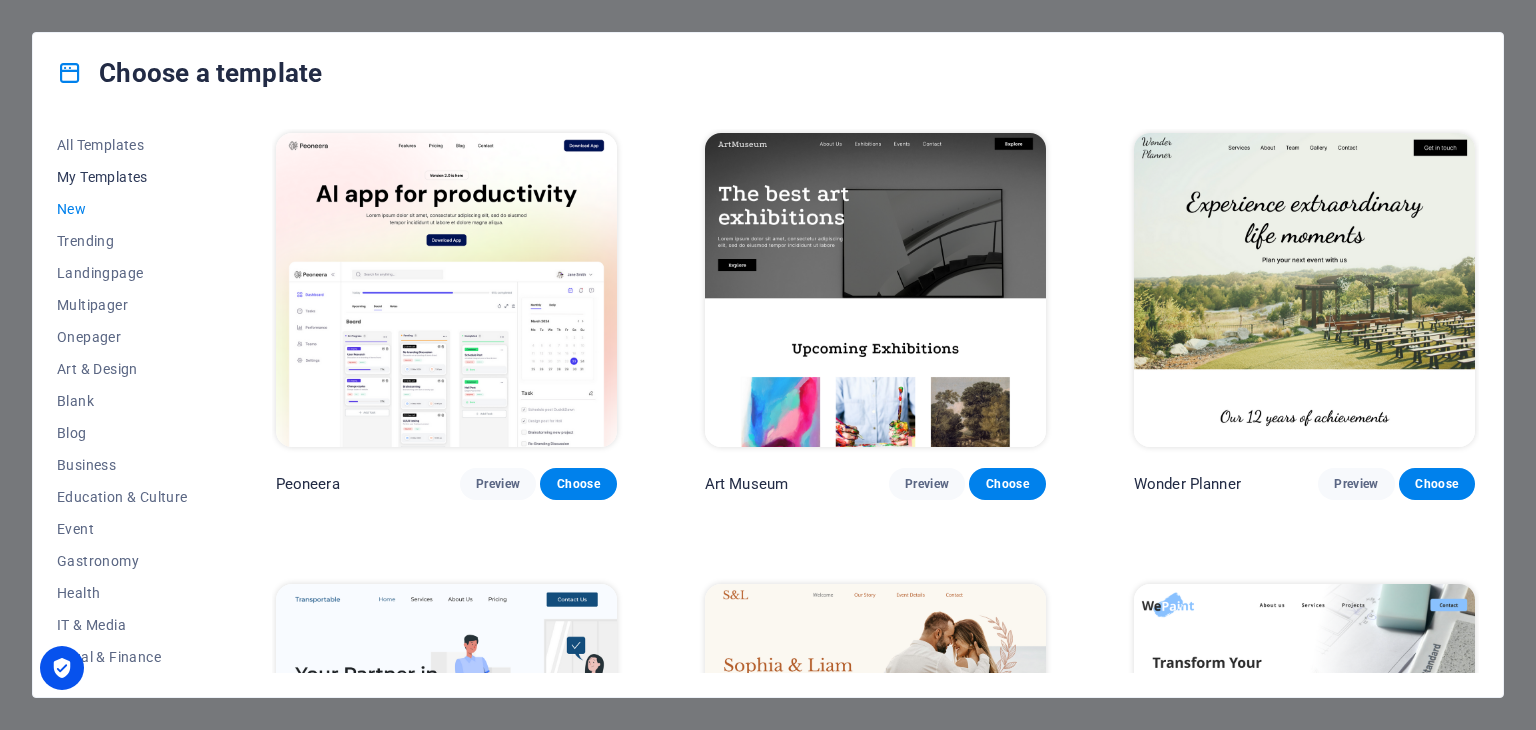 click on "My Templates" at bounding box center (122, 177) 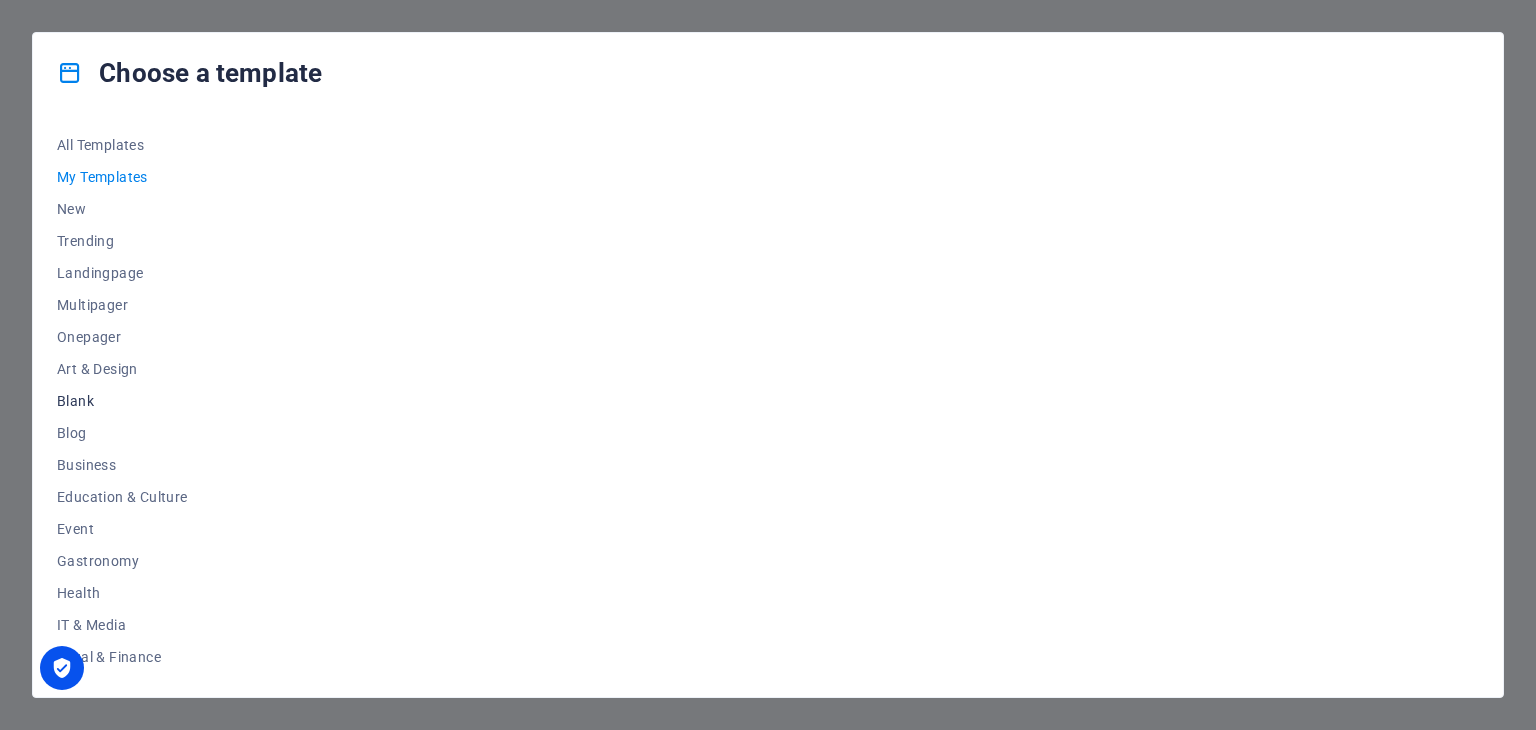 click on "Blank" at bounding box center (122, 401) 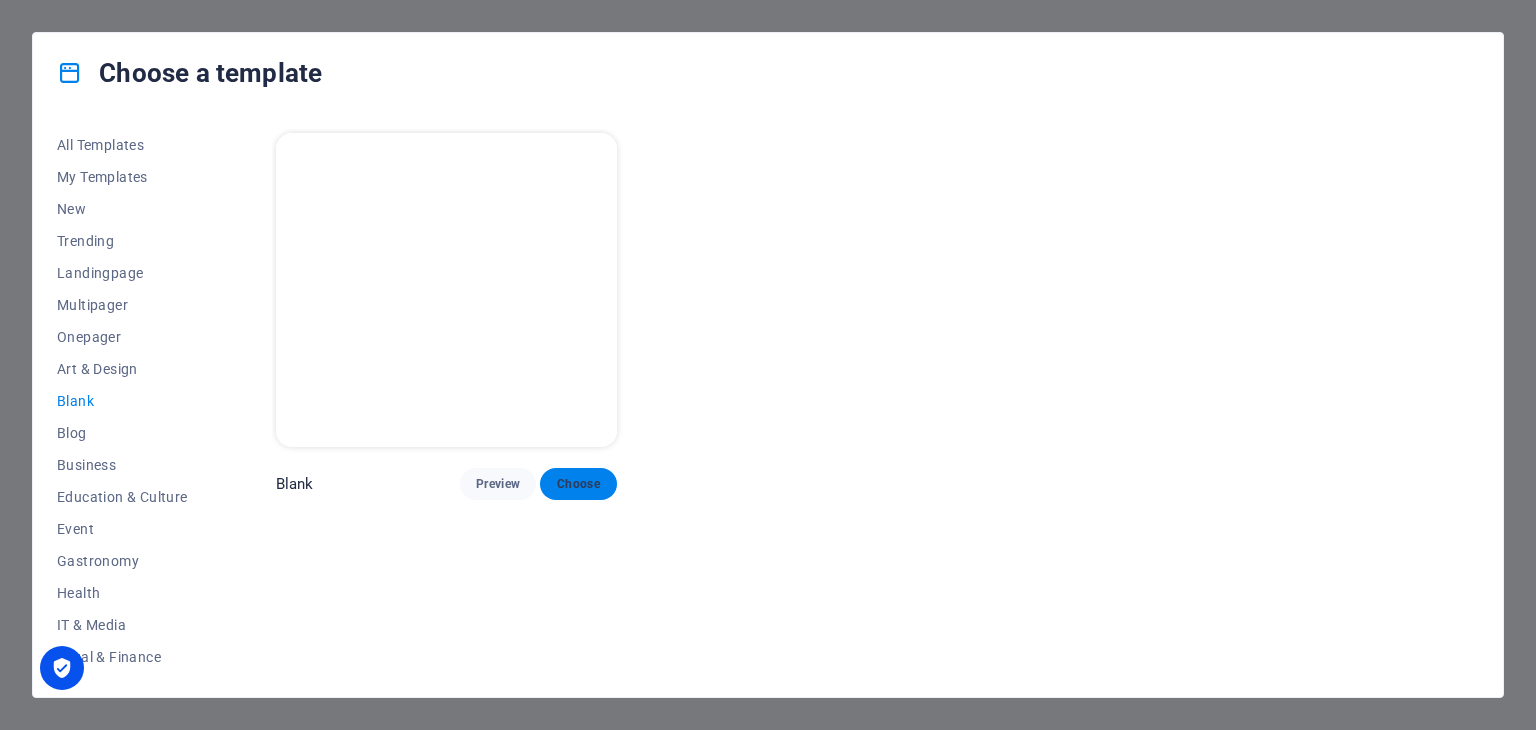 click on "Choose" at bounding box center (578, 484) 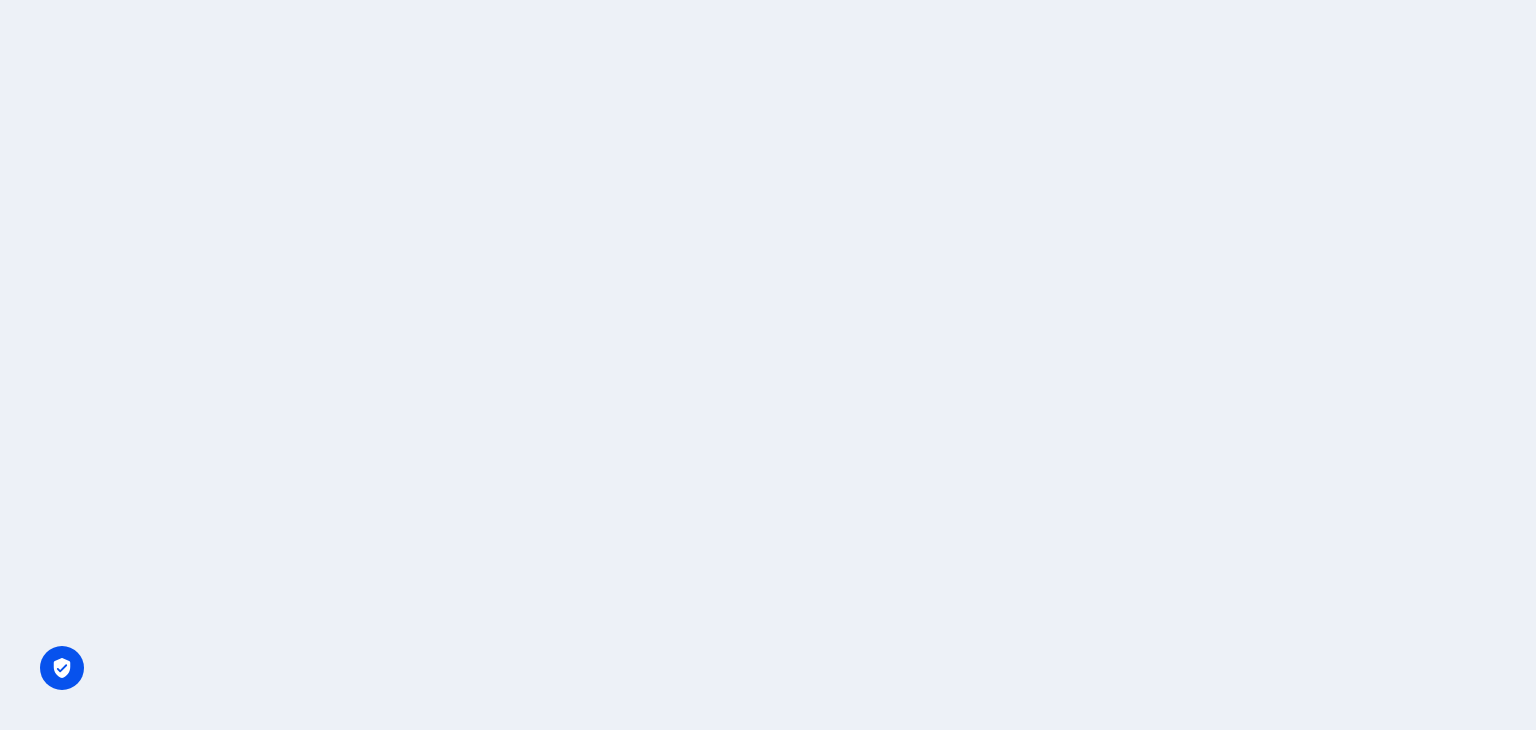 scroll, scrollTop: 0, scrollLeft: 0, axis: both 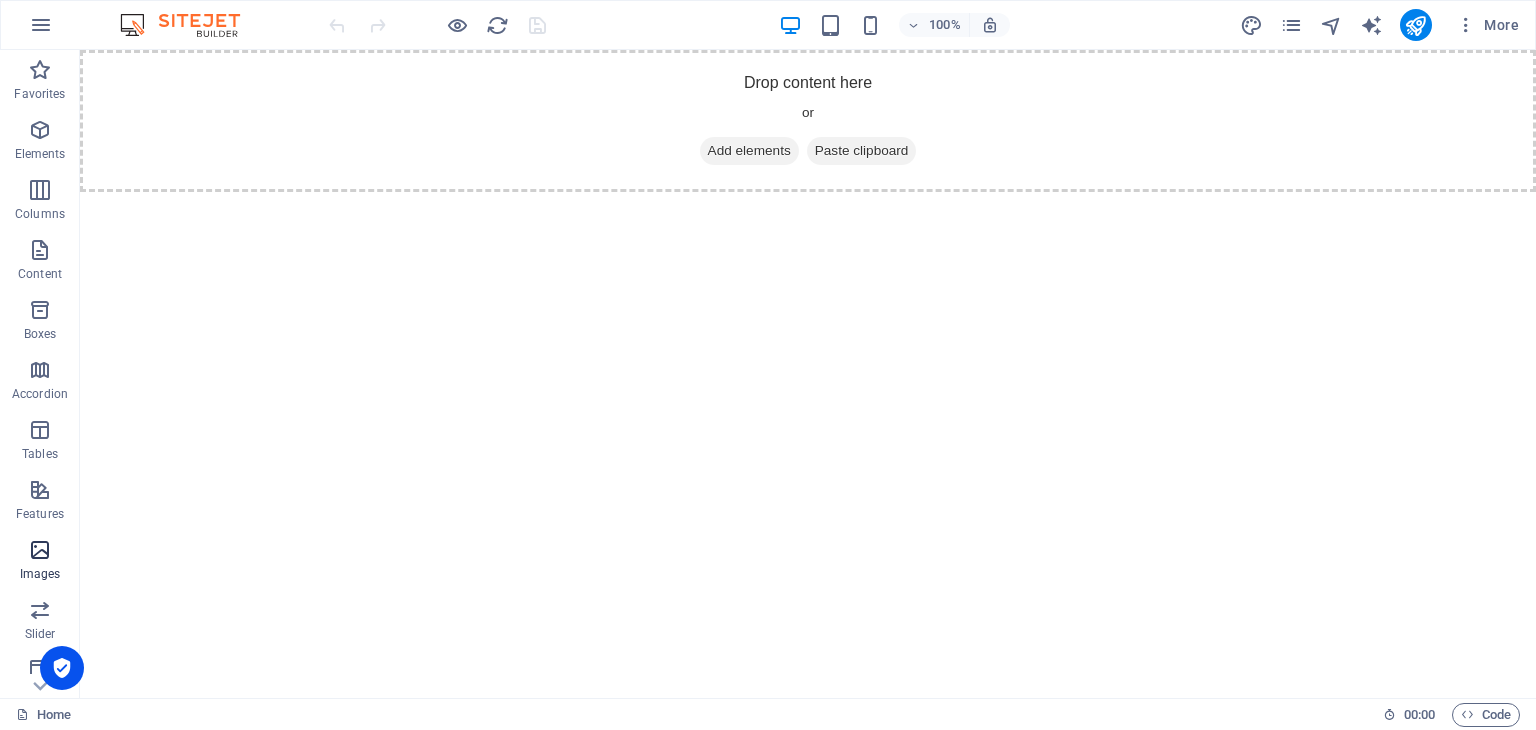 click at bounding box center [40, 550] 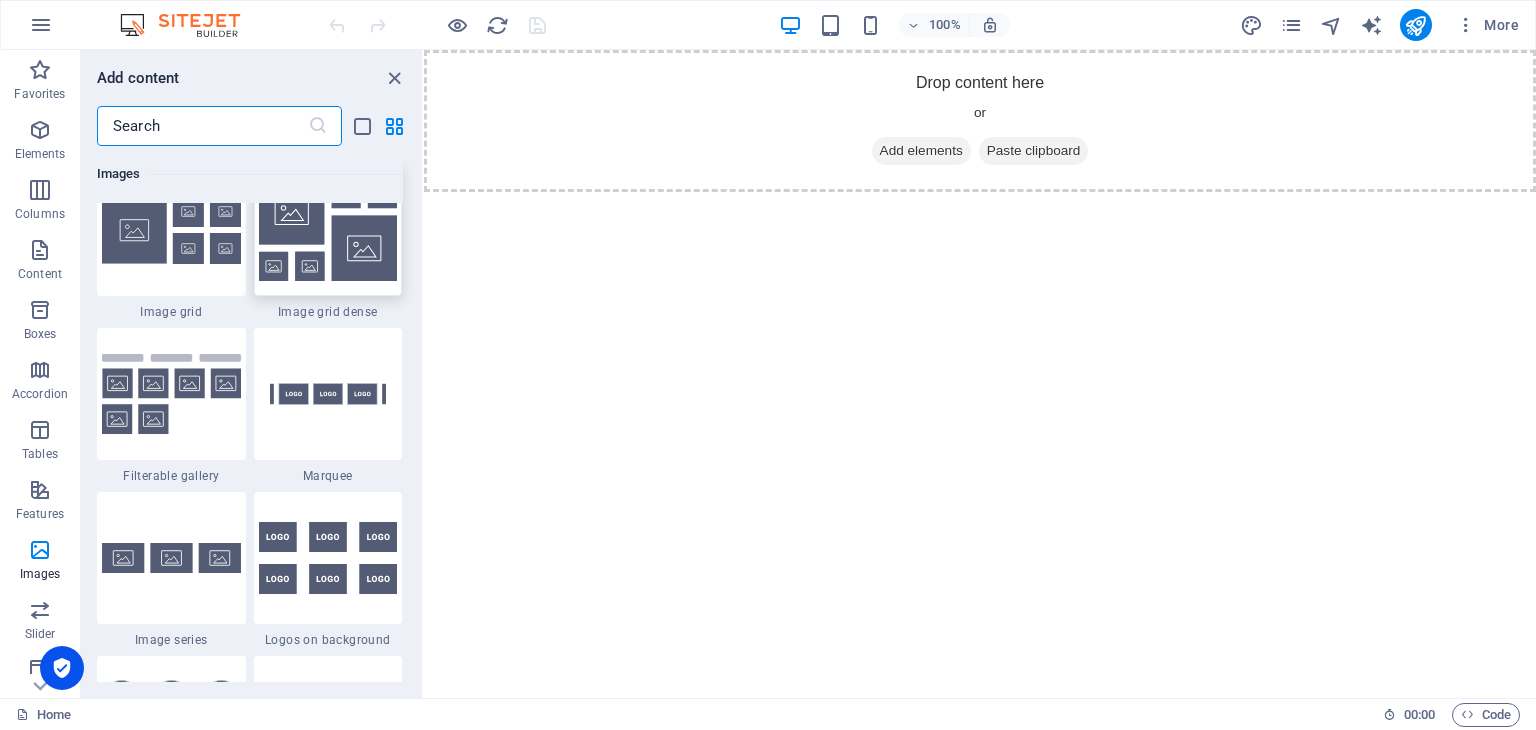 scroll, scrollTop: 10576, scrollLeft: 0, axis: vertical 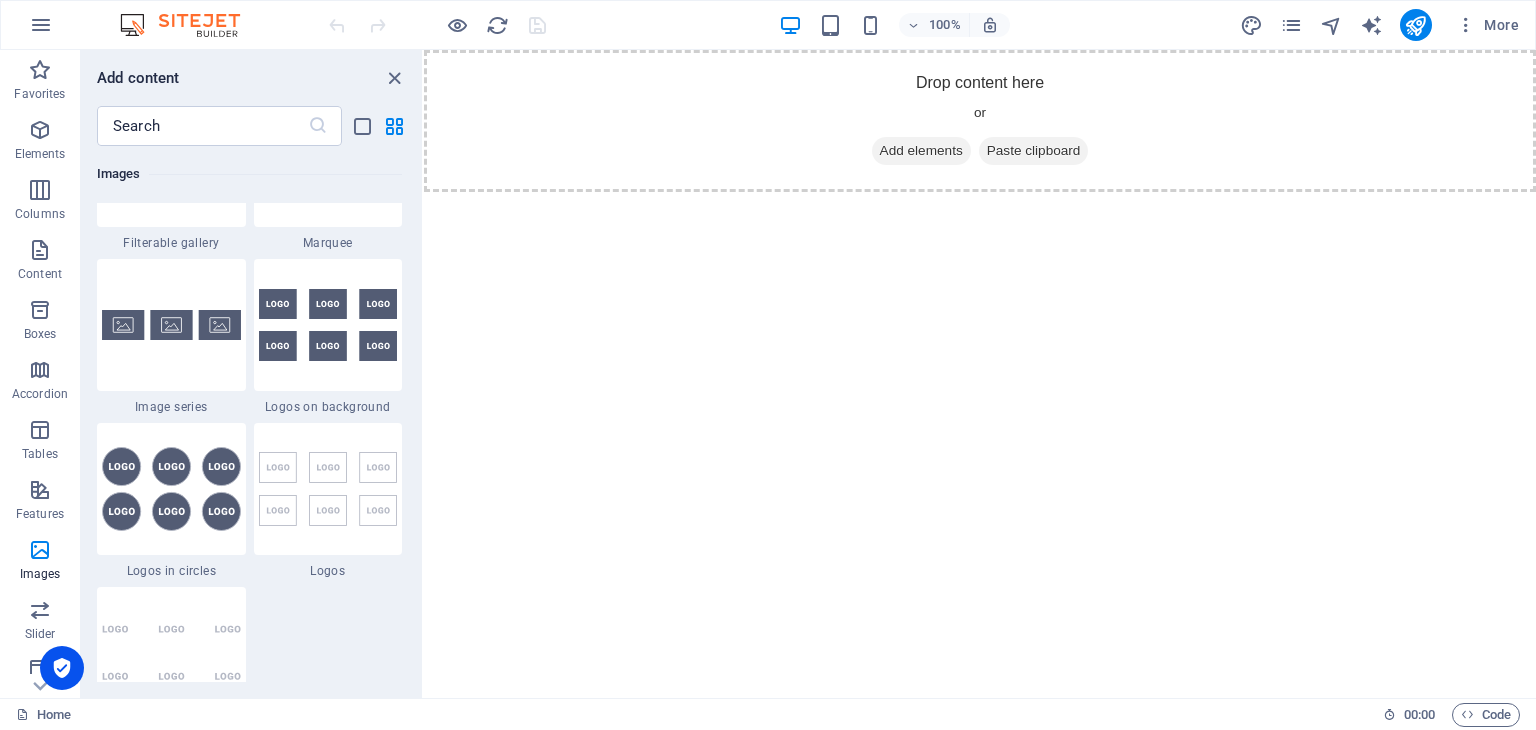 click on "Skip to main content
Drop content here or  Add elements  Paste clipboard" at bounding box center [980, 121] 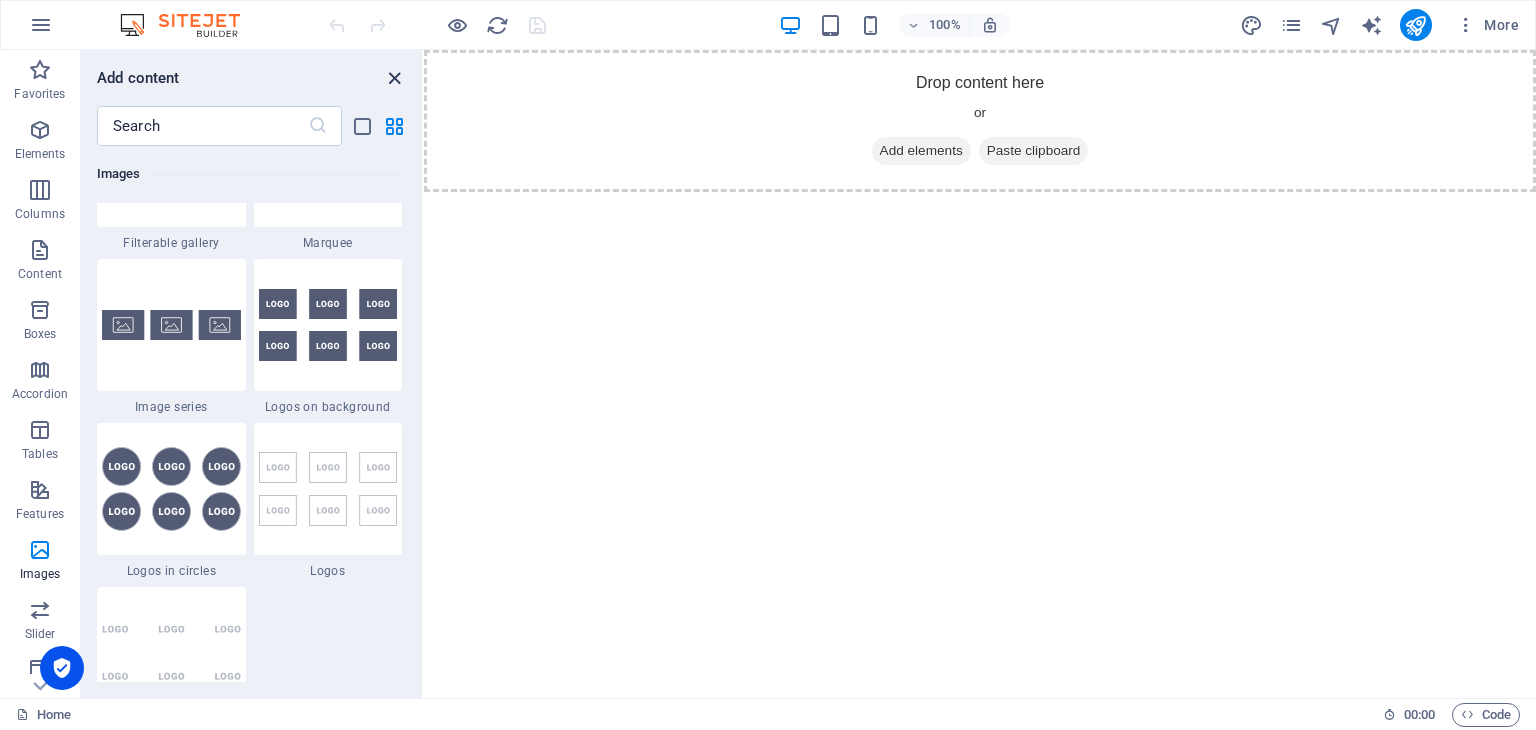 click at bounding box center [394, 78] 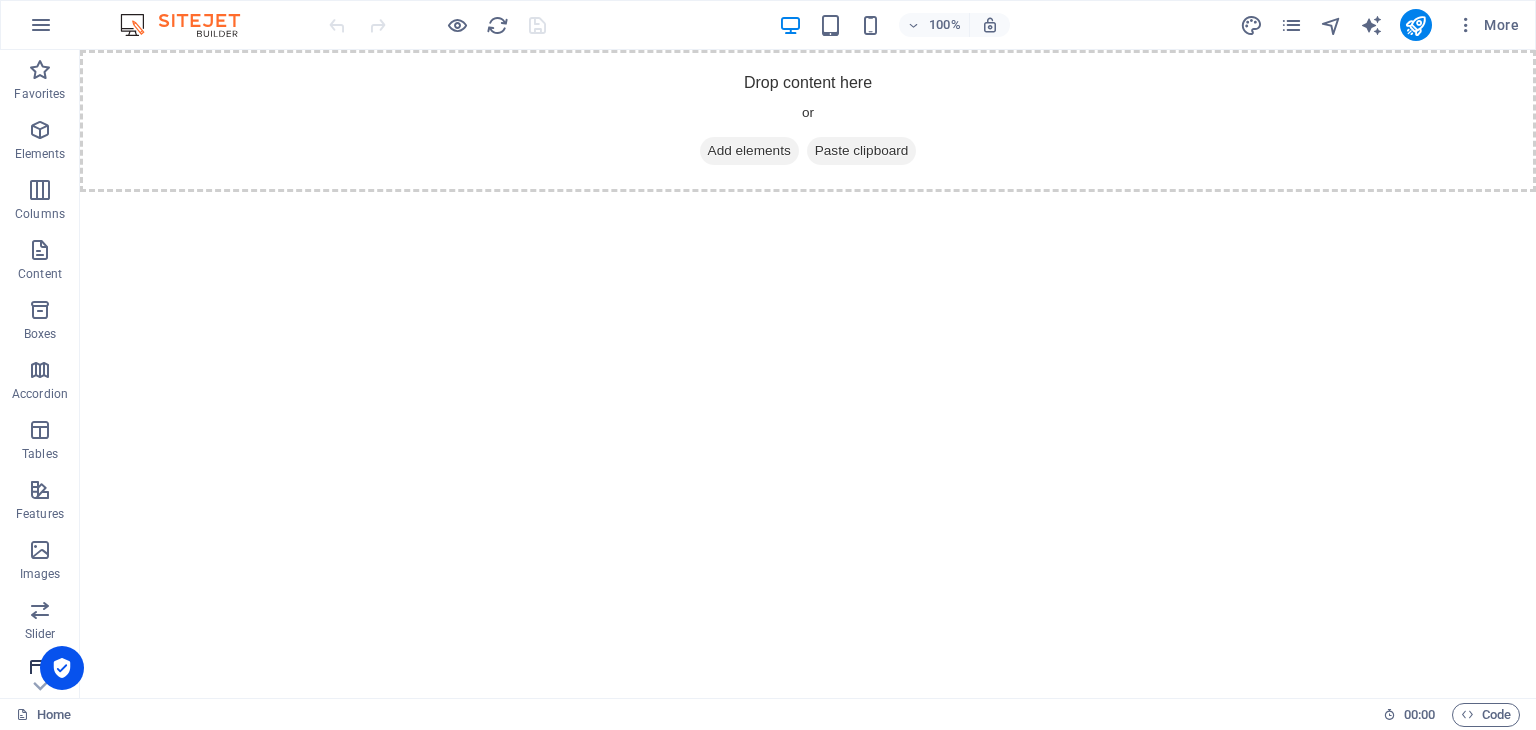 scroll, scrollTop: 252, scrollLeft: 0, axis: vertical 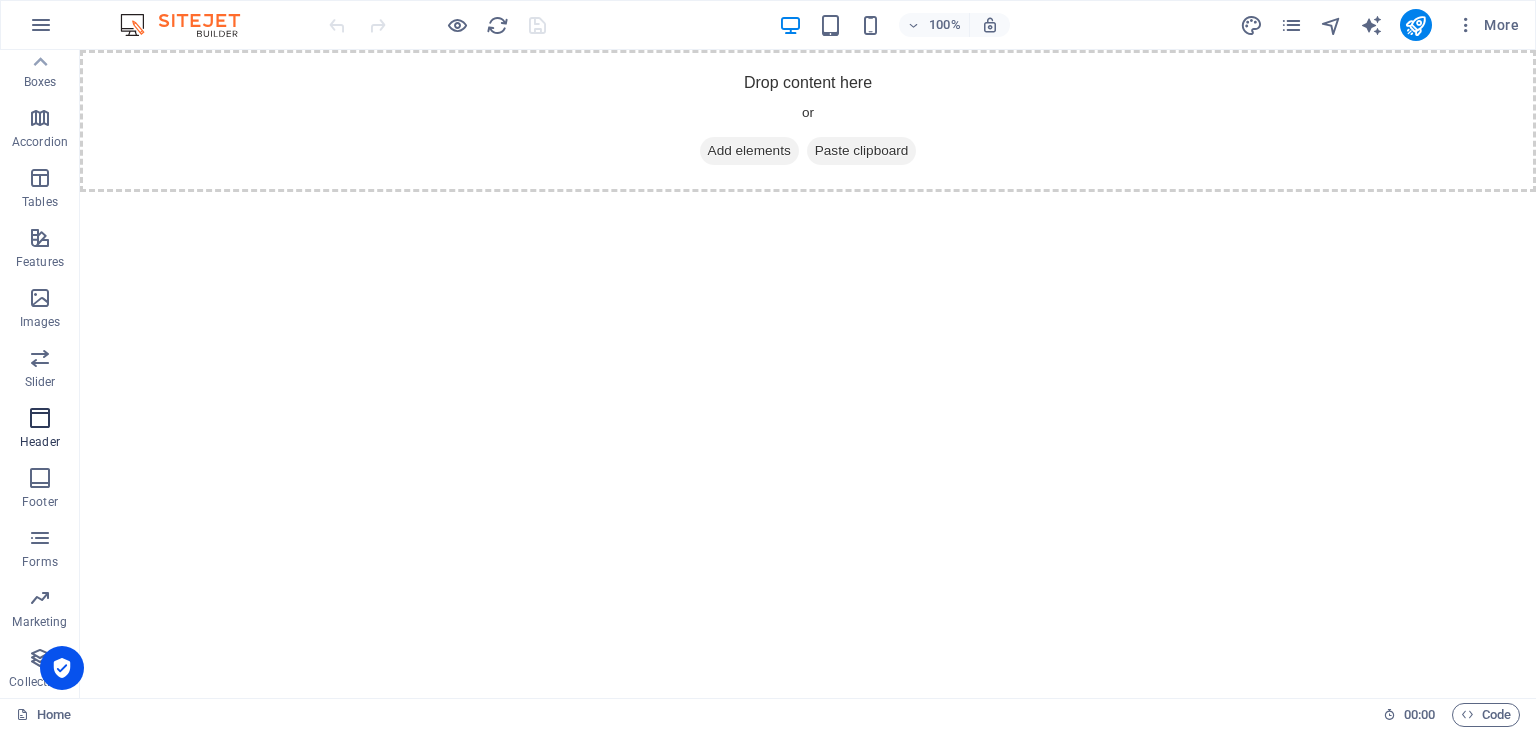 click at bounding box center [40, 418] 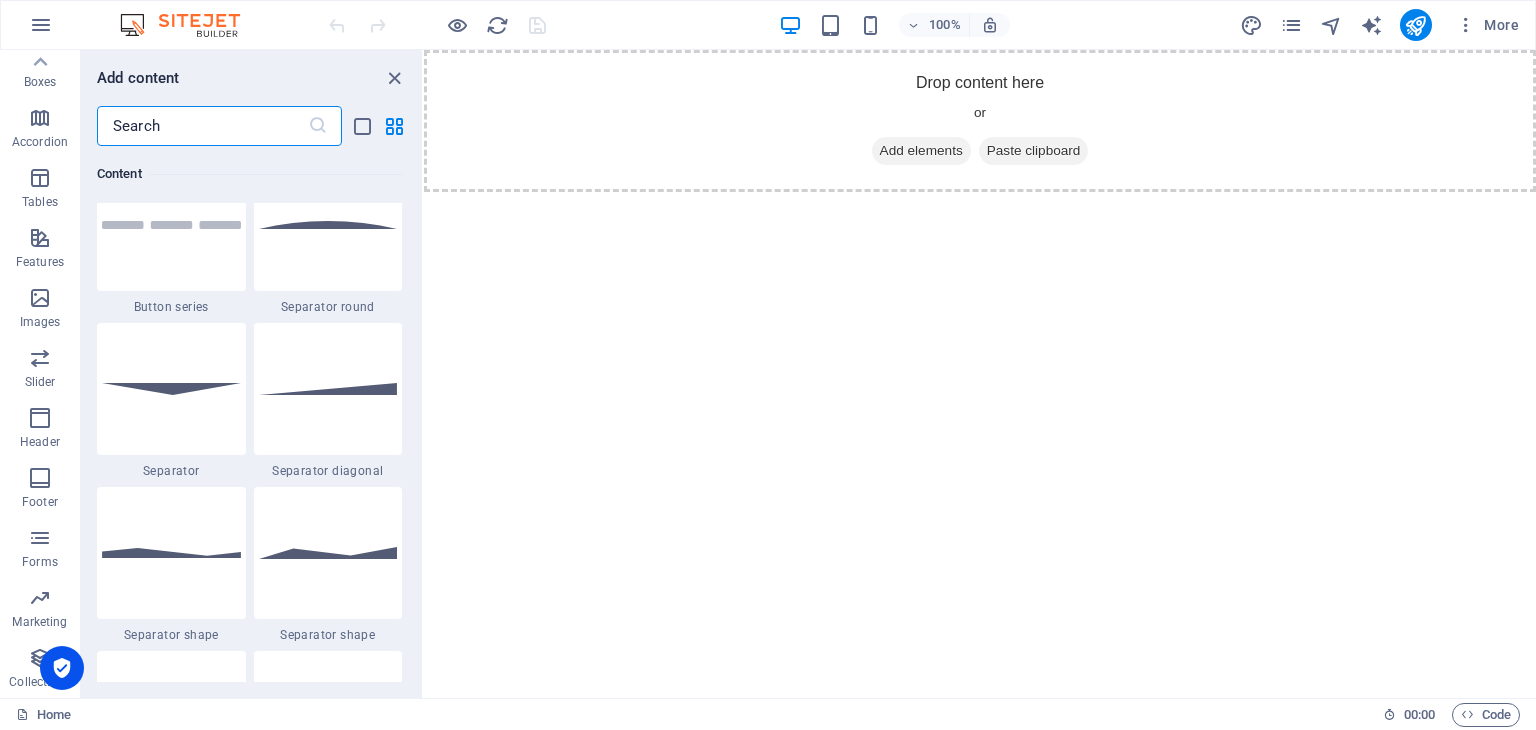 scroll, scrollTop: 4678, scrollLeft: 0, axis: vertical 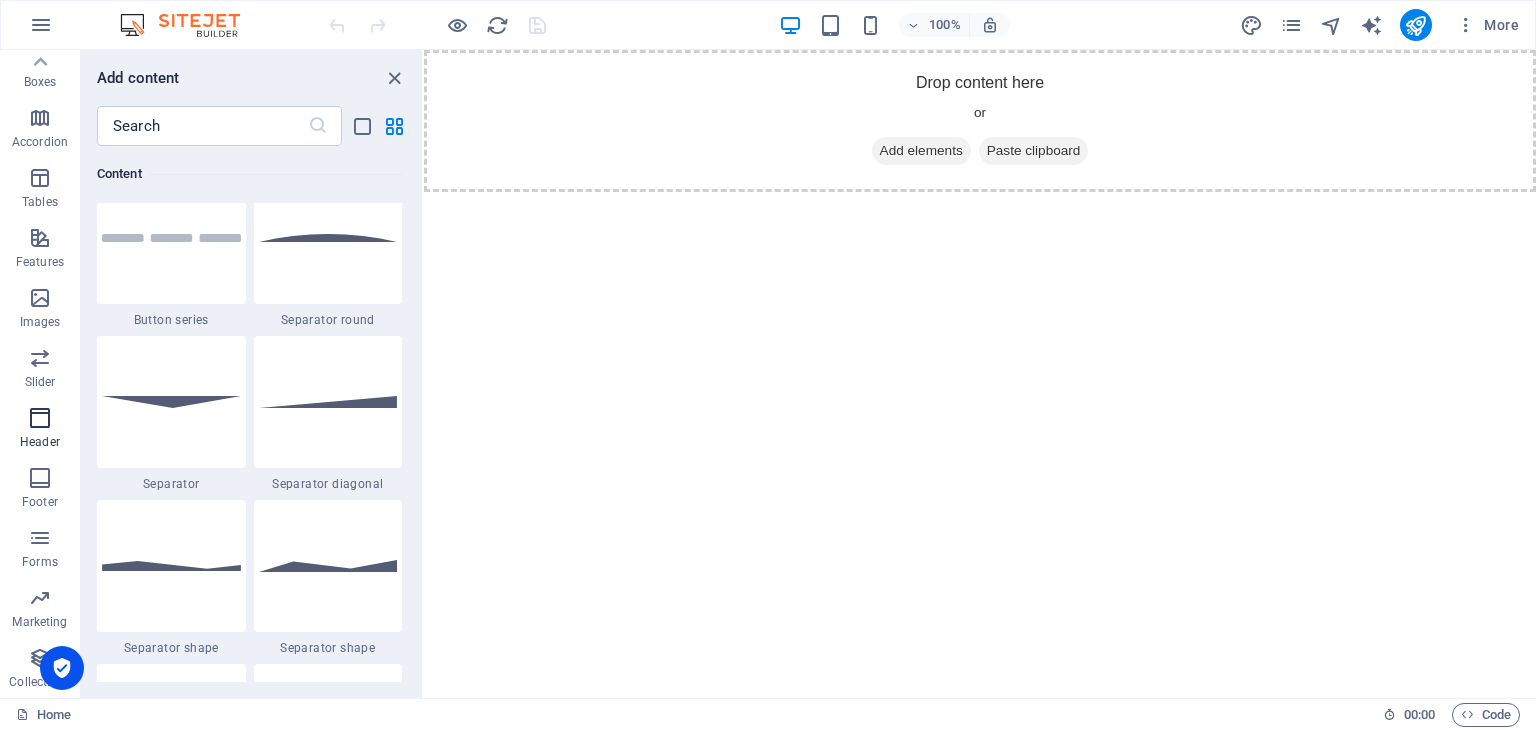 click at bounding box center [40, 418] 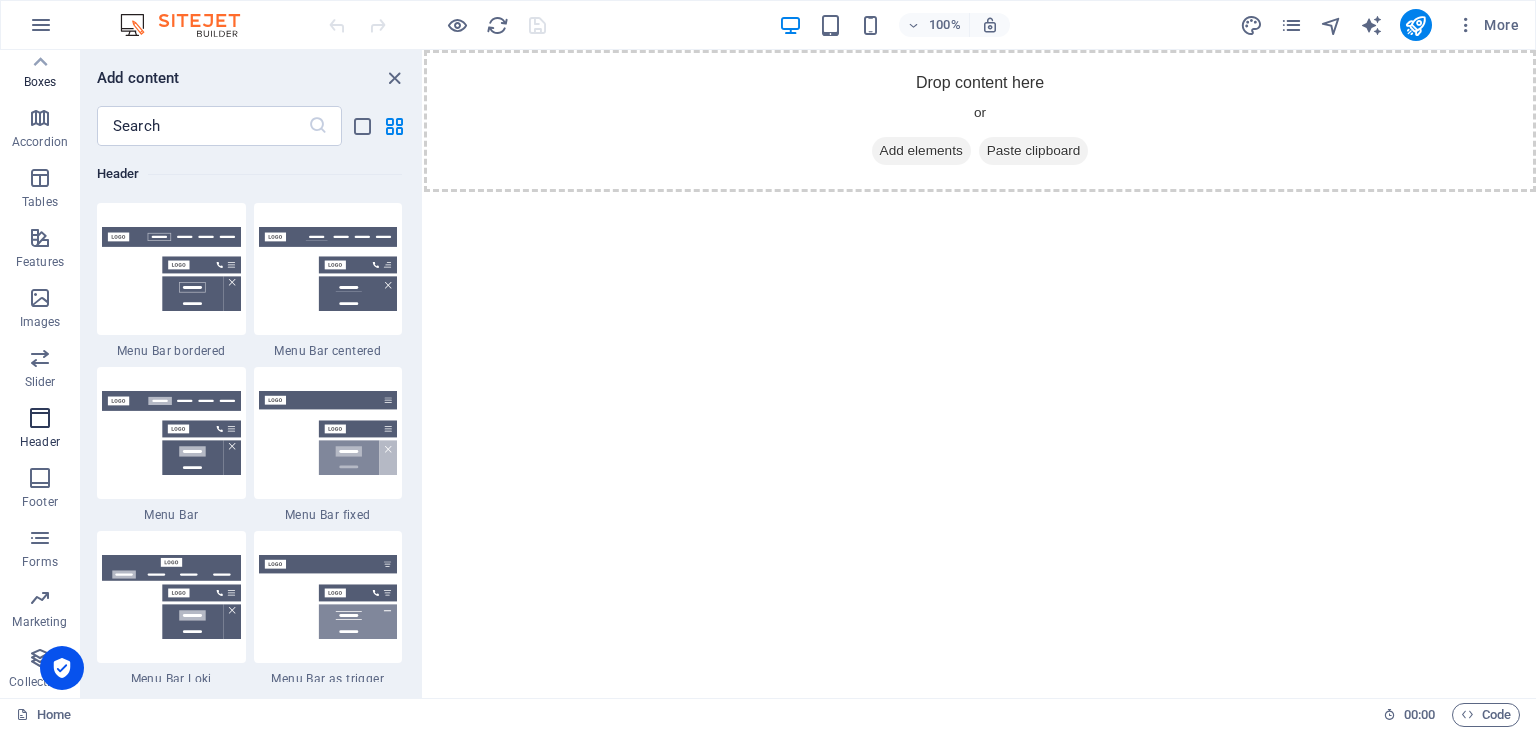 scroll, scrollTop: 11878, scrollLeft: 0, axis: vertical 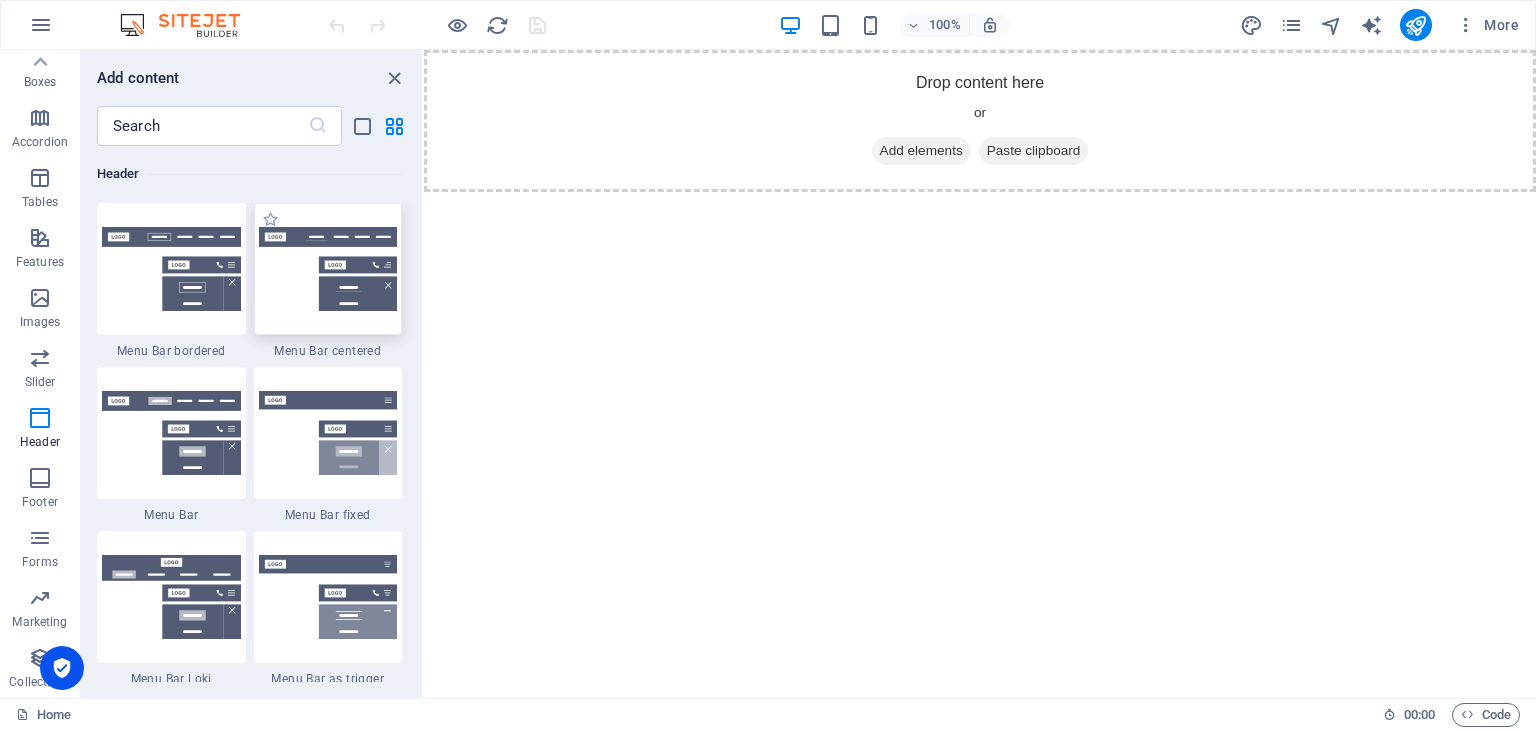click at bounding box center (328, 269) 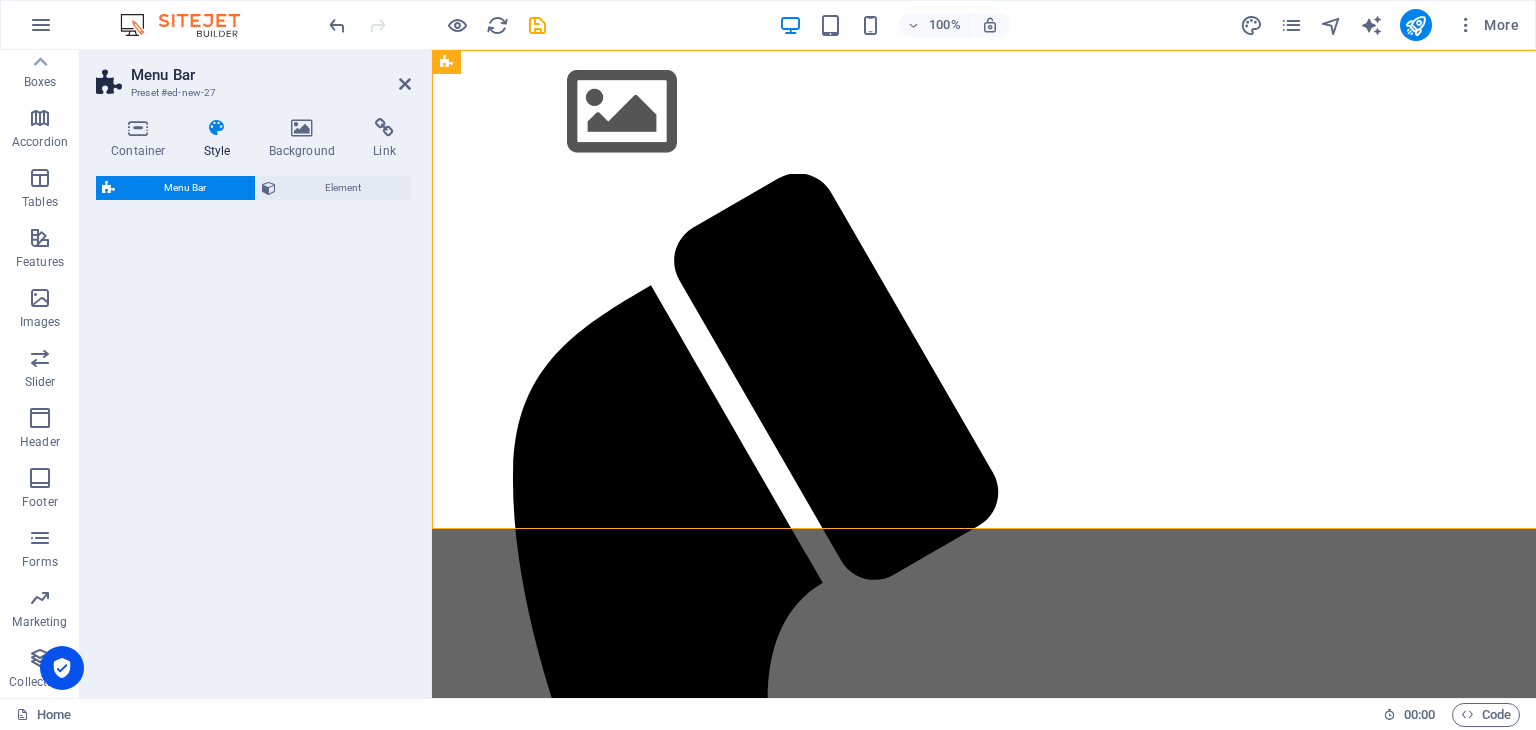 select on "rem" 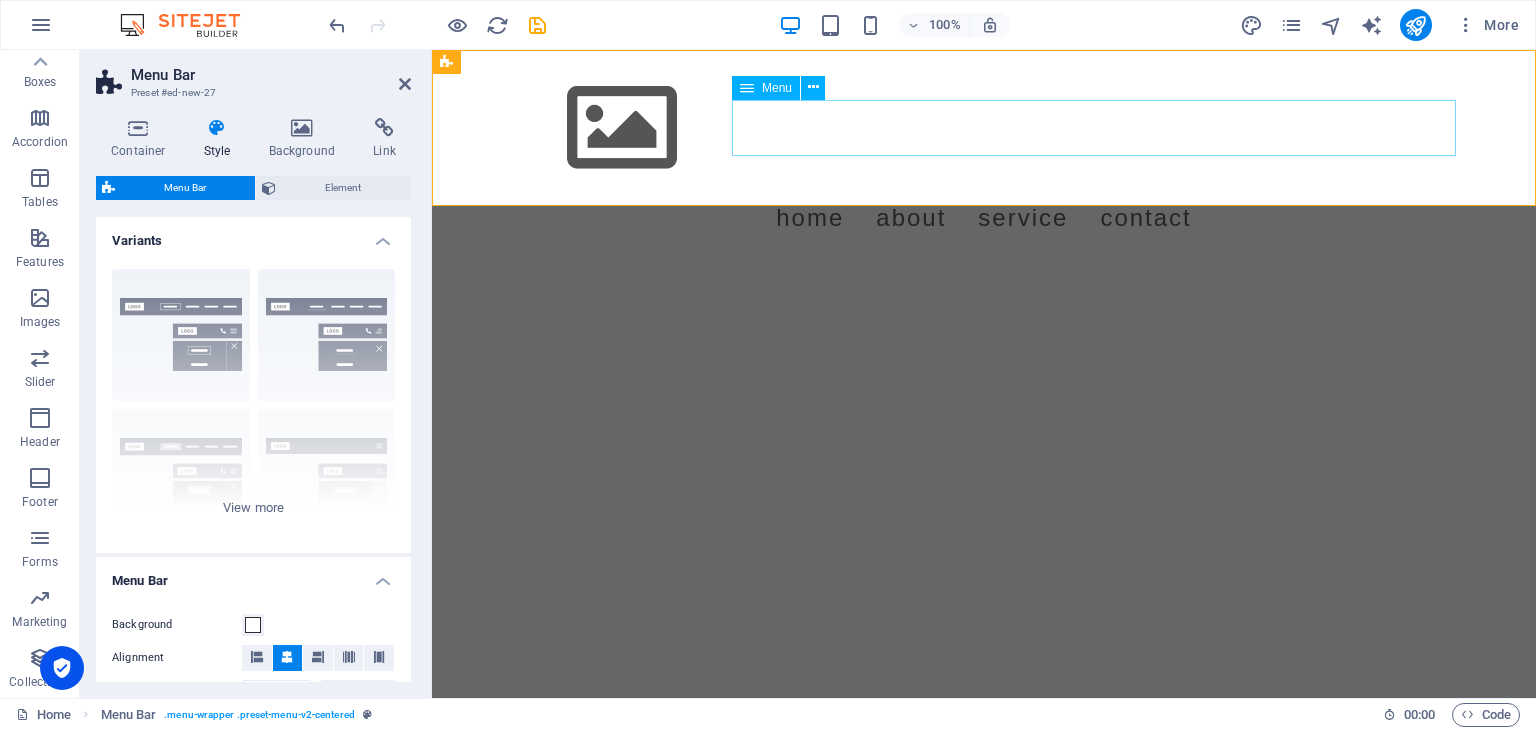 click on "Home About Service Contact" at bounding box center [984, 218] 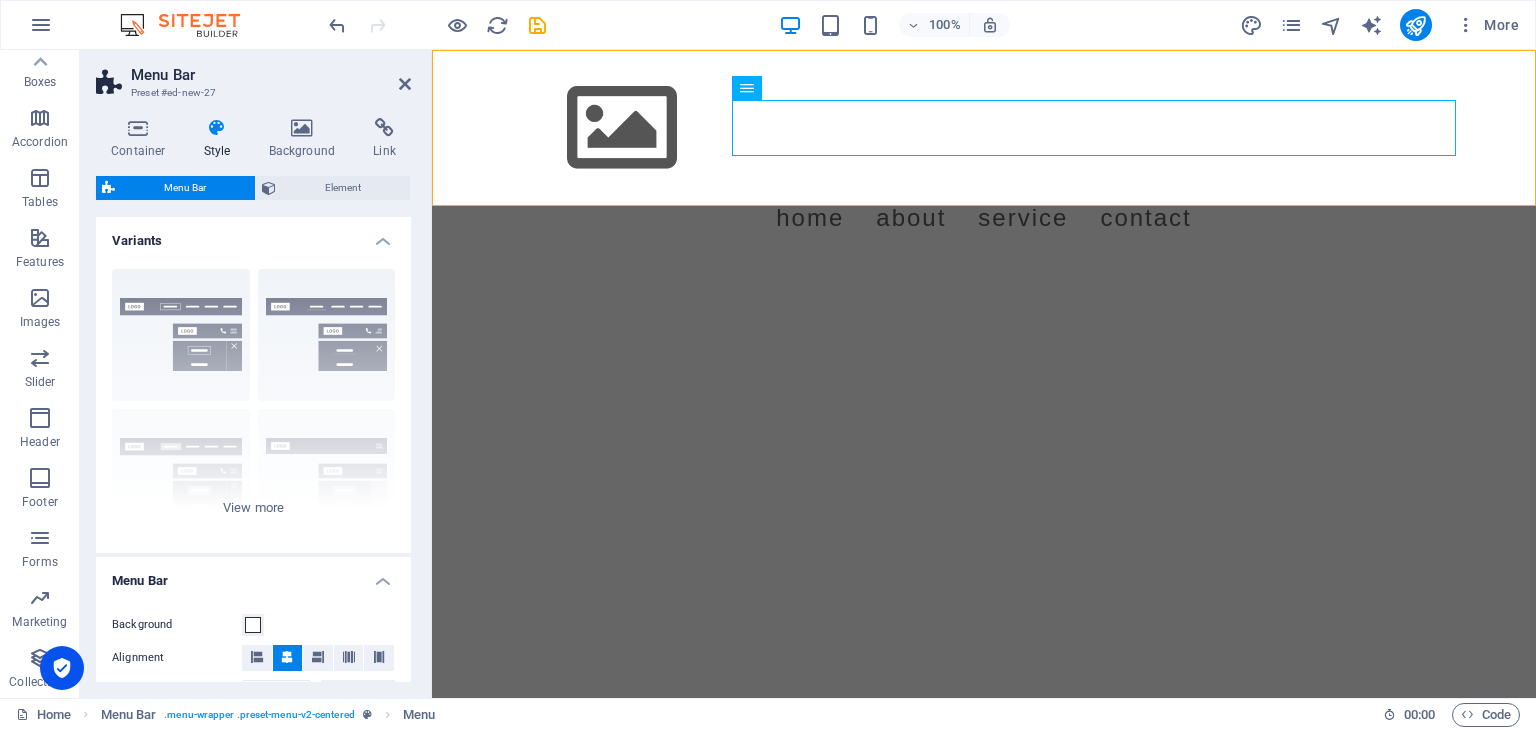 click at bounding box center [217, 128] 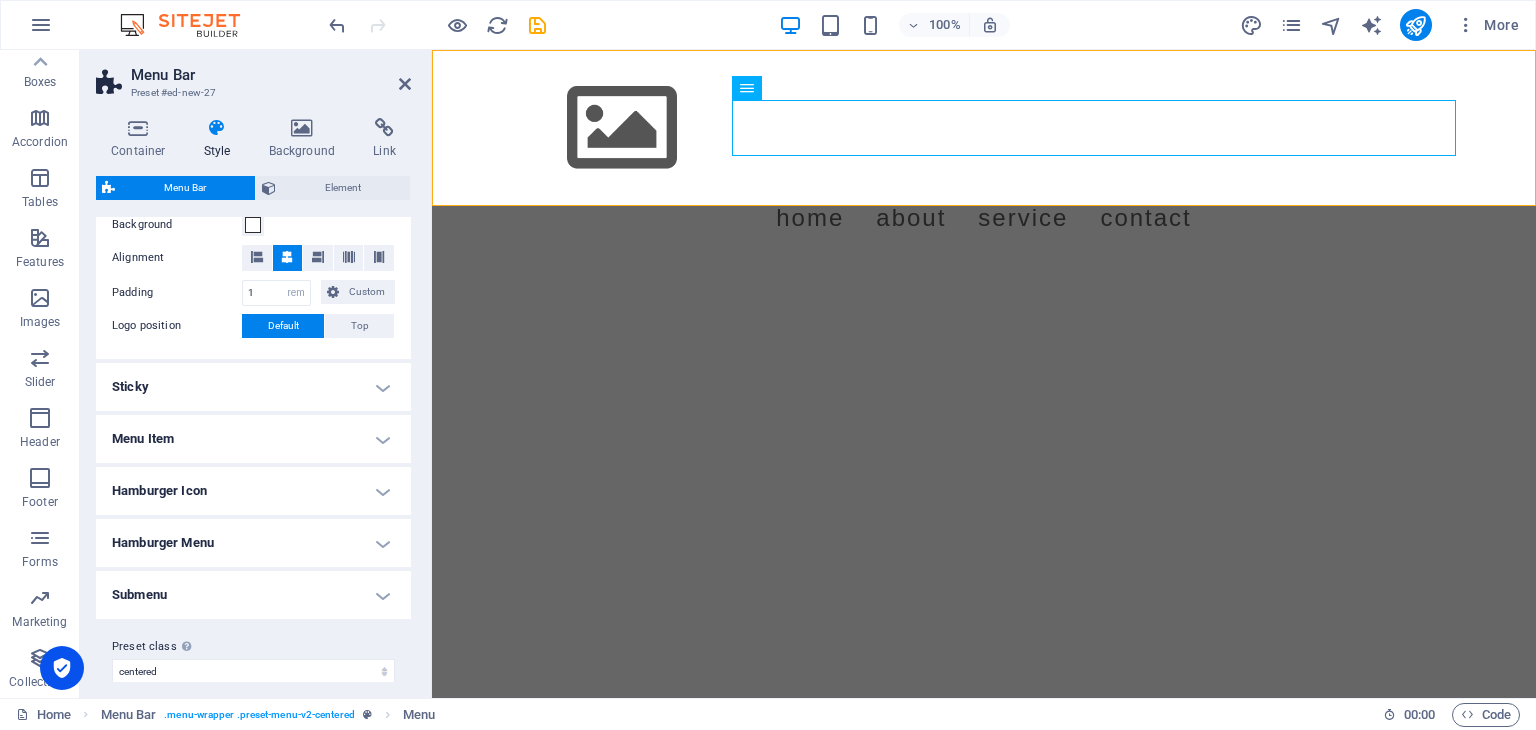 scroll, scrollTop: 416, scrollLeft: 0, axis: vertical 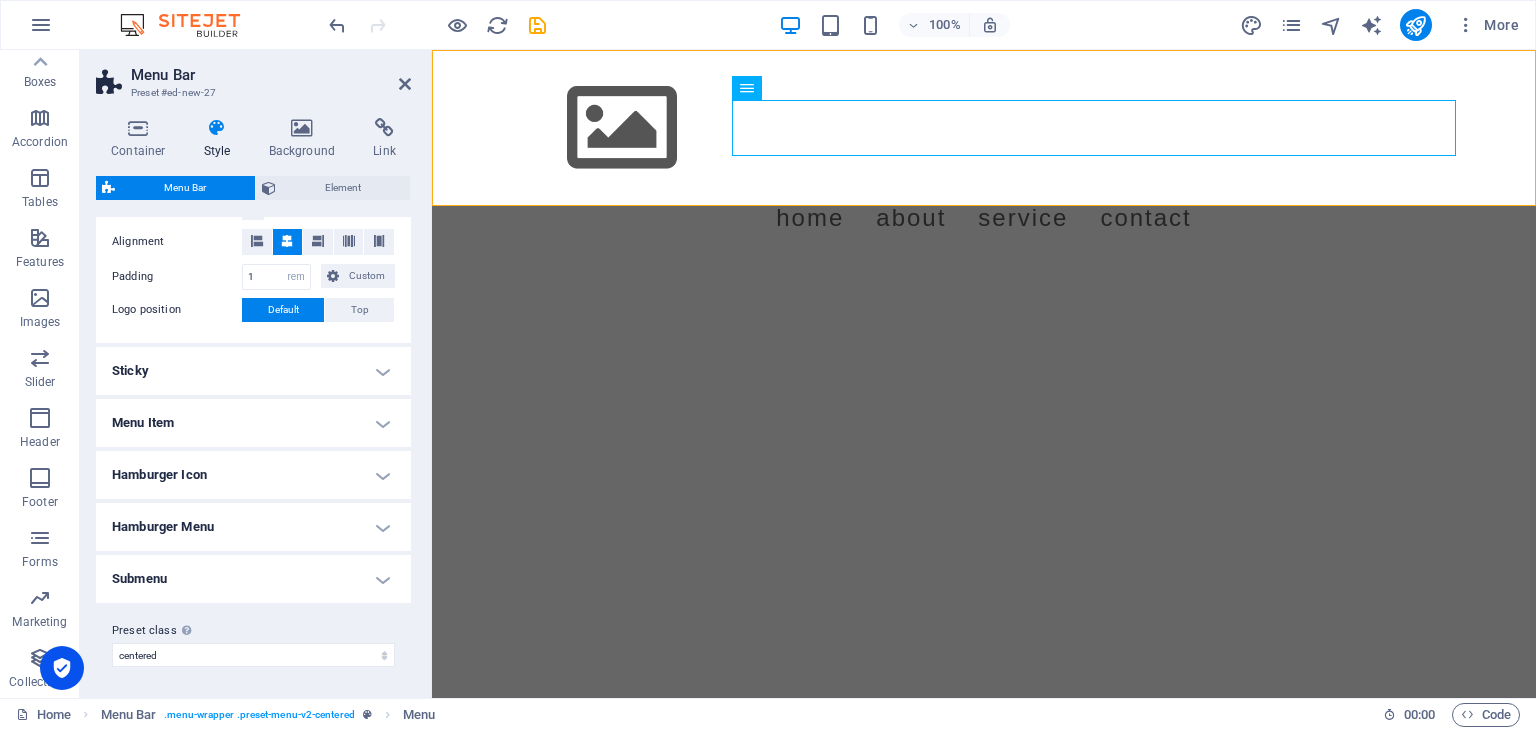 click on "Sticky" at bounding box center (253, 371) 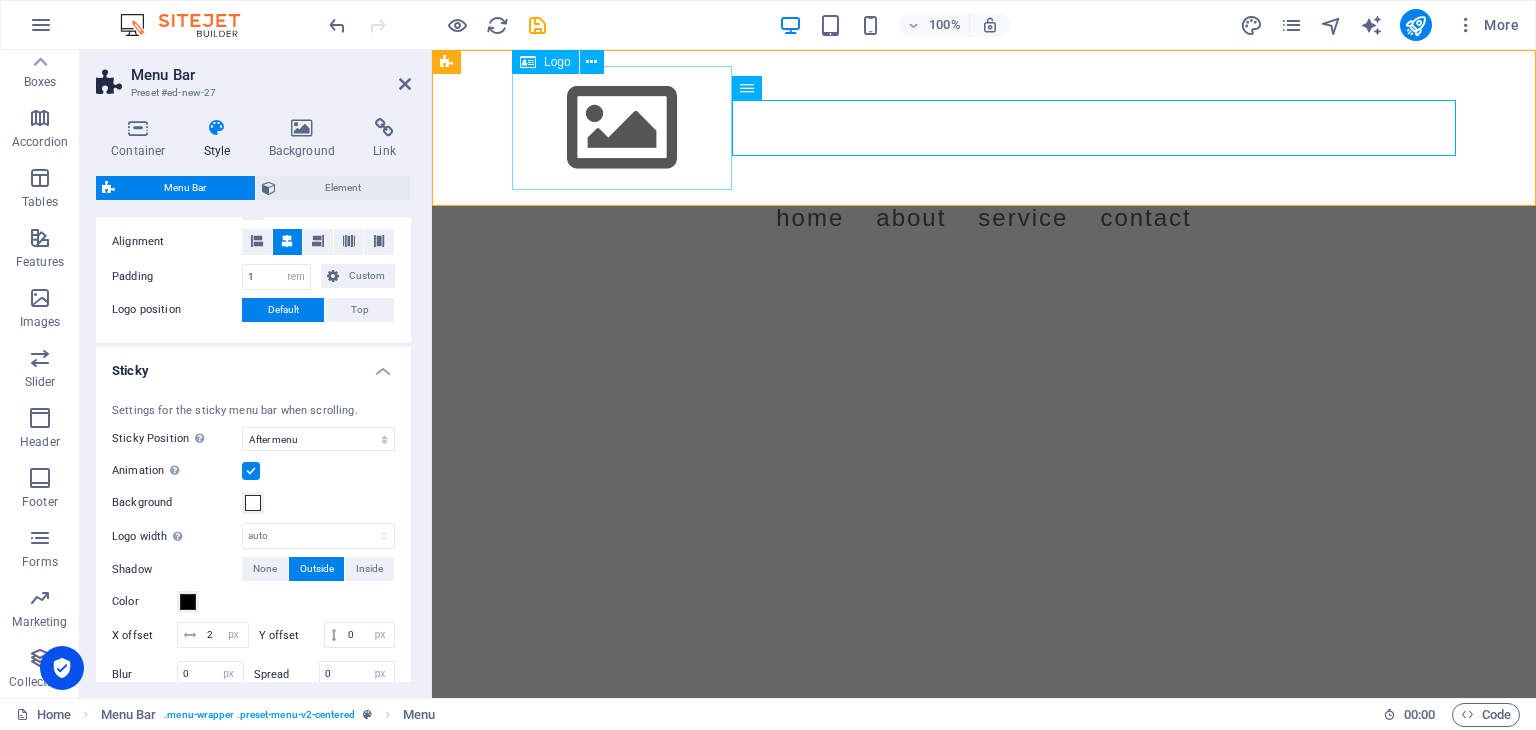 click at bounding box center [984, 128] 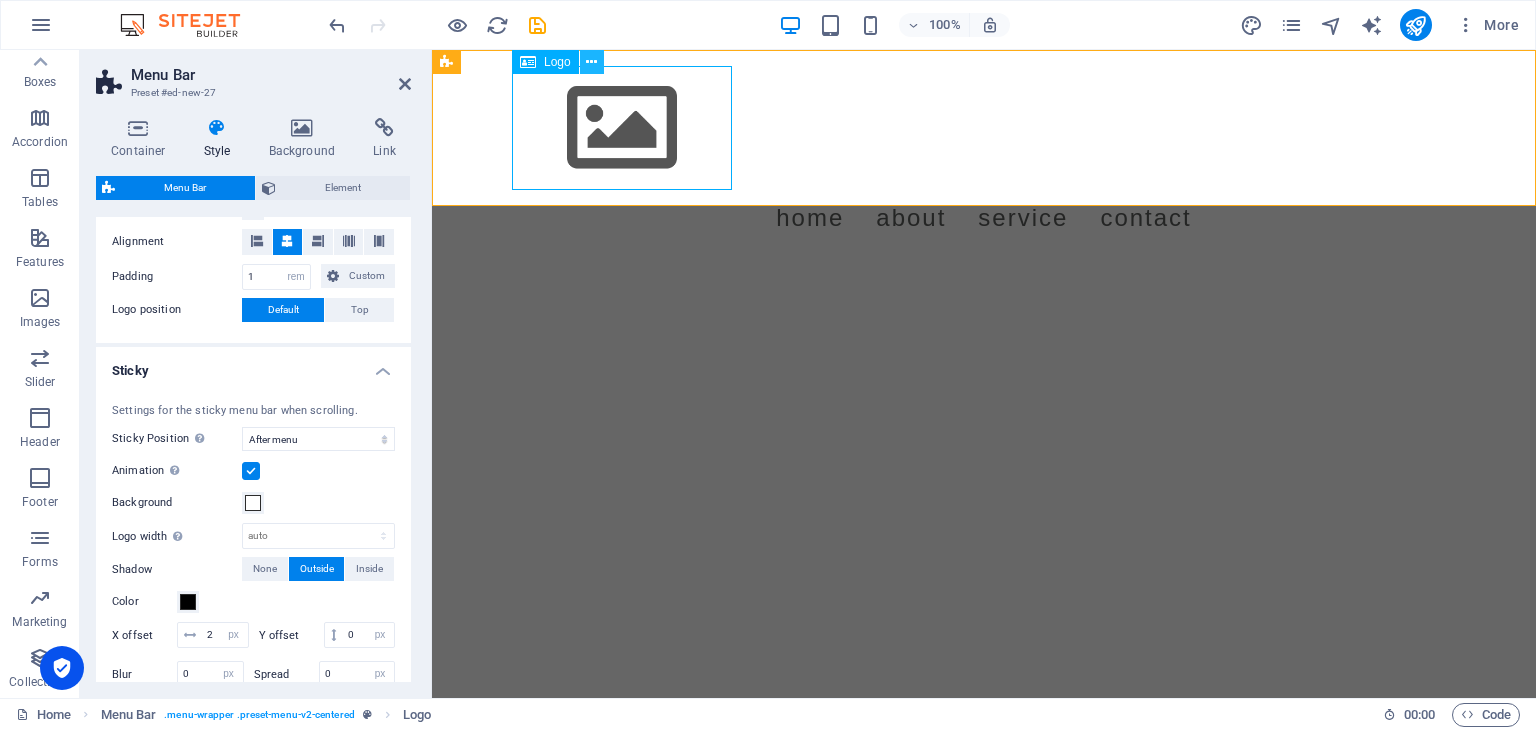 click at bounding box center [591, 62] 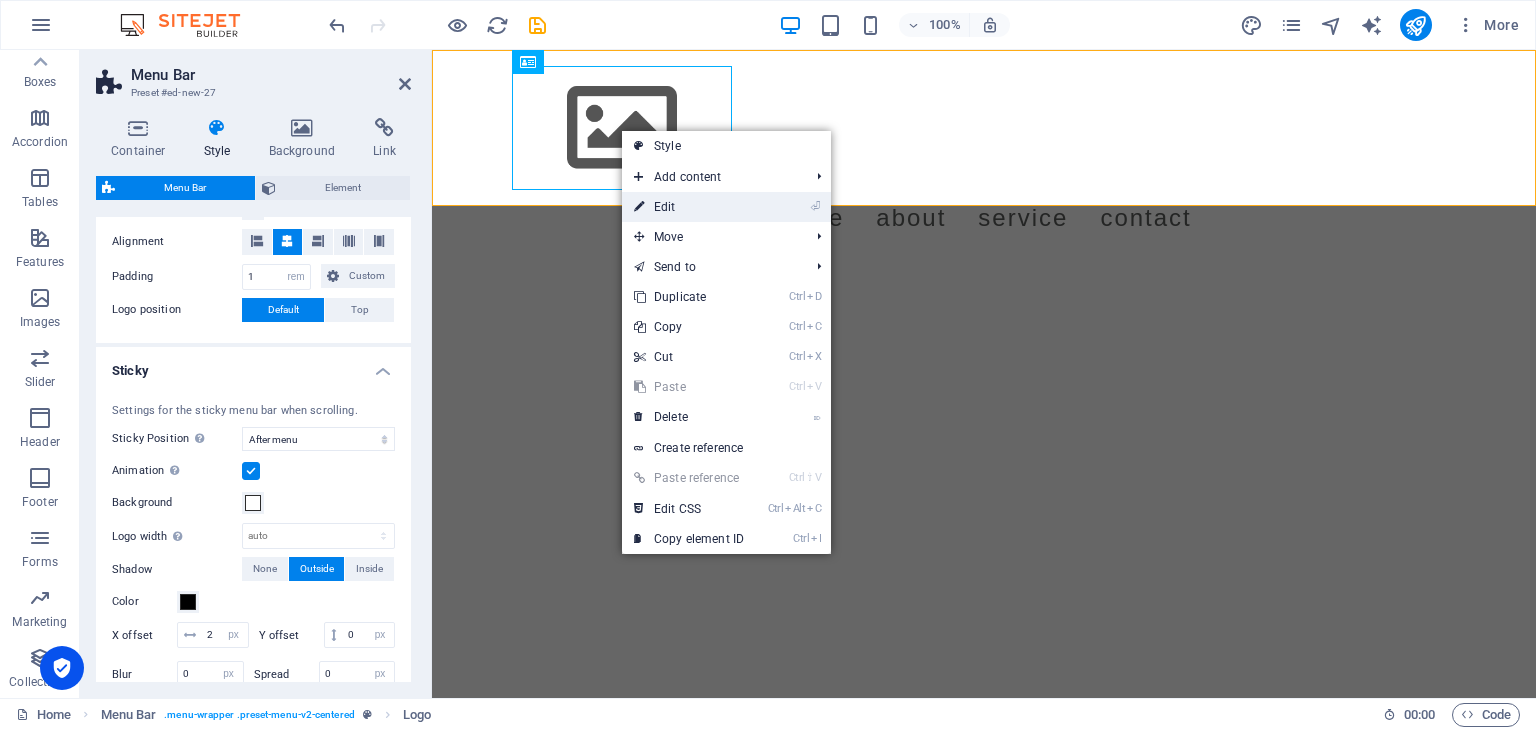 click on "⏎  Edit" at bounding box center (689, 207) 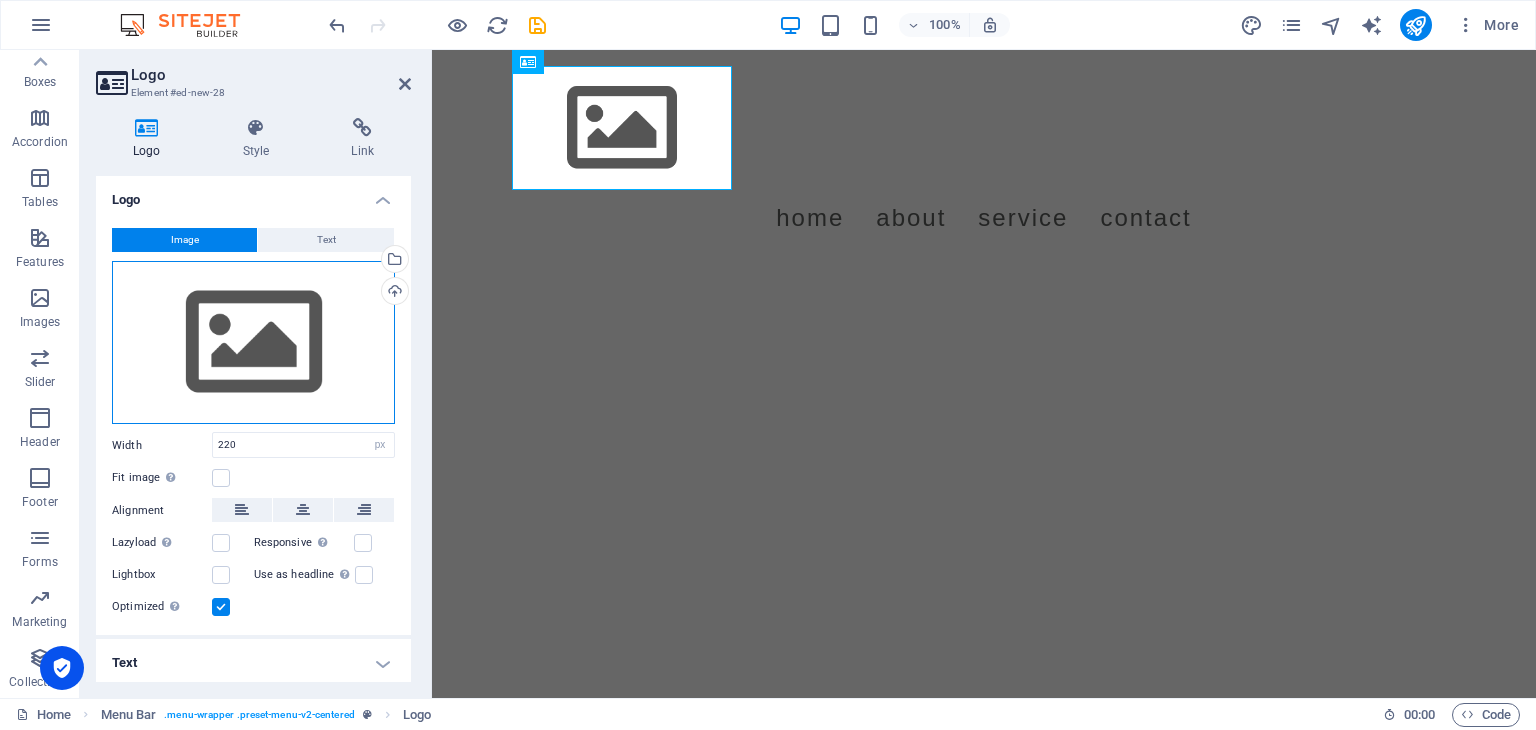 click on "Drag files here, click to choose files or select files from Files or our free stock photos & videos" at bounding box center [253, 343] 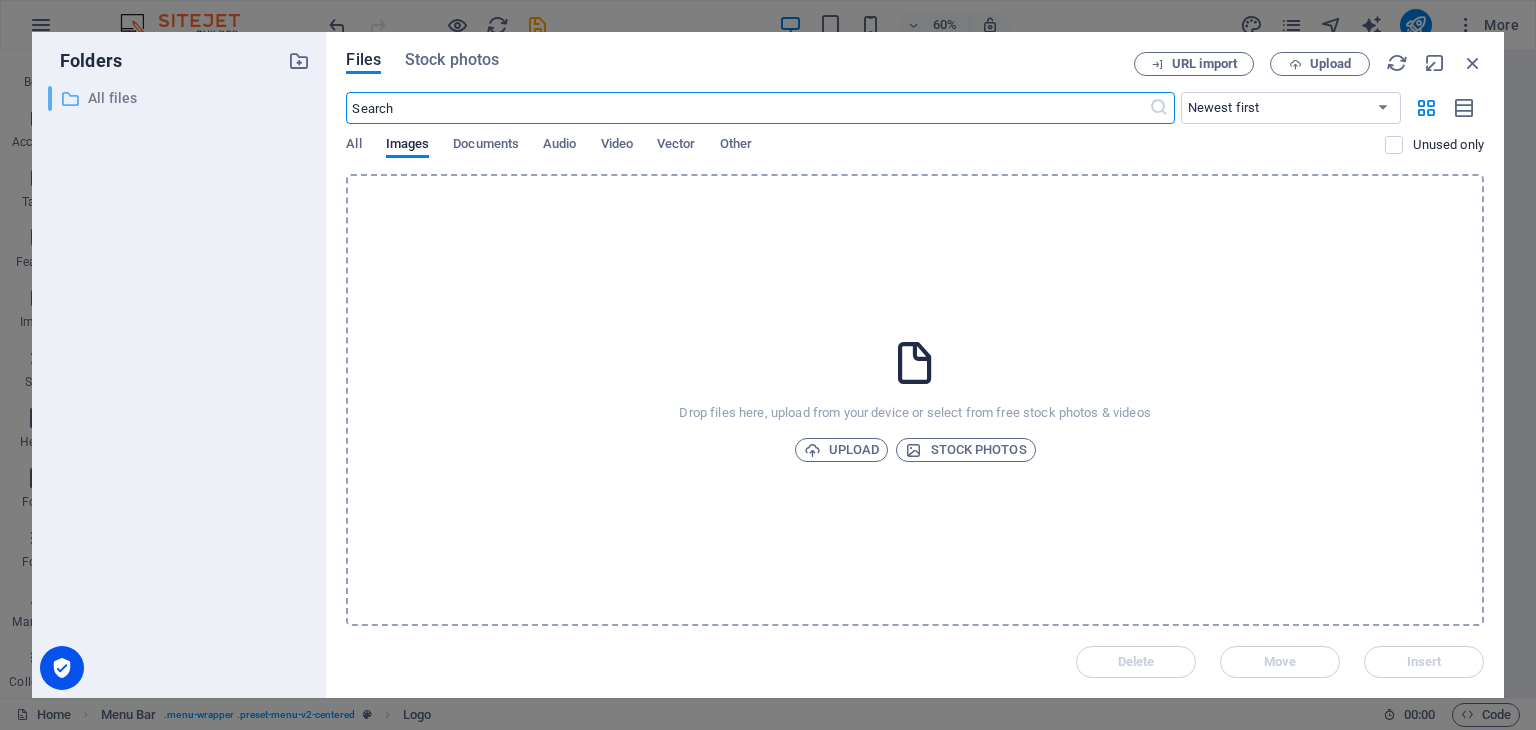 click on "All files" at bounding box center (181, 98) 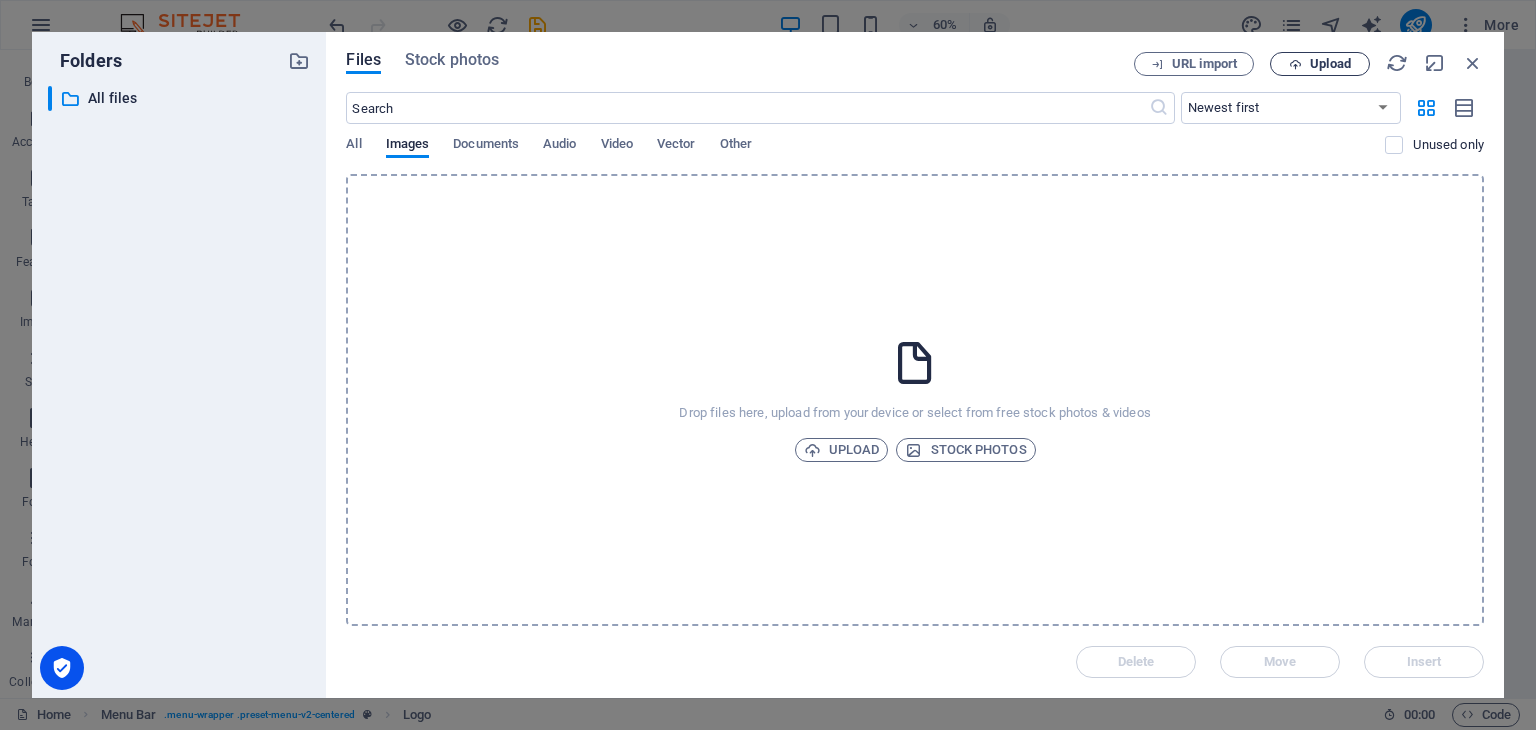 click on "Upload" at bounding box center [1330, 64] 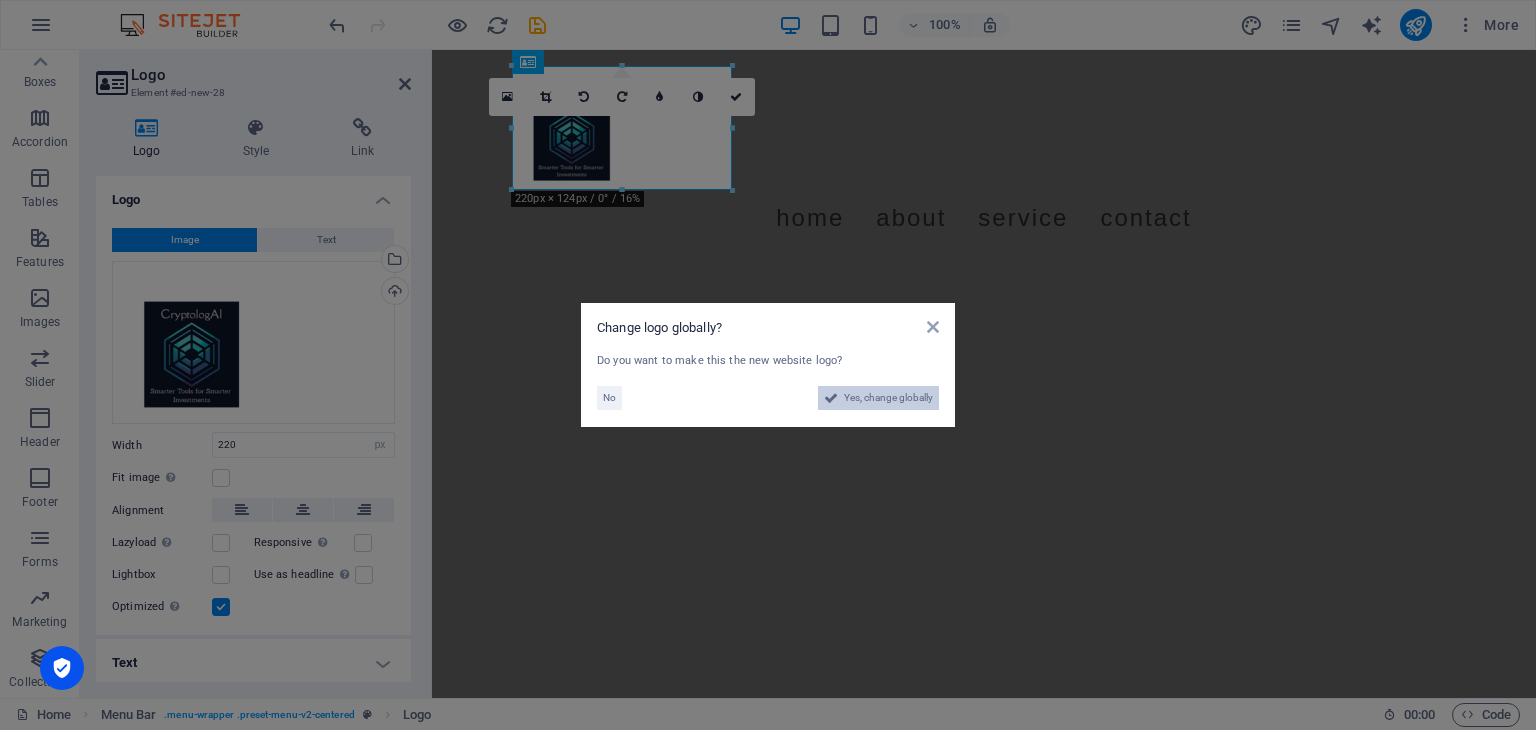 click on "Yes, change globally" at bounding box center [888, 398] 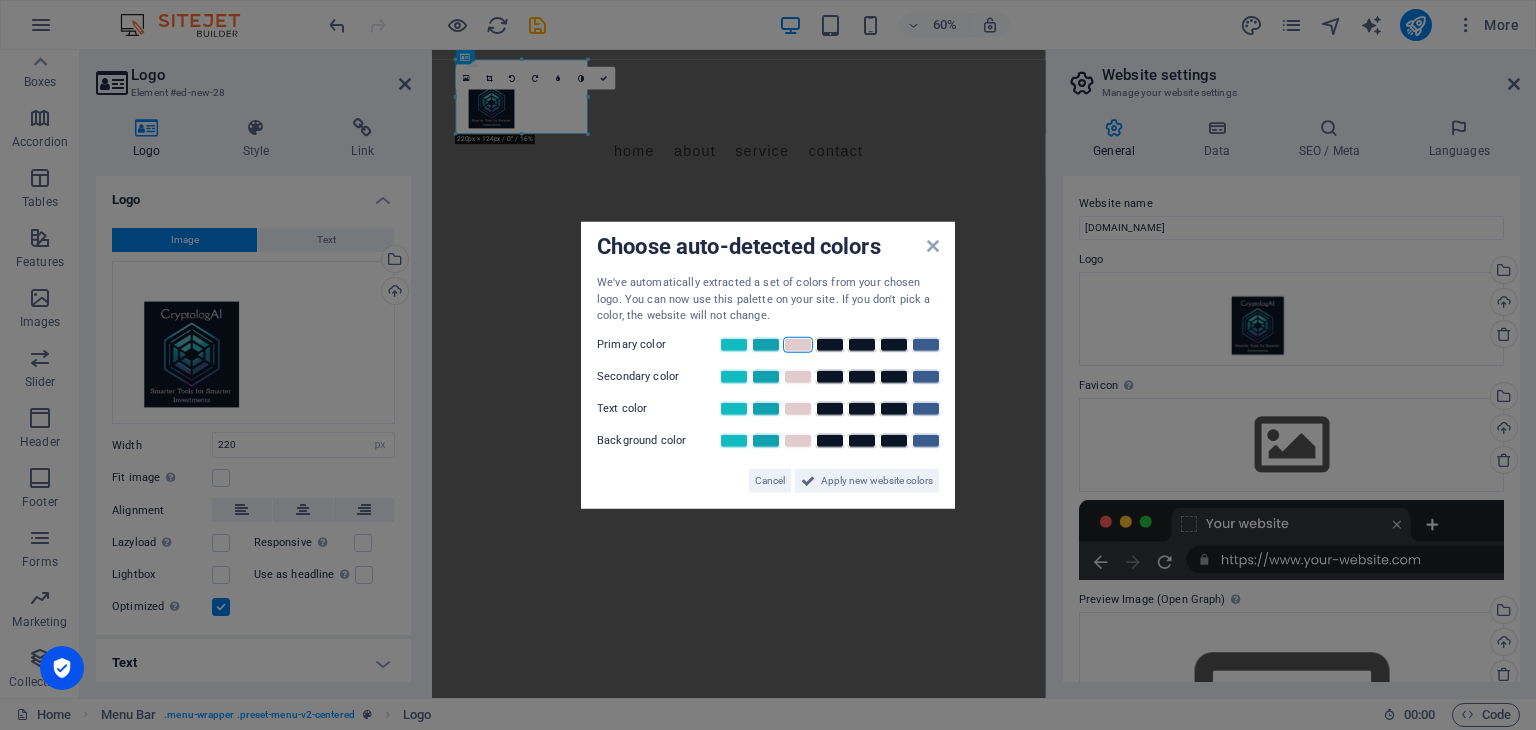 click at bounding box center [798, 344] 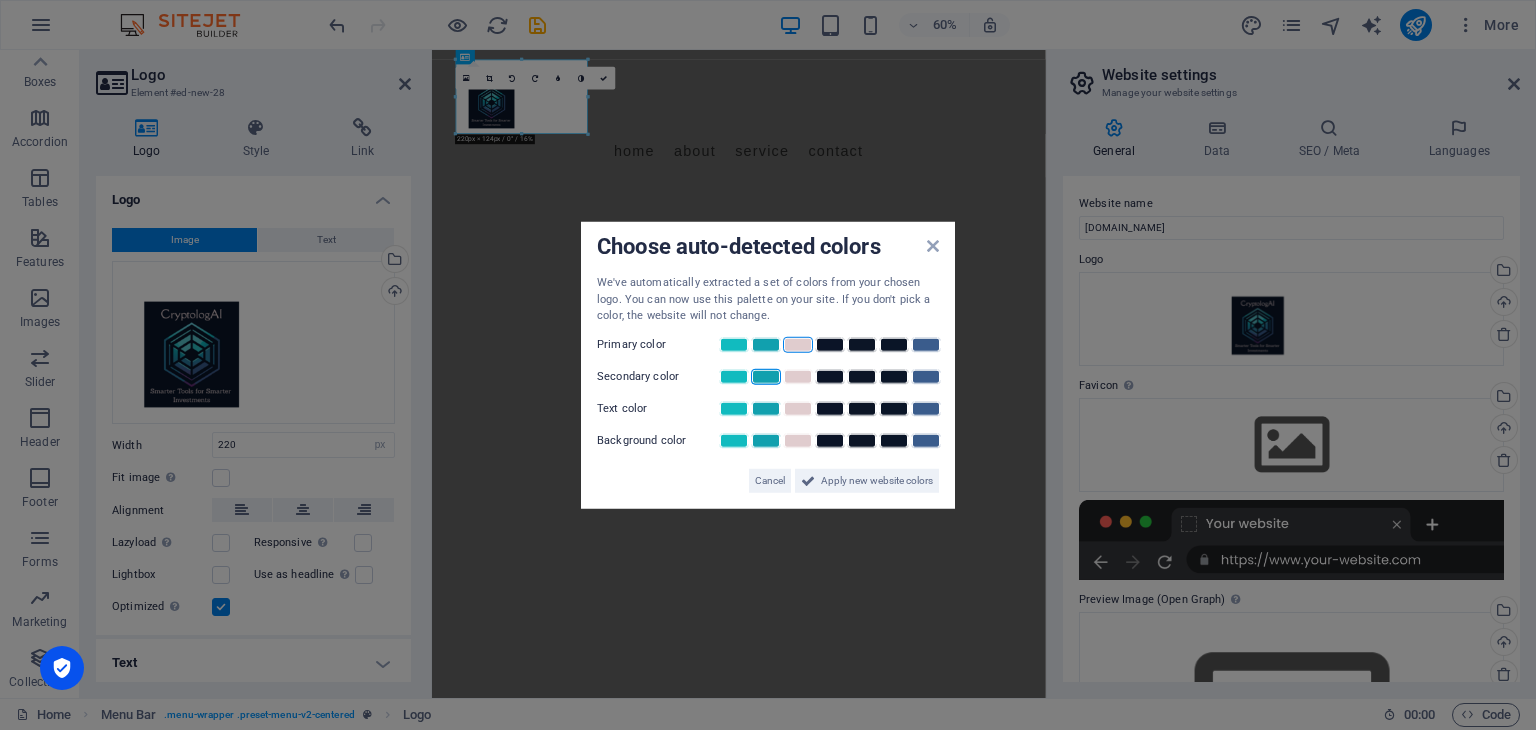 click at bounding box center [766, 376] 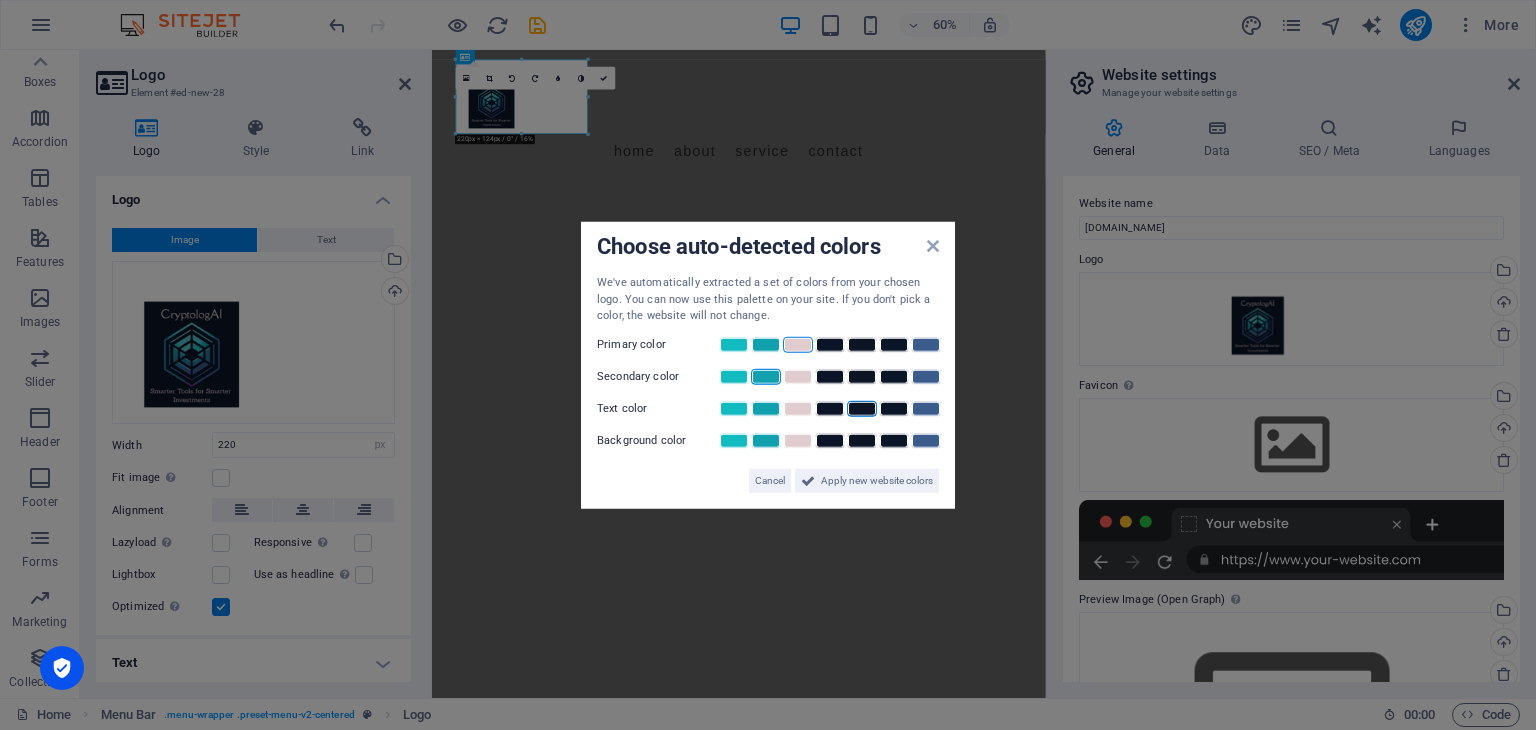 click at bounding box center [862, 408] 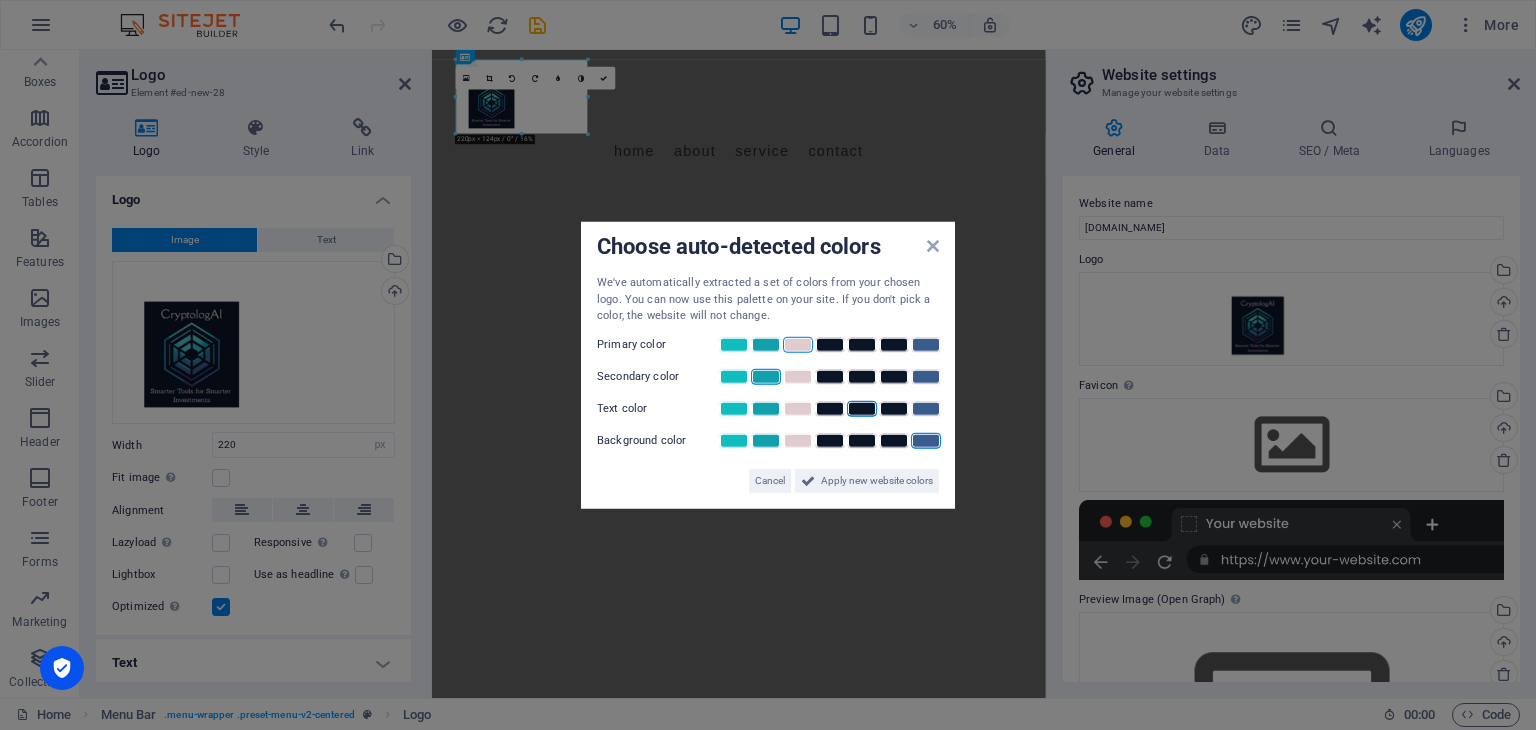 click at bounding box center [926, 440] 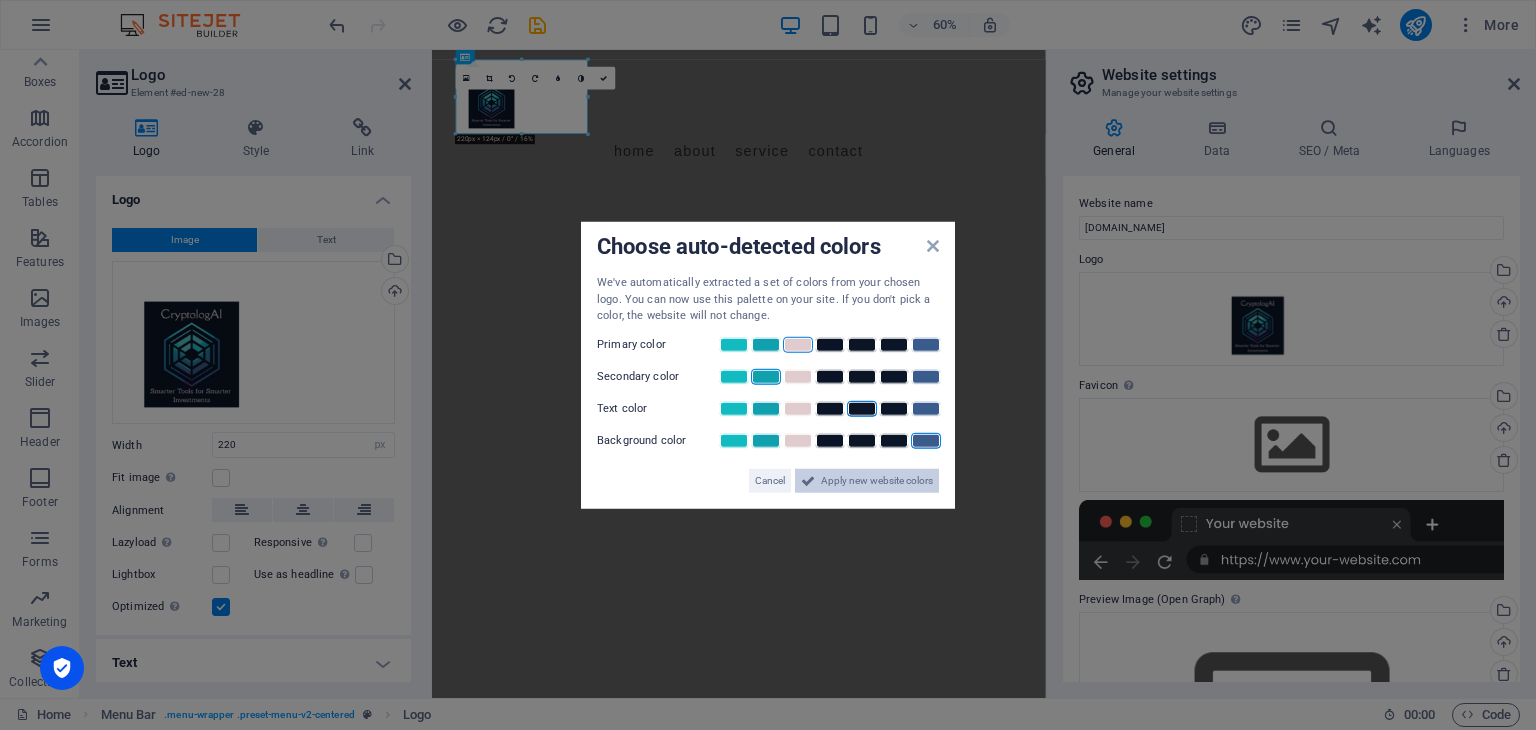 click on "Apply new website colors" at bounding box center (877, 480) 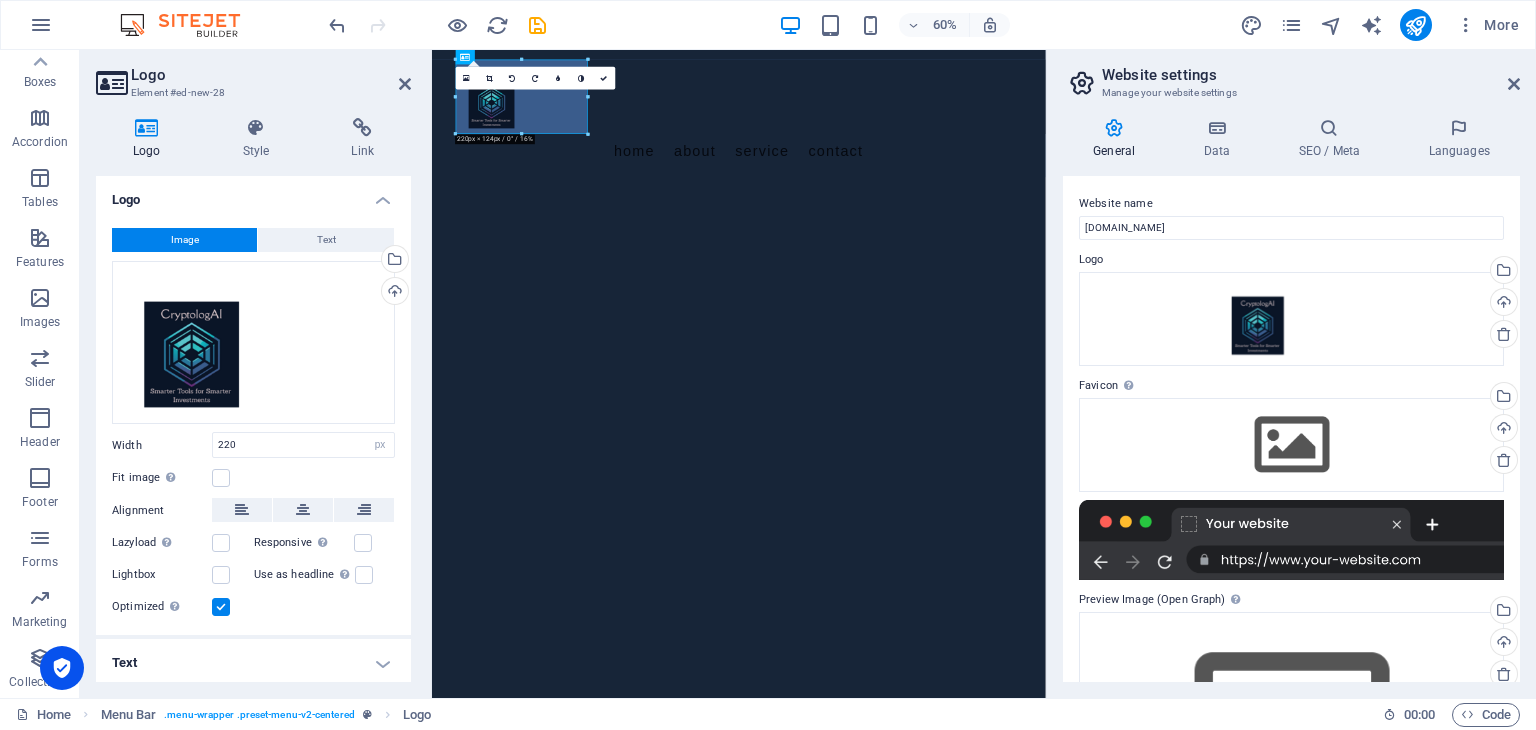 click on "Skip to main content
Menu Home About Service Contact" at bounding box center [943, 156] 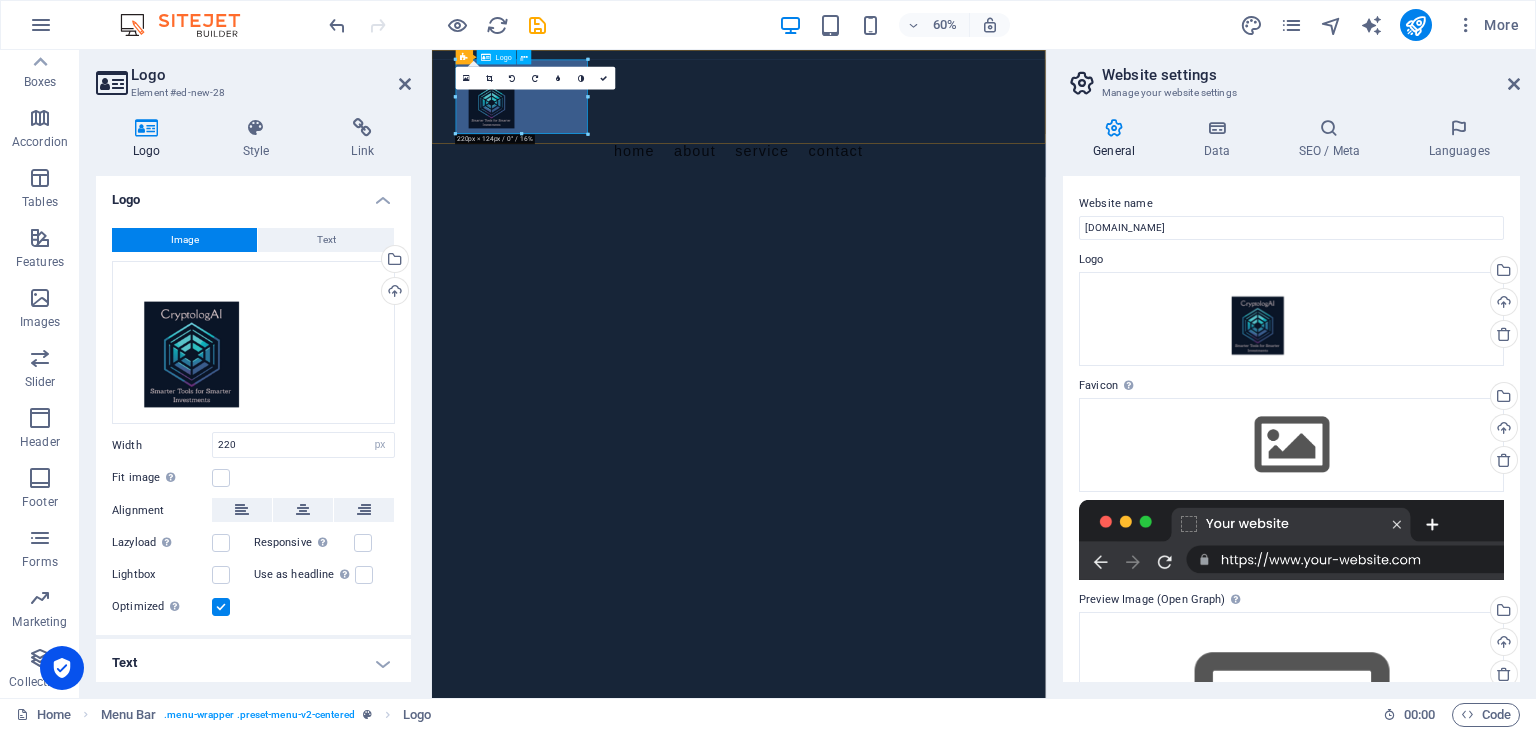 click at bounding box center [944, 128] 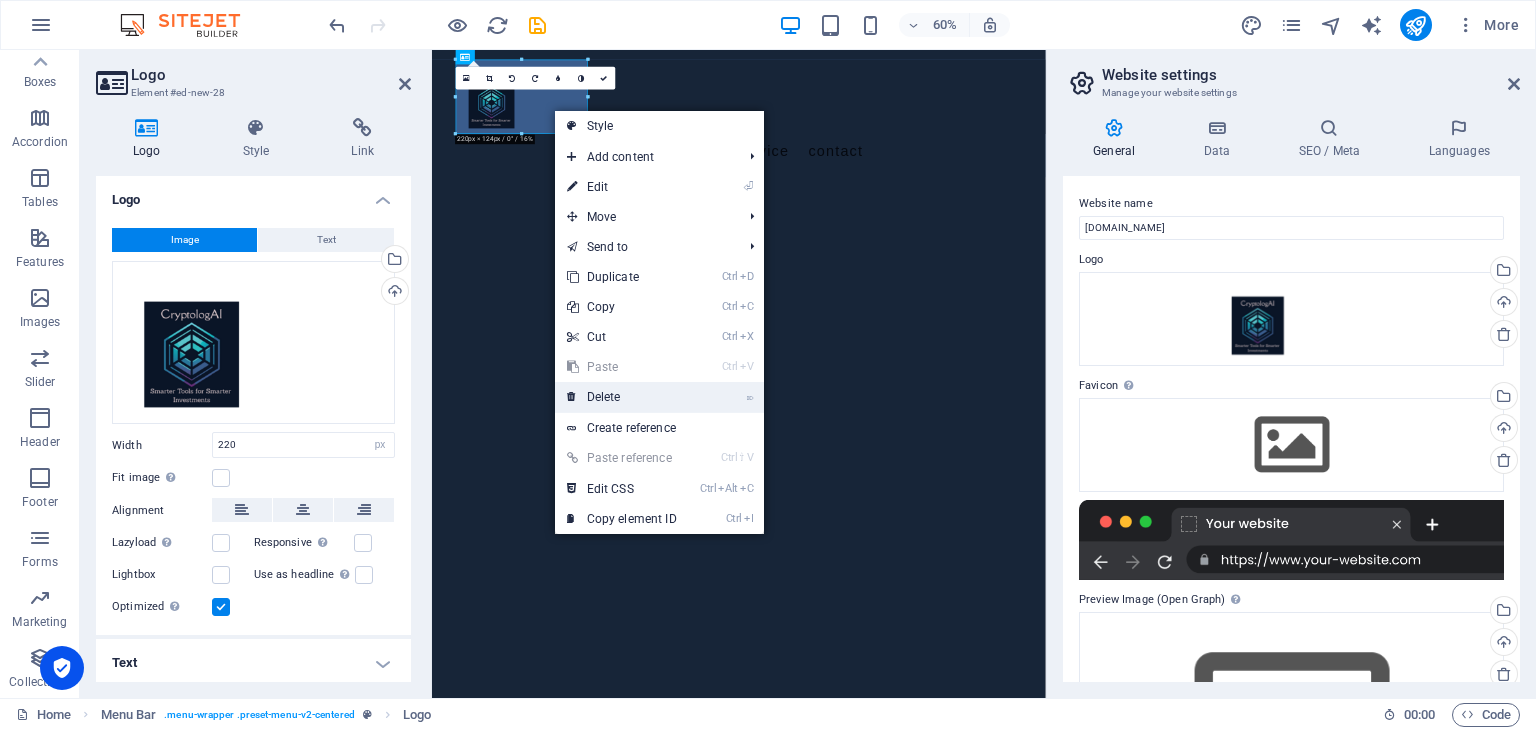 drag, startPoint x: 629, startPoint y: 394, endPoint x: 455, endPoint y: 352, distance: 178.99721 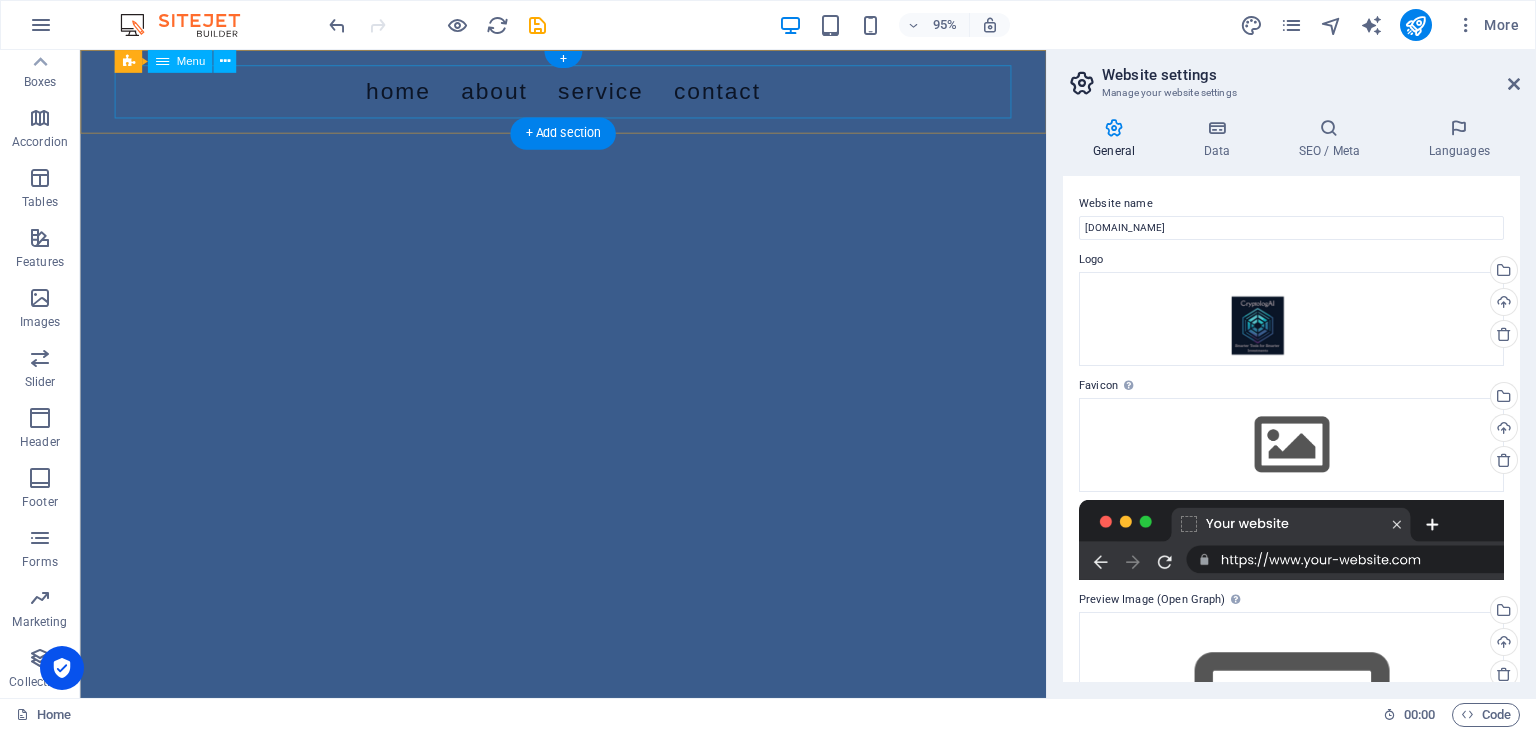 click on "Home About Service Contact" at bounding box center (589, 94) 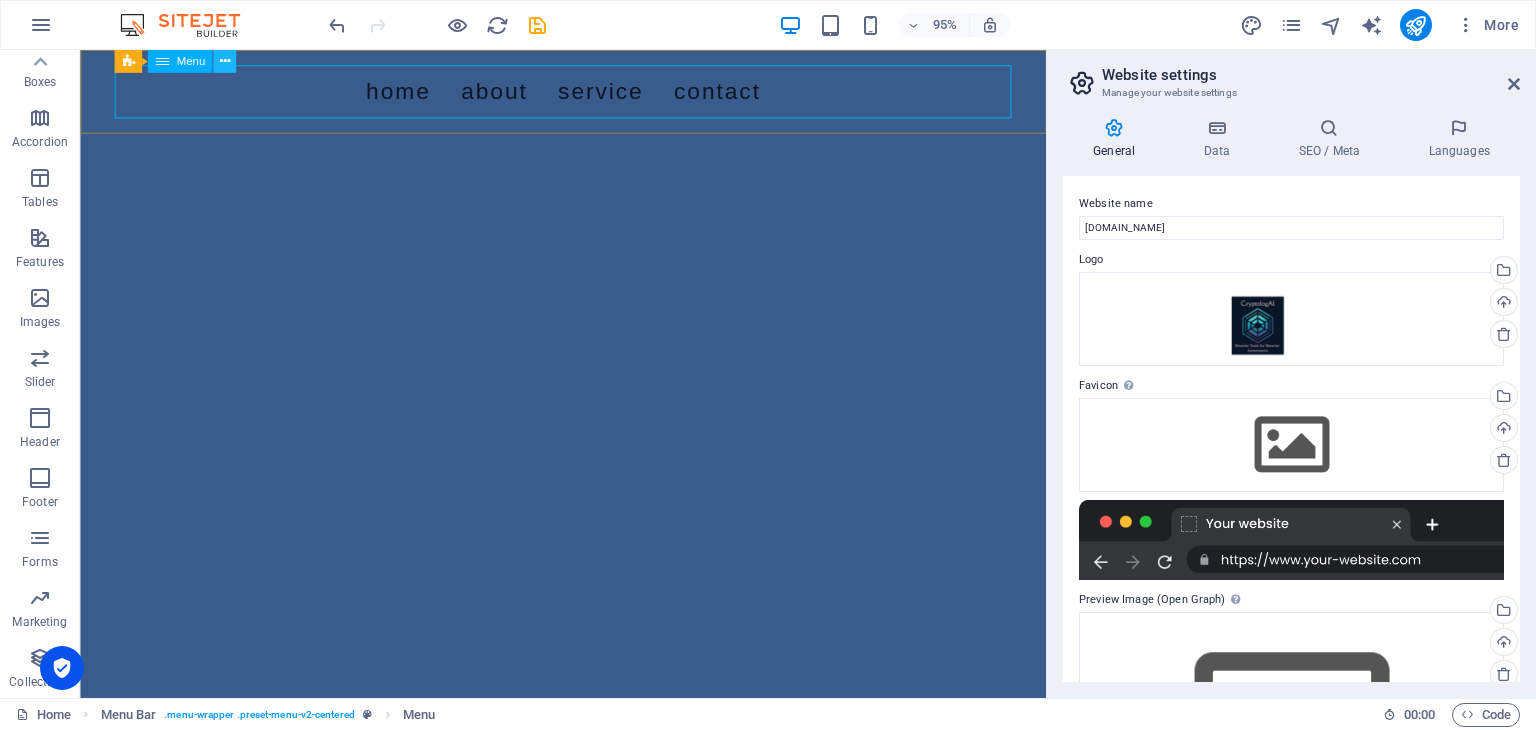 click at bounding box center [225, 61] 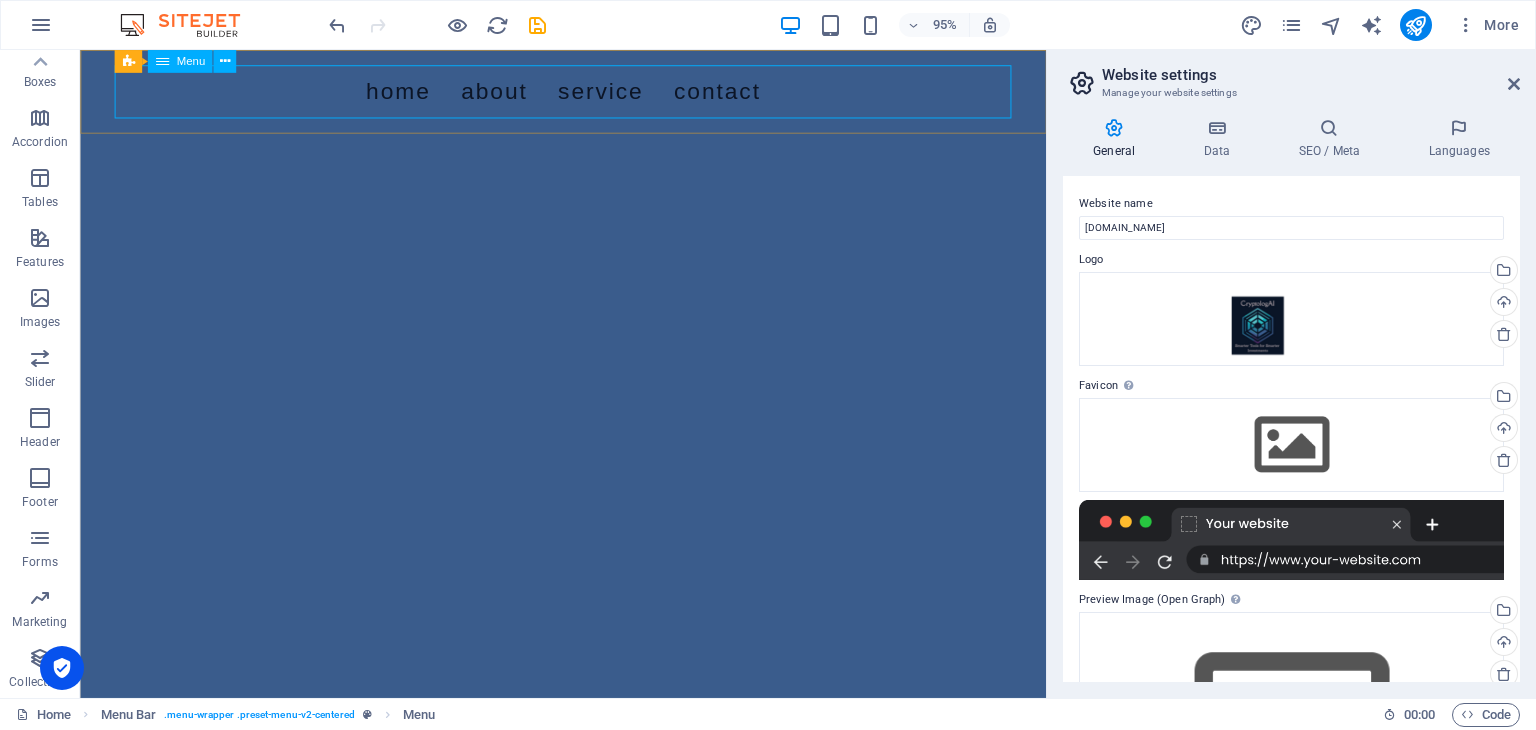 click at bounding box center [161, 61] 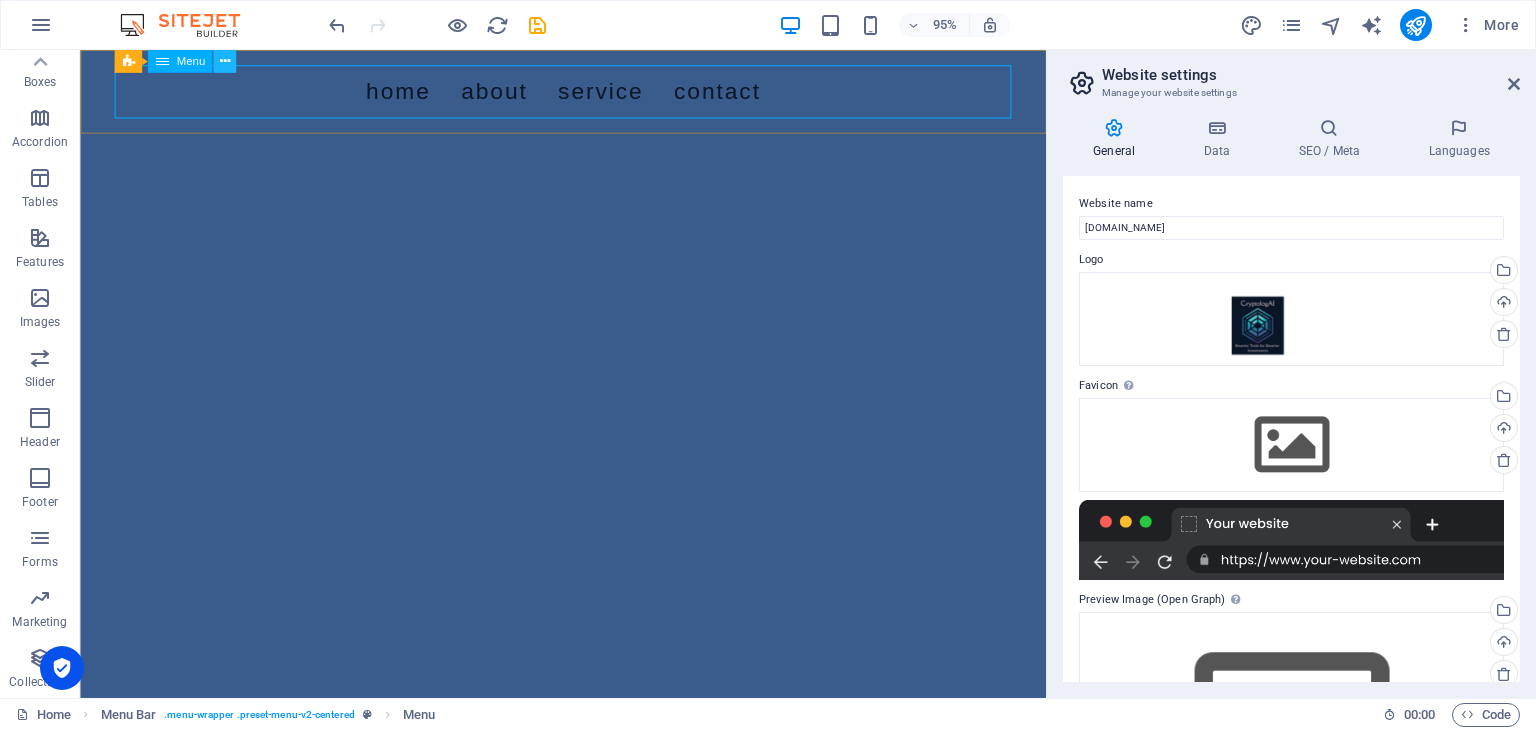 click at bounding box center (225, 61) 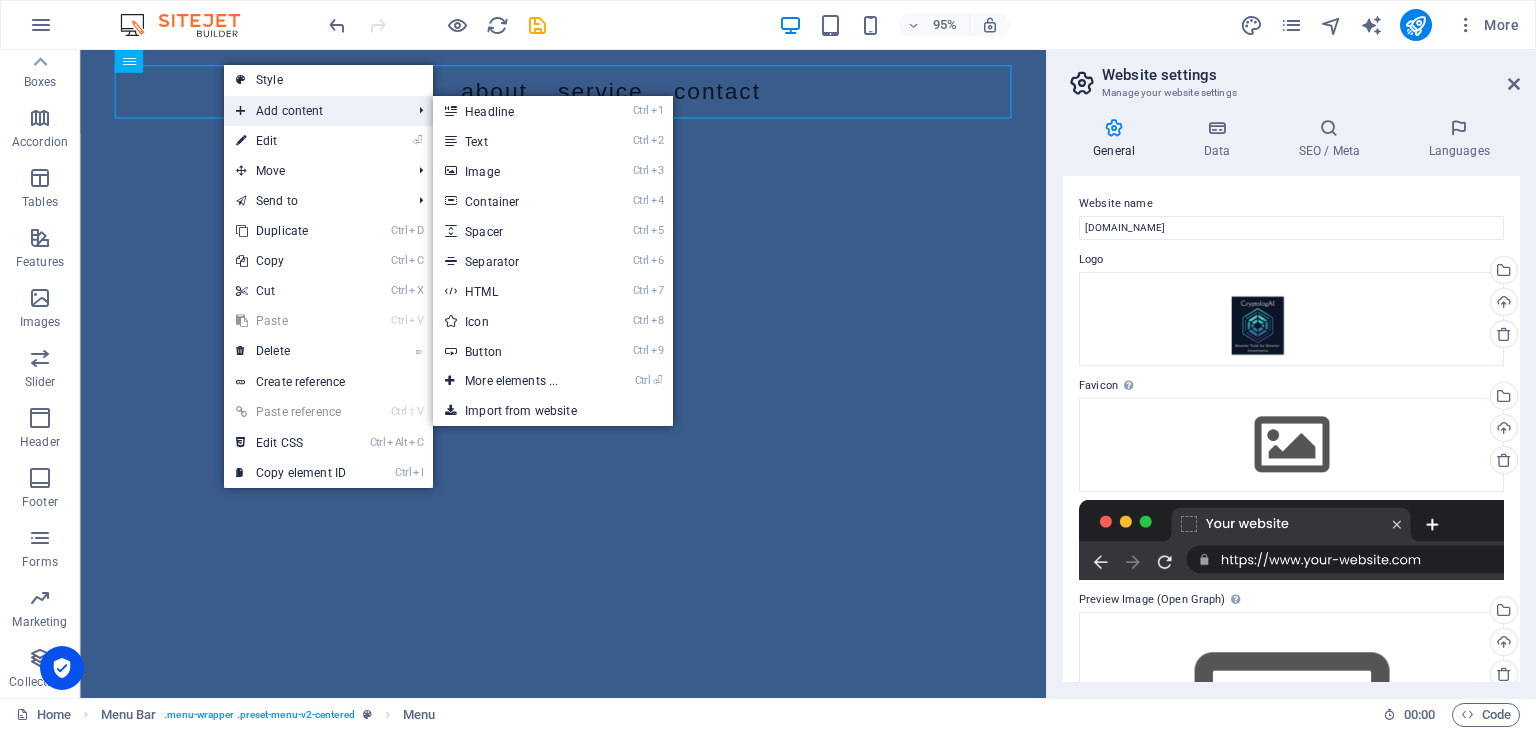 click on "Add content" at bounding box center [313, 111] 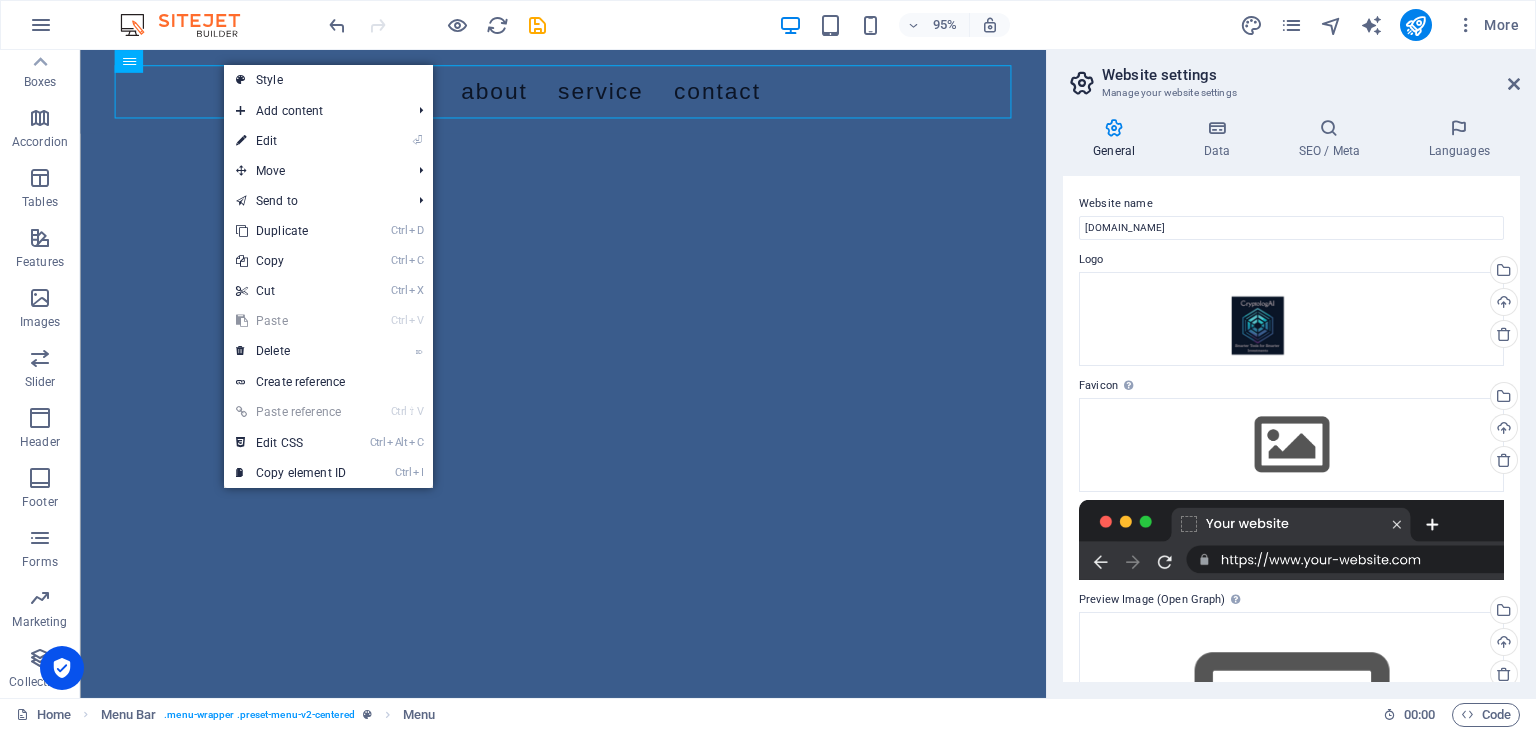 click on "⏎  Edit" at bounding box center (291, 141) 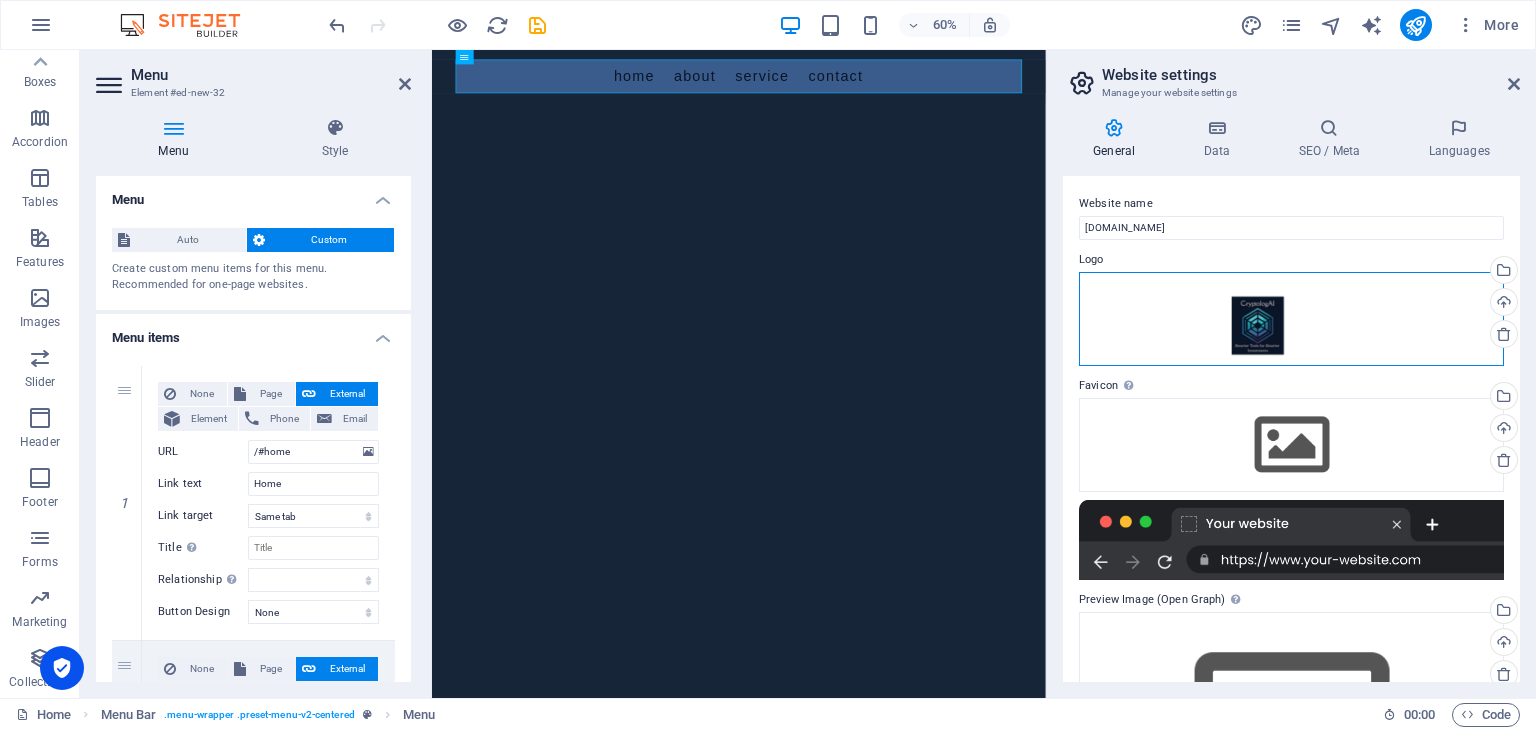 click on "Drag files here, click to choose files or select files from Files or our free stock photos & videos" at bounding box center (1291, 319) 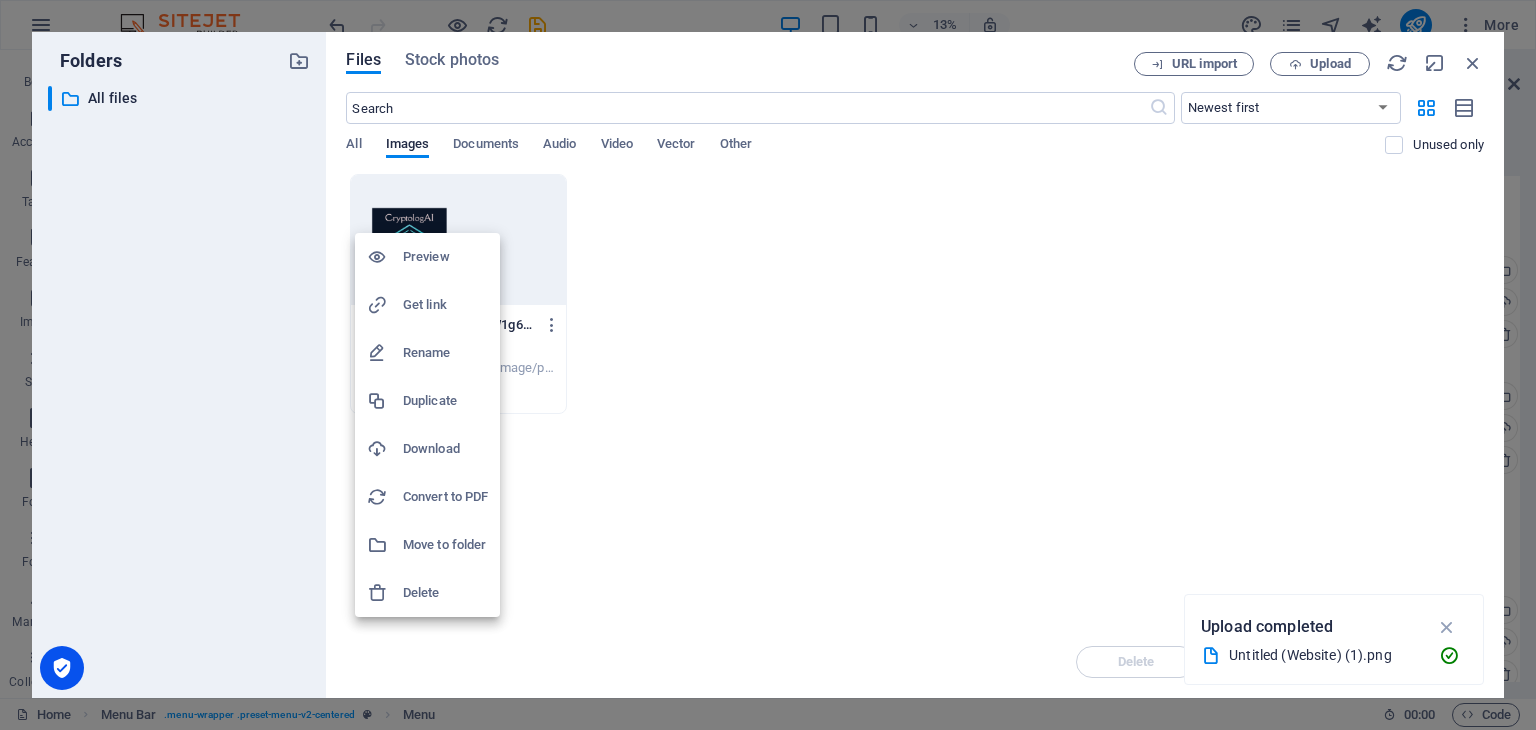 click on "Delete" at bounding box center [445, 593] 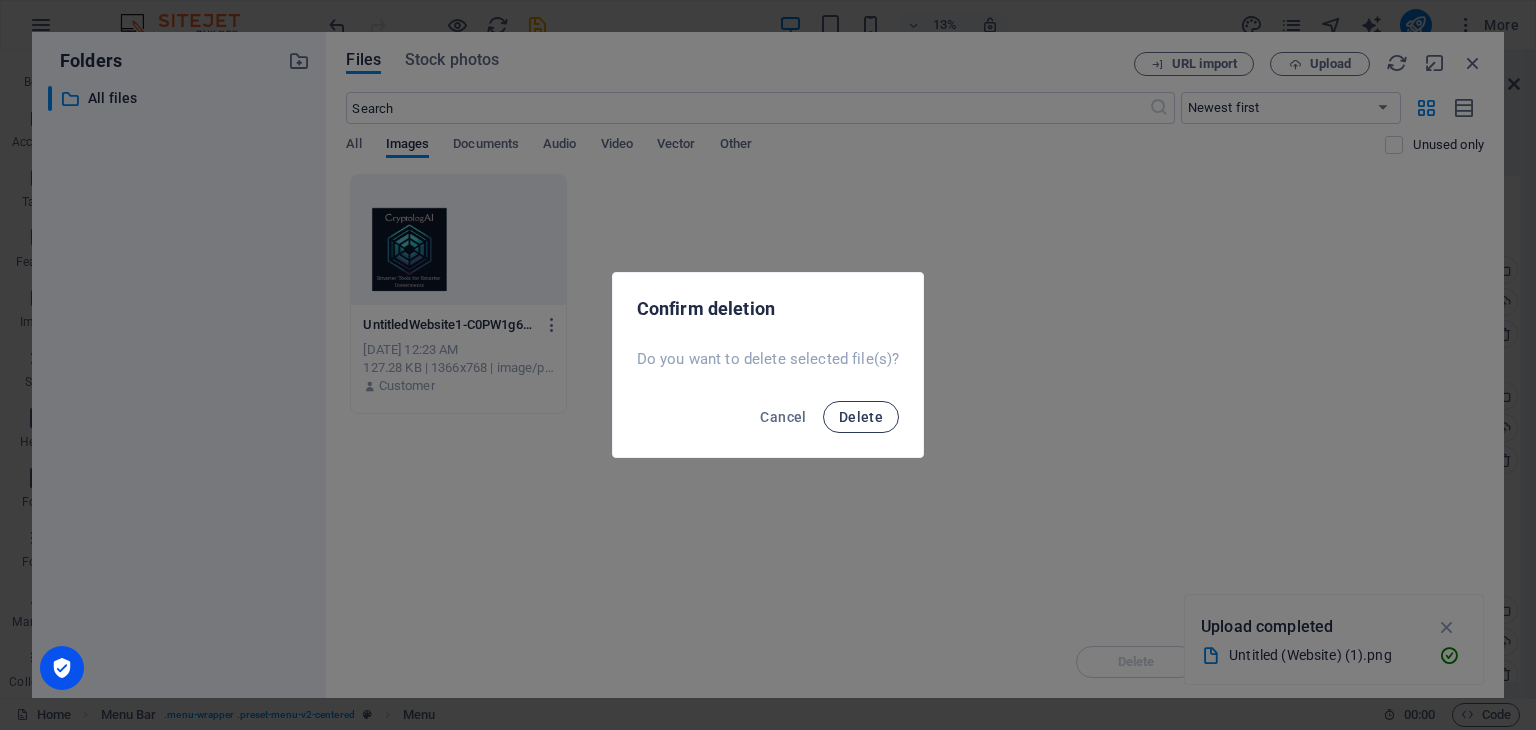 click on "Delete" at bounding box center (861, 417) 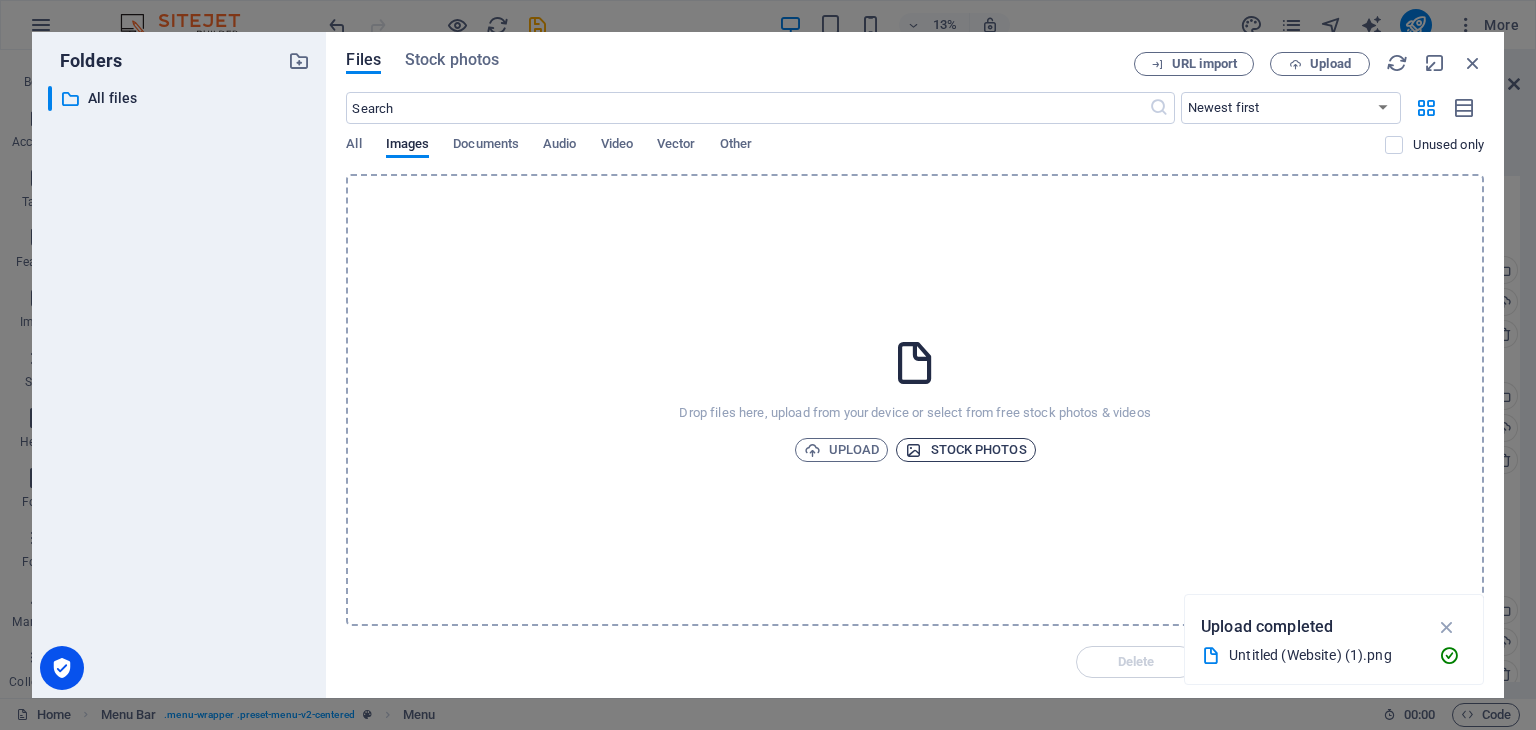 click on "Stock photos" at bounding box center (965, 450) 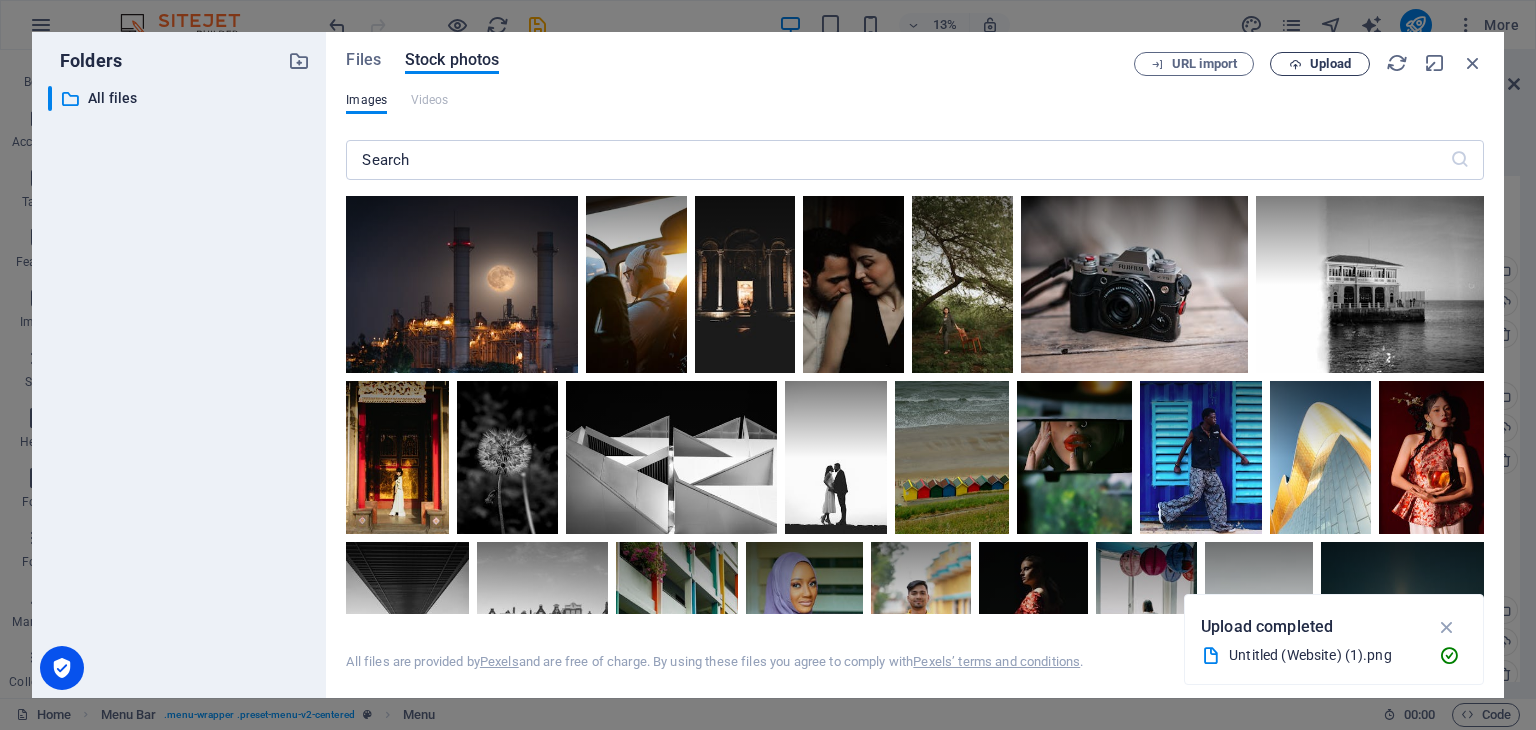 click on "Upload" at bounding box center [1330, 64] 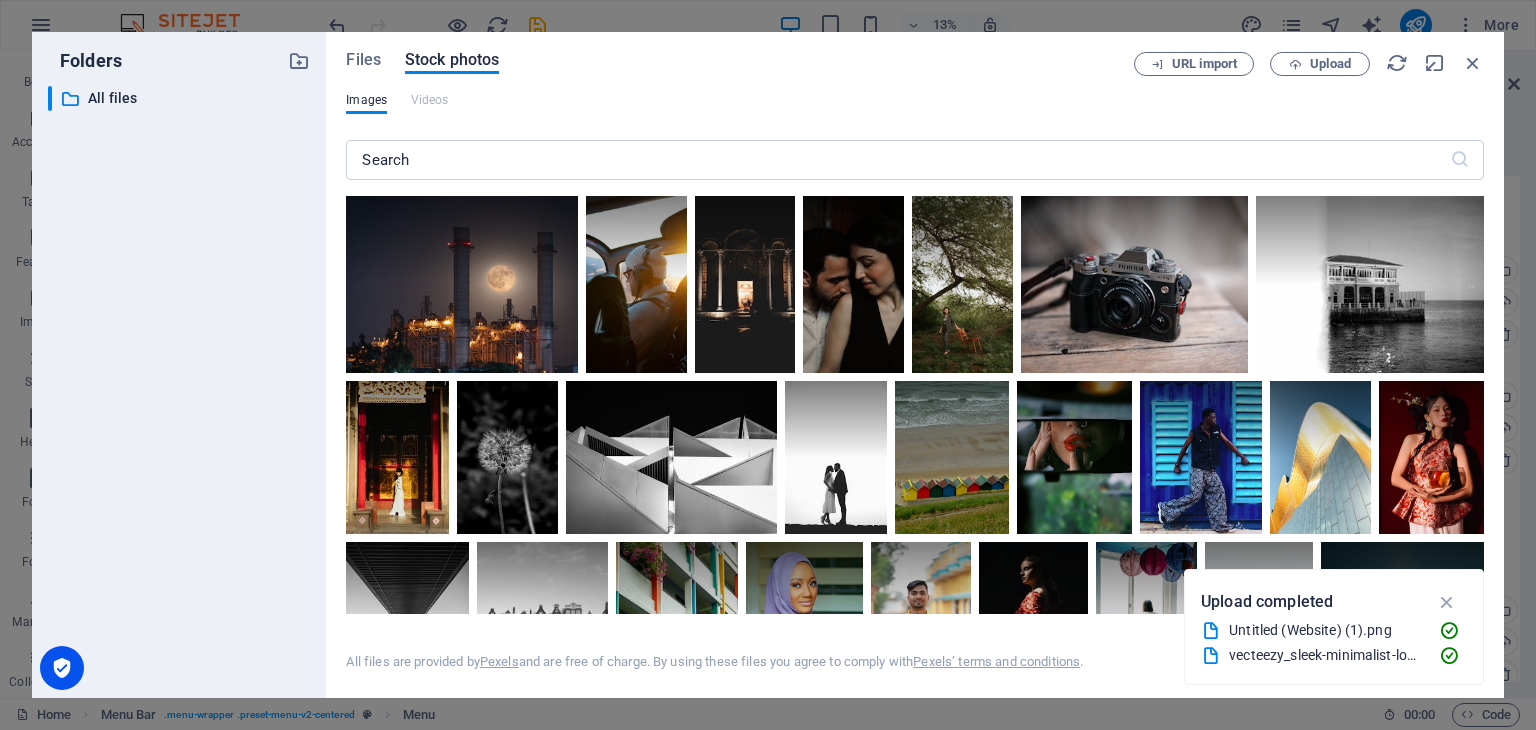 click on "Files Stock photos" at bounding box center (740, 63) 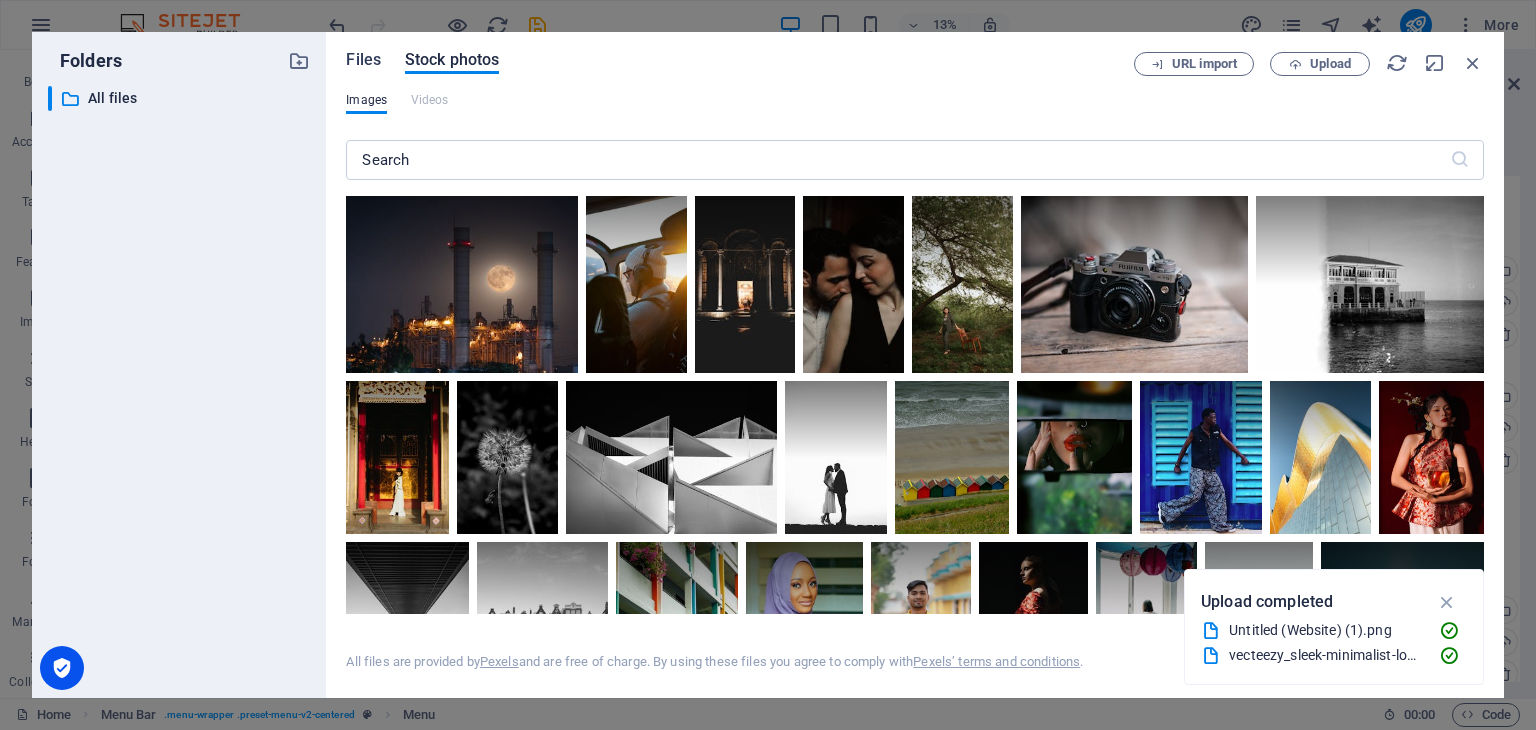 click on "Files" at bounding box center [363, 60] 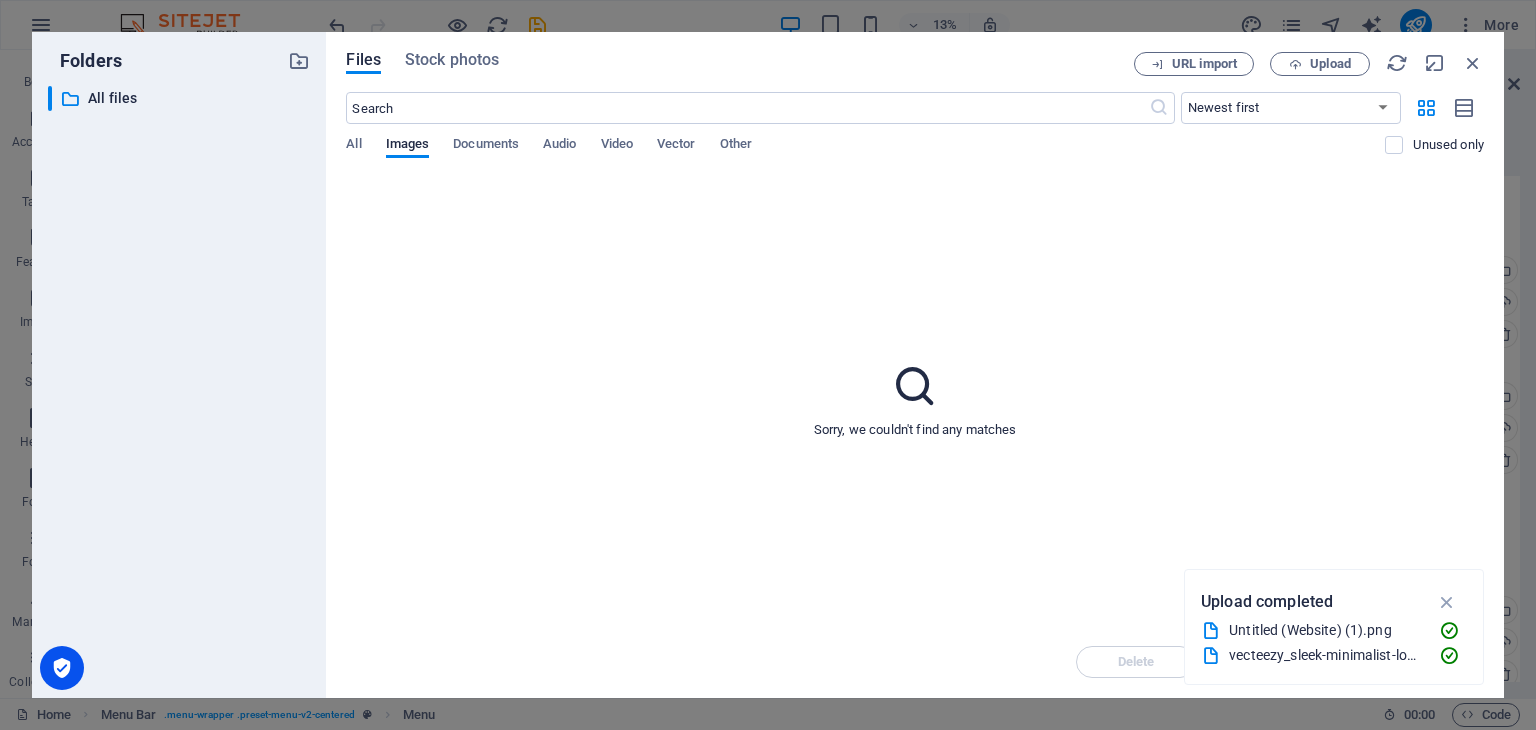 click on "vecteezy_sleek-minimalist-logo-design-featuring-a-geometric-shape_62020456_32.zip" at bounding box center (1326, 655) 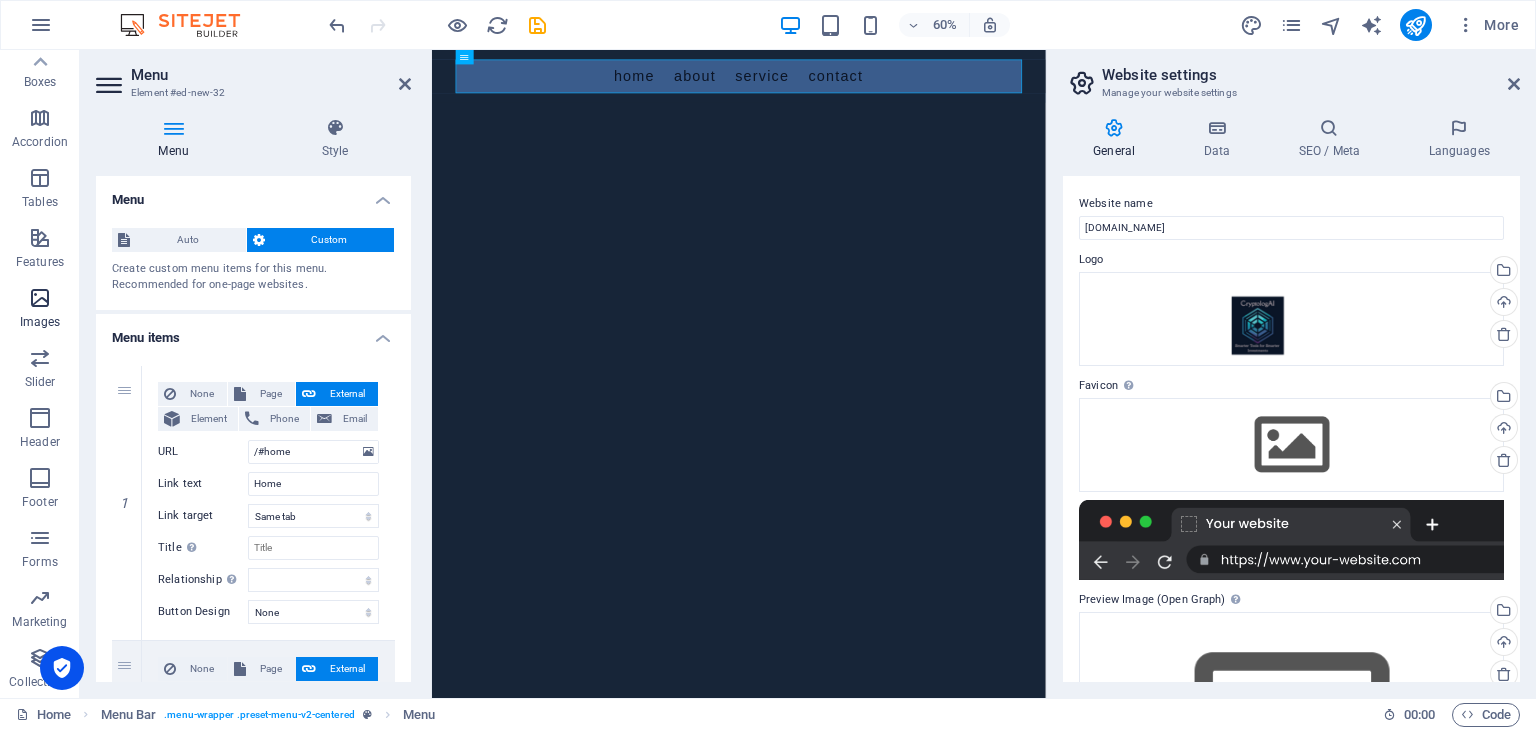 click on "Images" at bounding box center [40, 322] 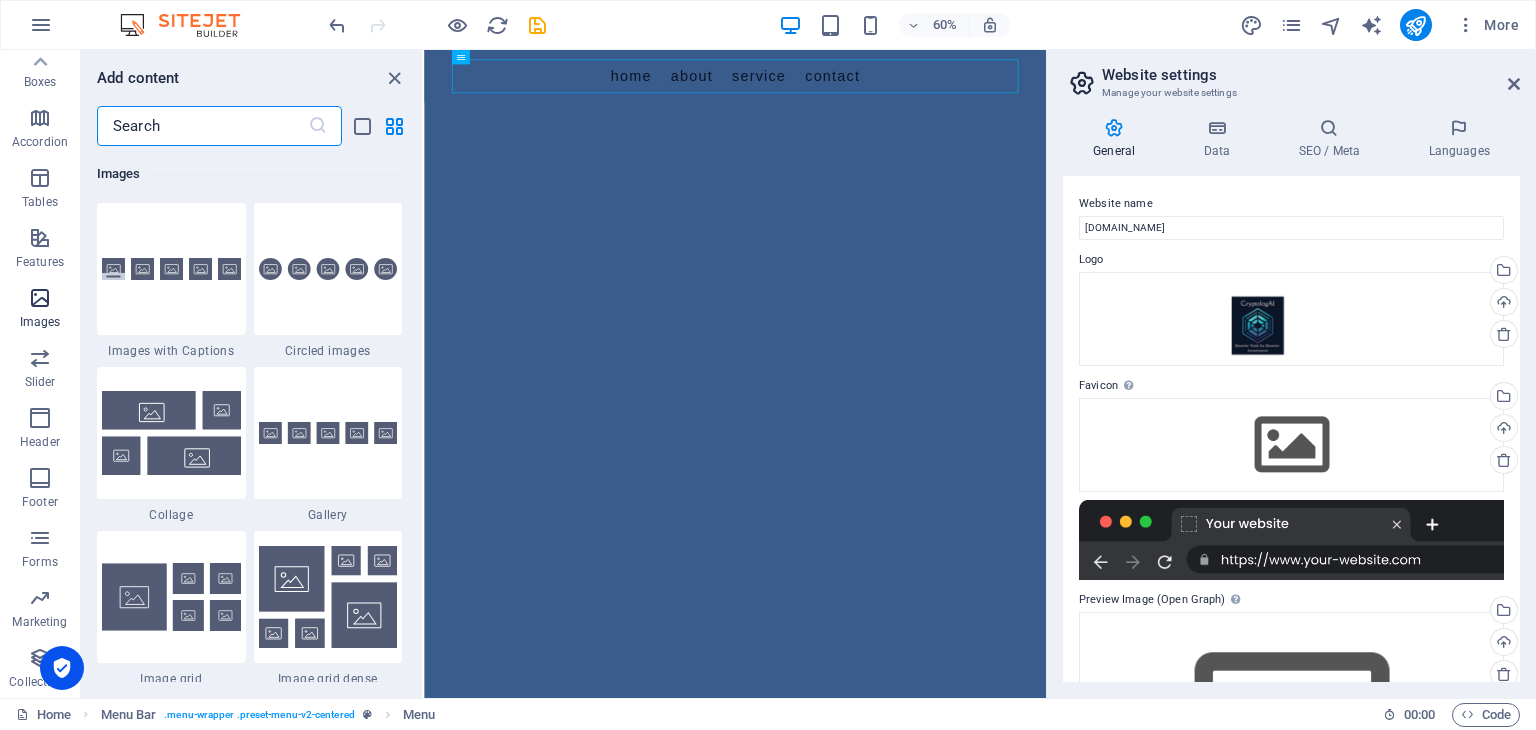 scroll, scrollTop: 9976, scrollLeft: 0, axis: vertical 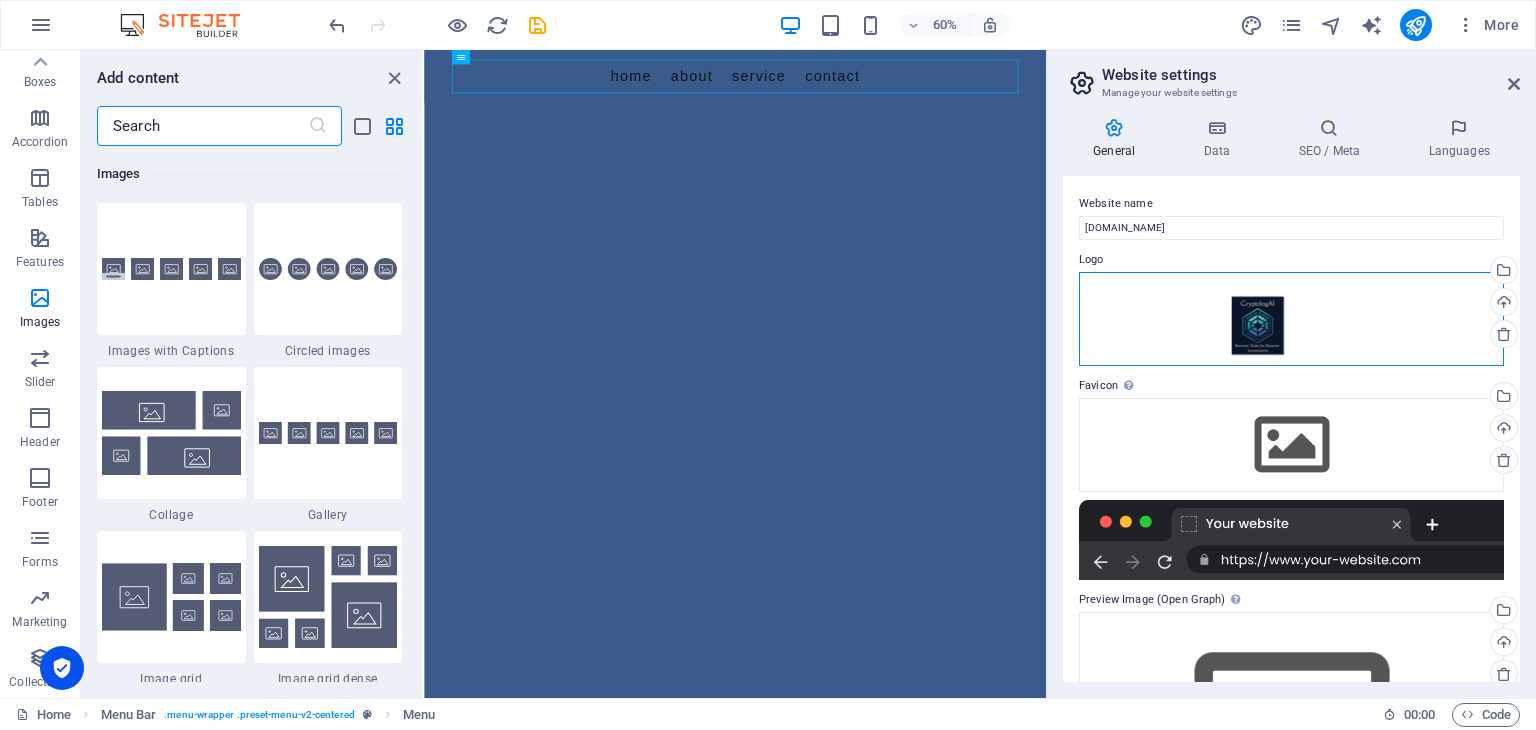 click on "Drag files here, click to choose files or select files from Files or our free stock photos & videos" at bounding box center (1291, 319) 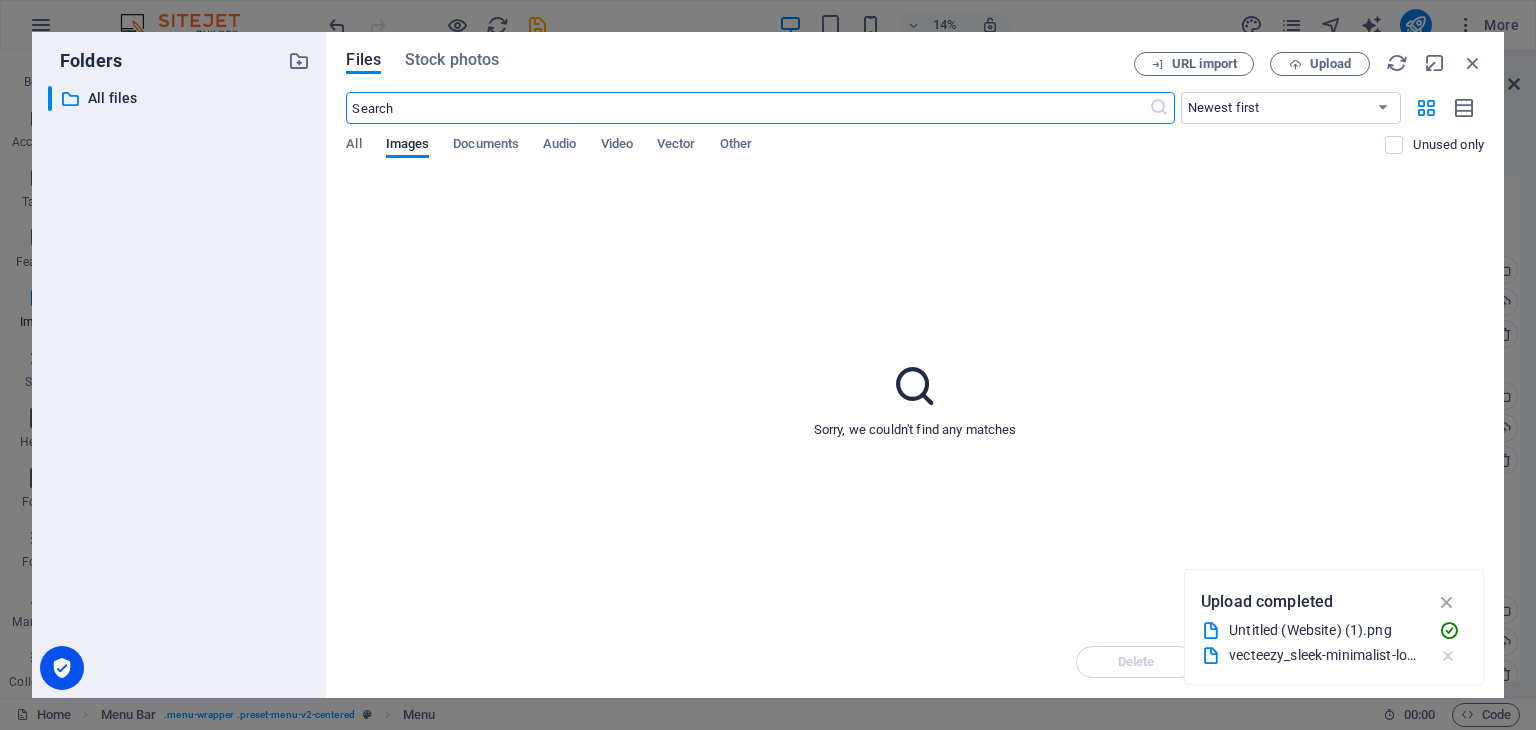 click at bounding box center (1448, 656) 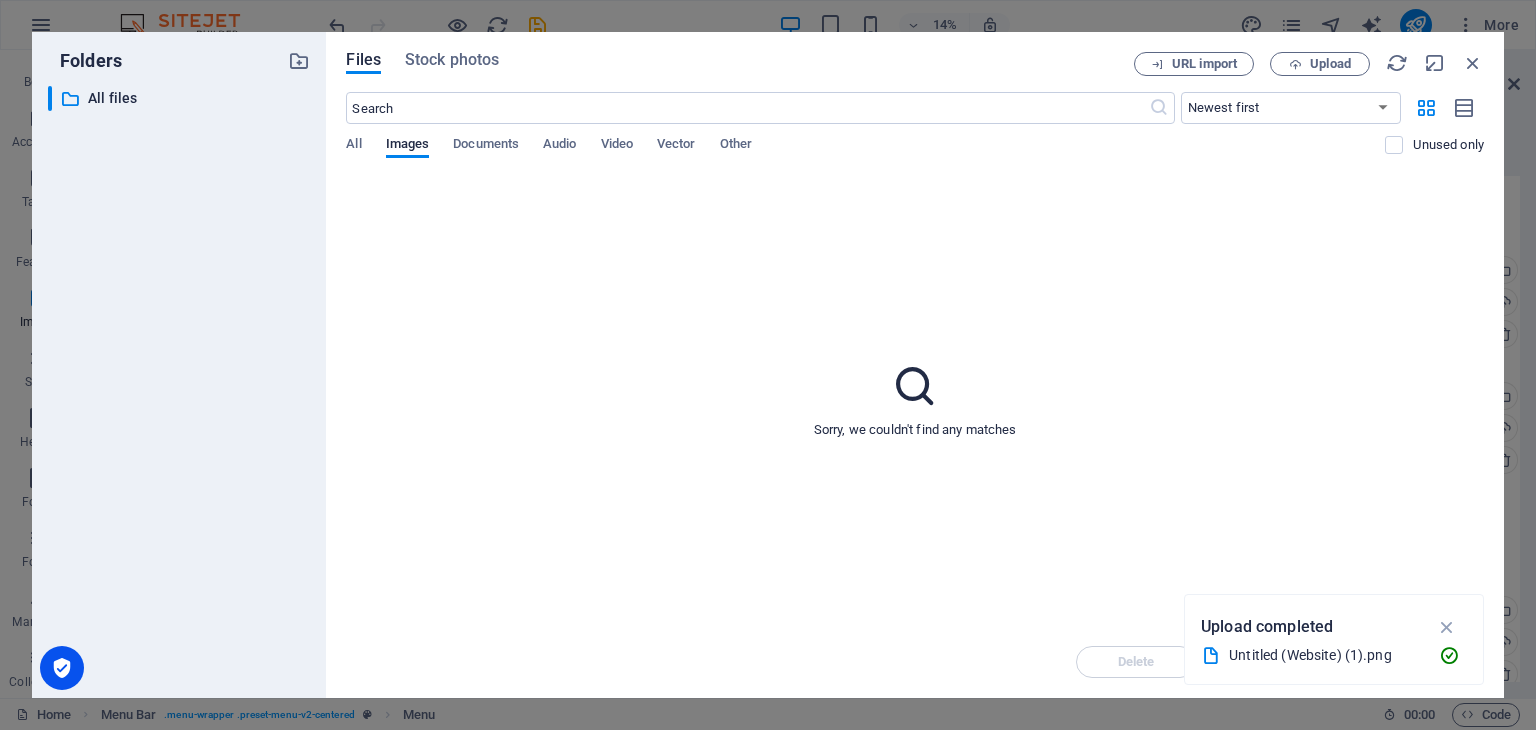click on "Untitled (Website) (1).png" at bounding box center [1326, 655] 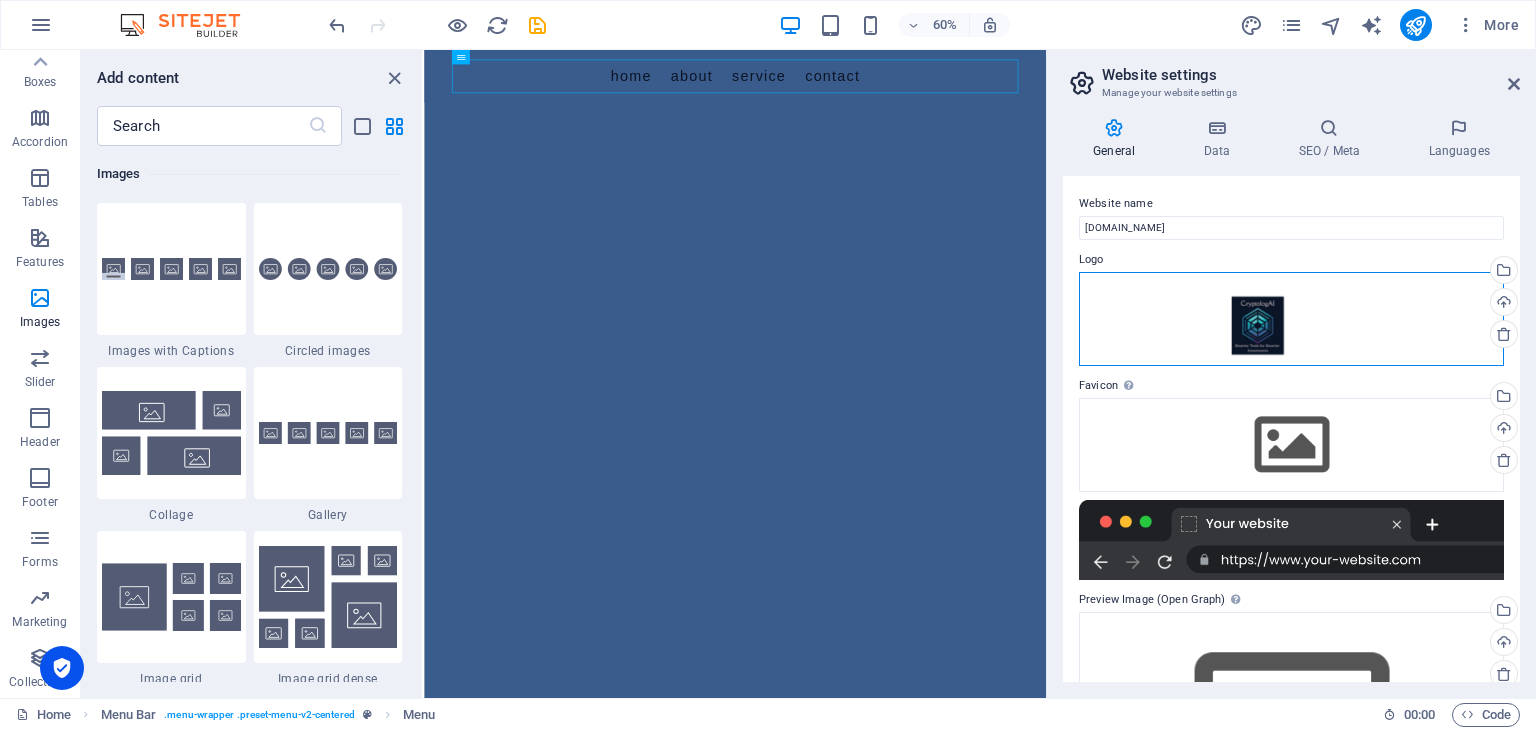 click on "Drag files here, click to choose files or select files from Files or our free stock photos & videos" at bounding box center (1291, 319) 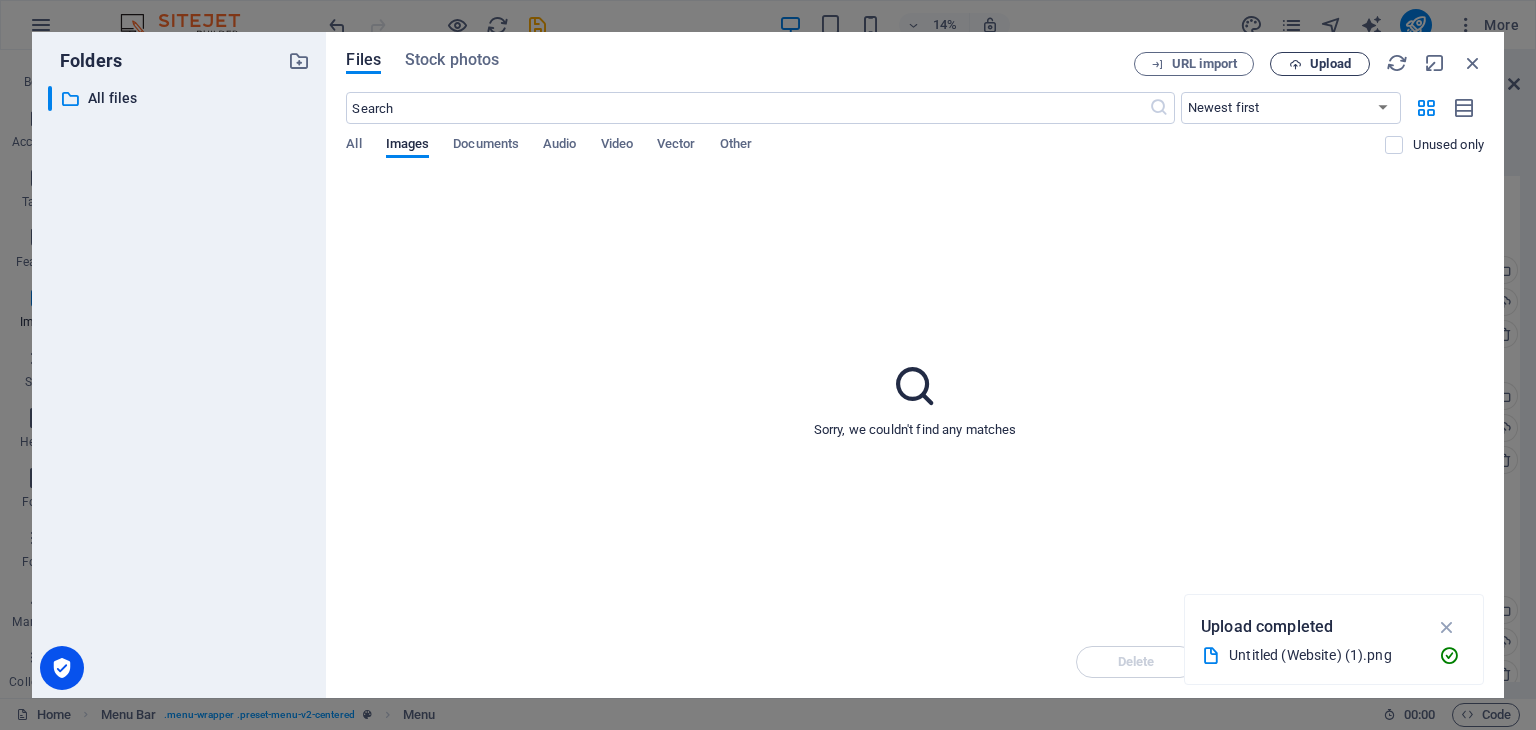 click on "Upload" at bounding box center [1330, 64] 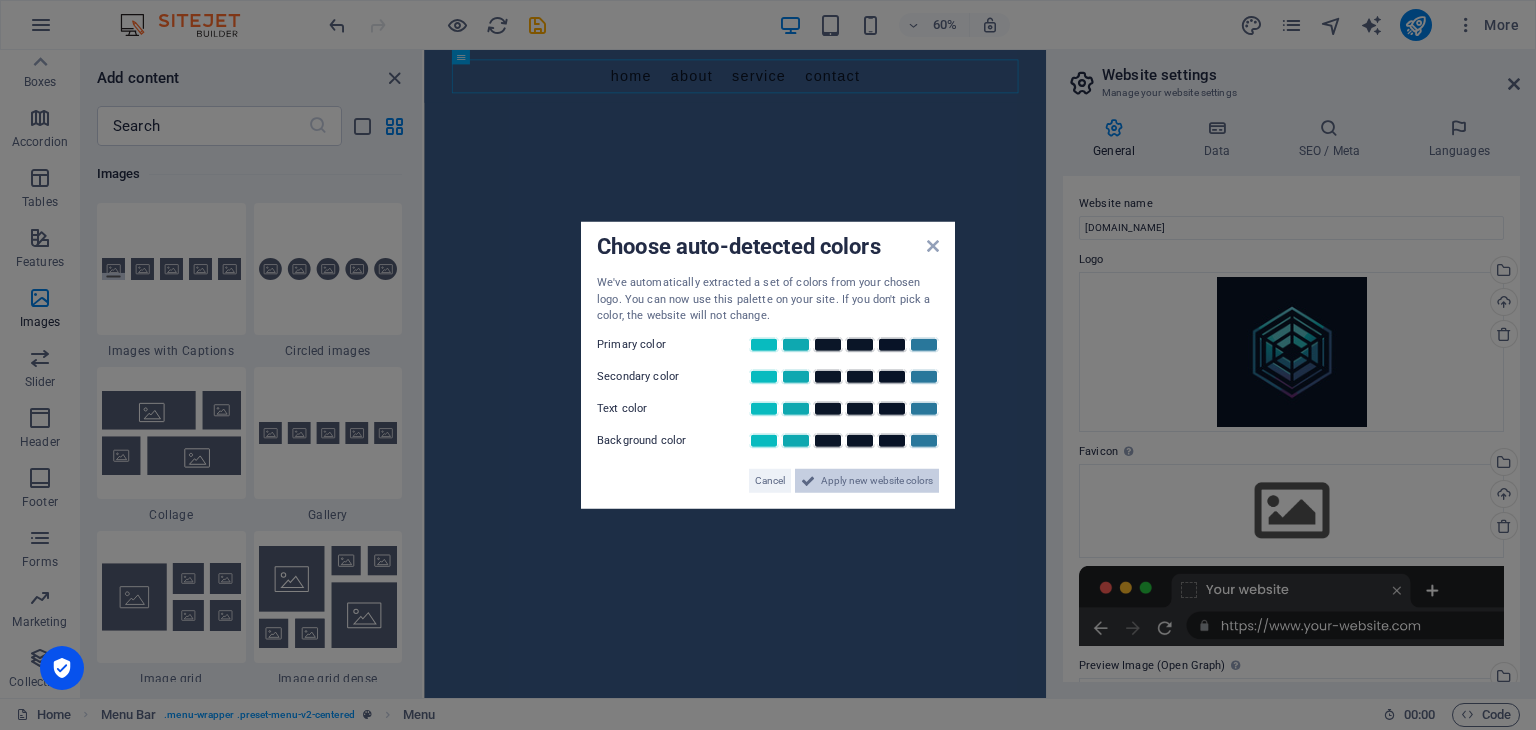 drag, startPoint x: 882, startPoint y: 483, endPoint x: 762, endPoint y: 724, distance: 269.22296 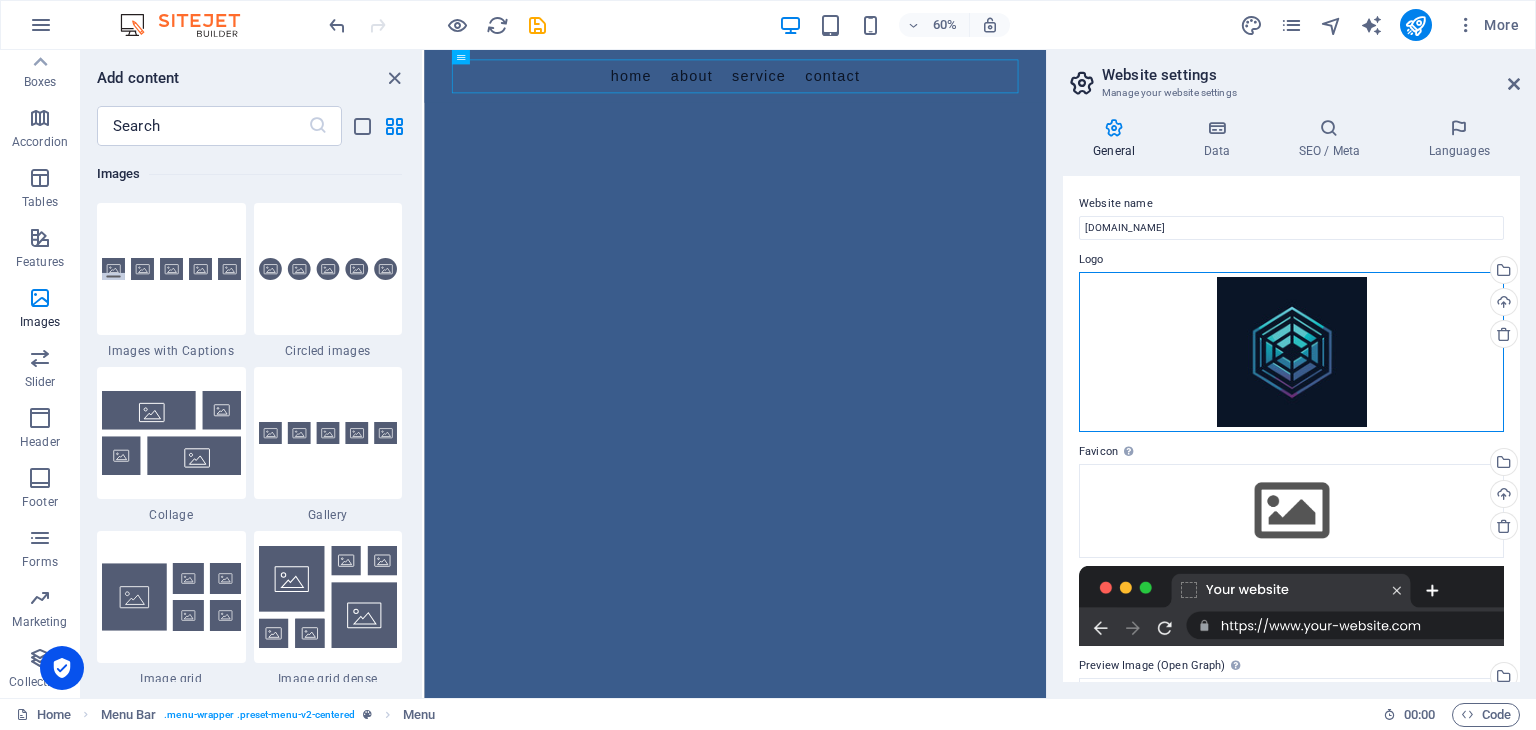 drag, startPoint x: 1702, startPoint y: 387, endPoint x: 1386, endPoint y: 526, distance: 345.2202 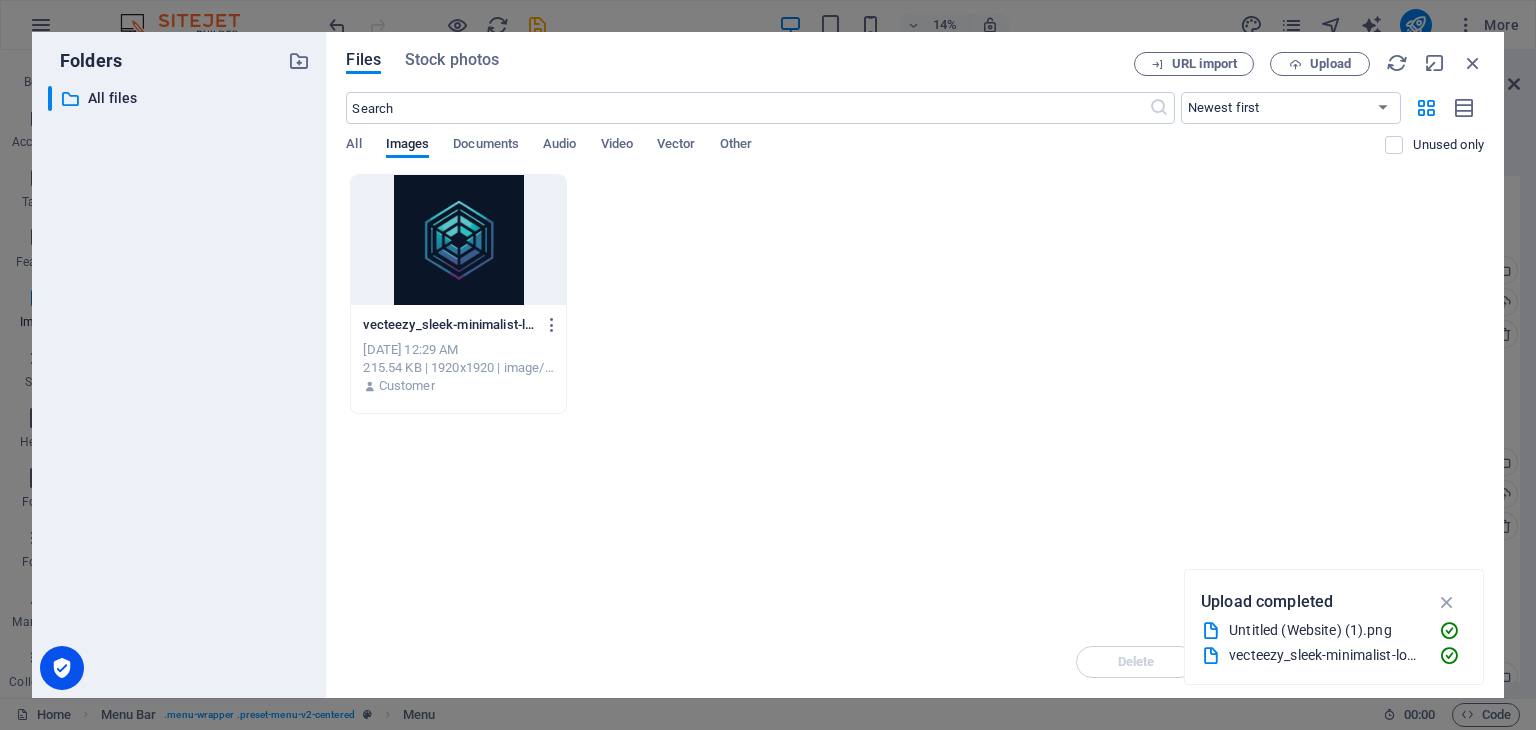 click at bounding box center [458, 240] 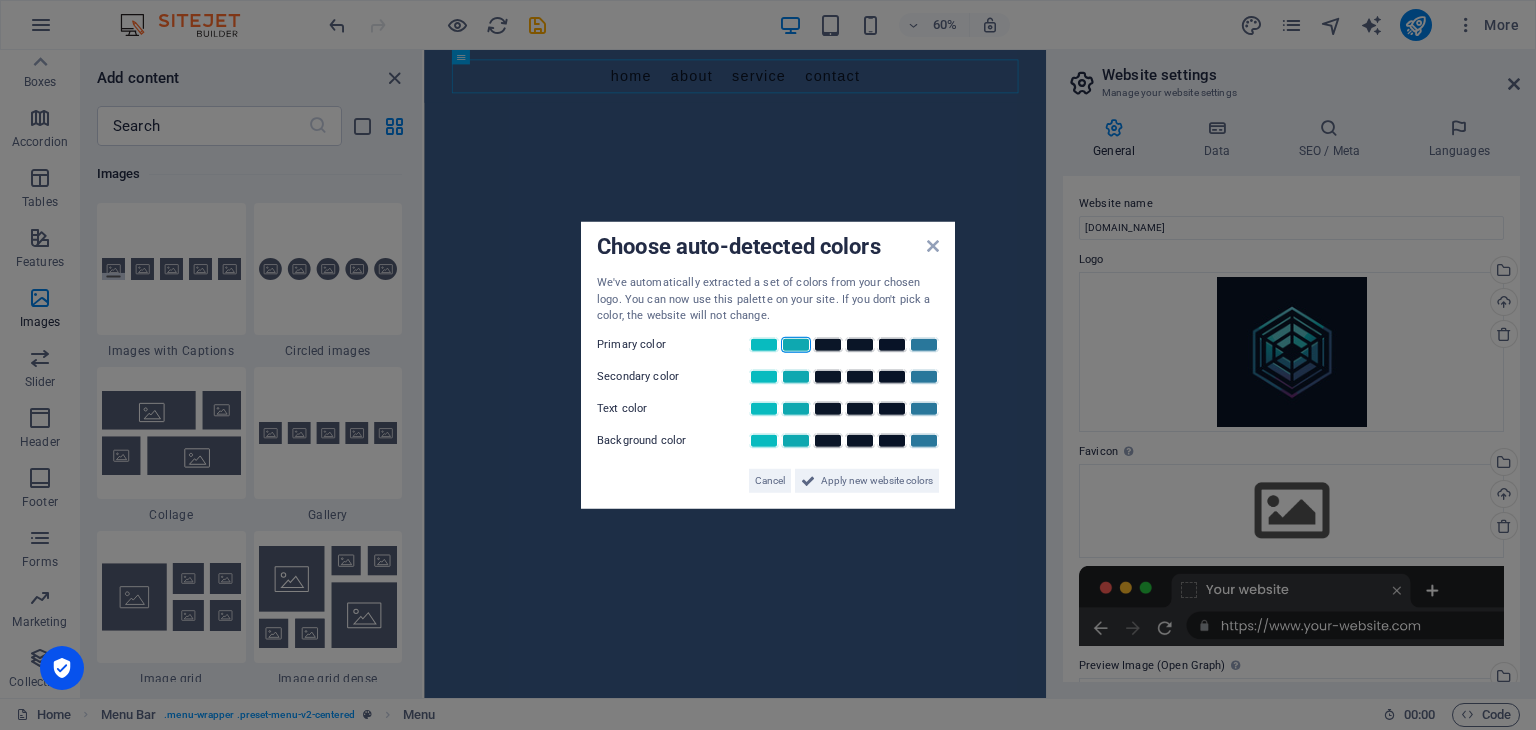 click at bounding box center (796, 344) 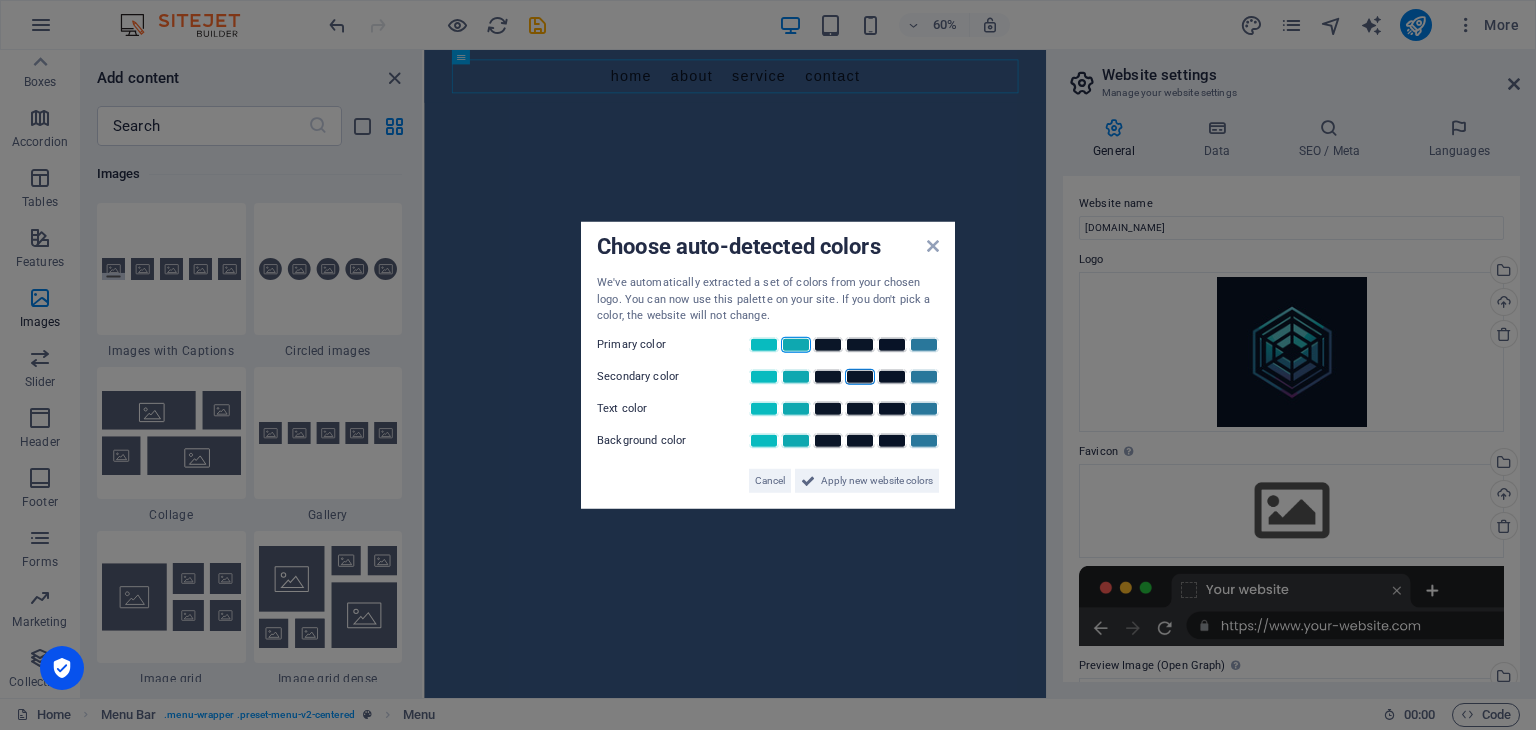 click at bounding box center (860, 376) 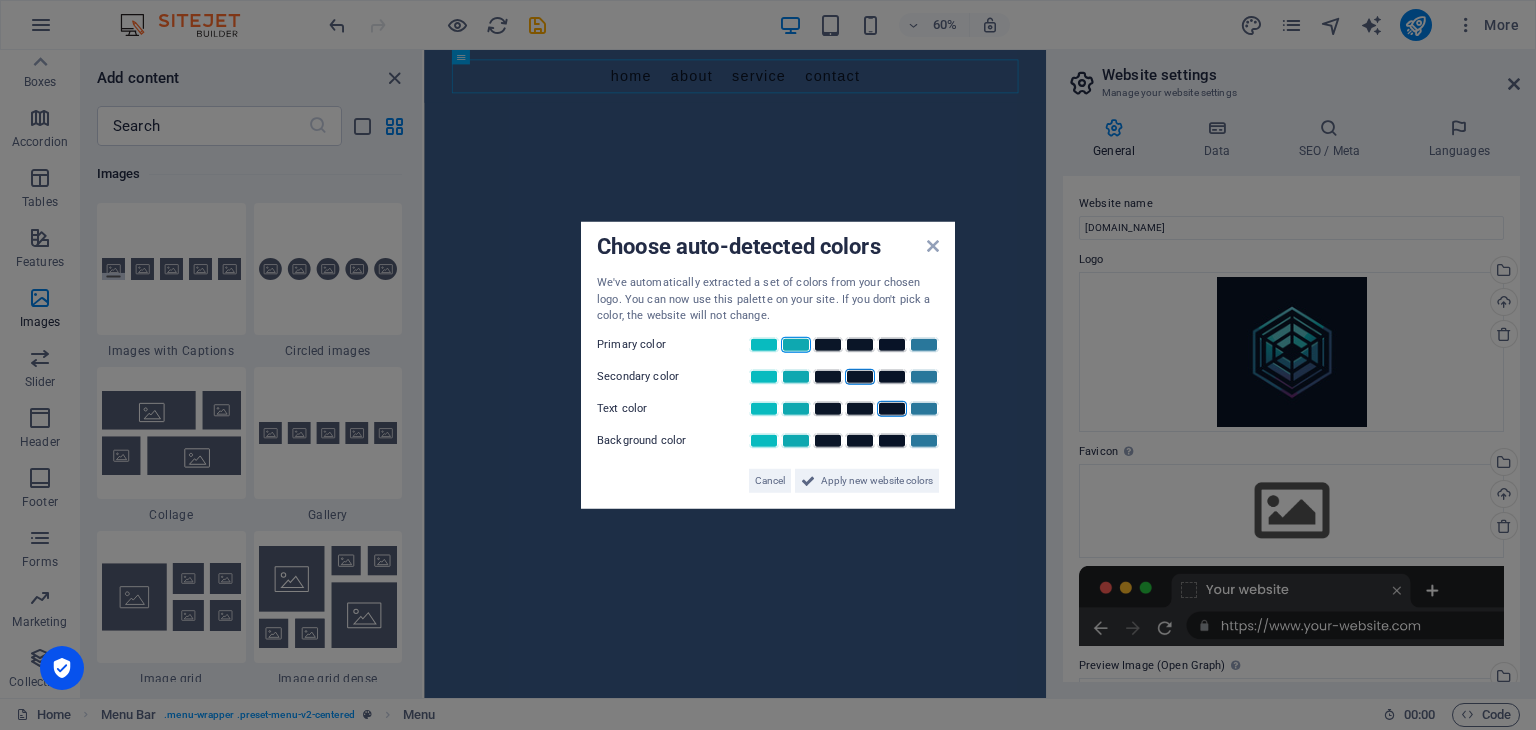 click at bounding box center [892, 408] 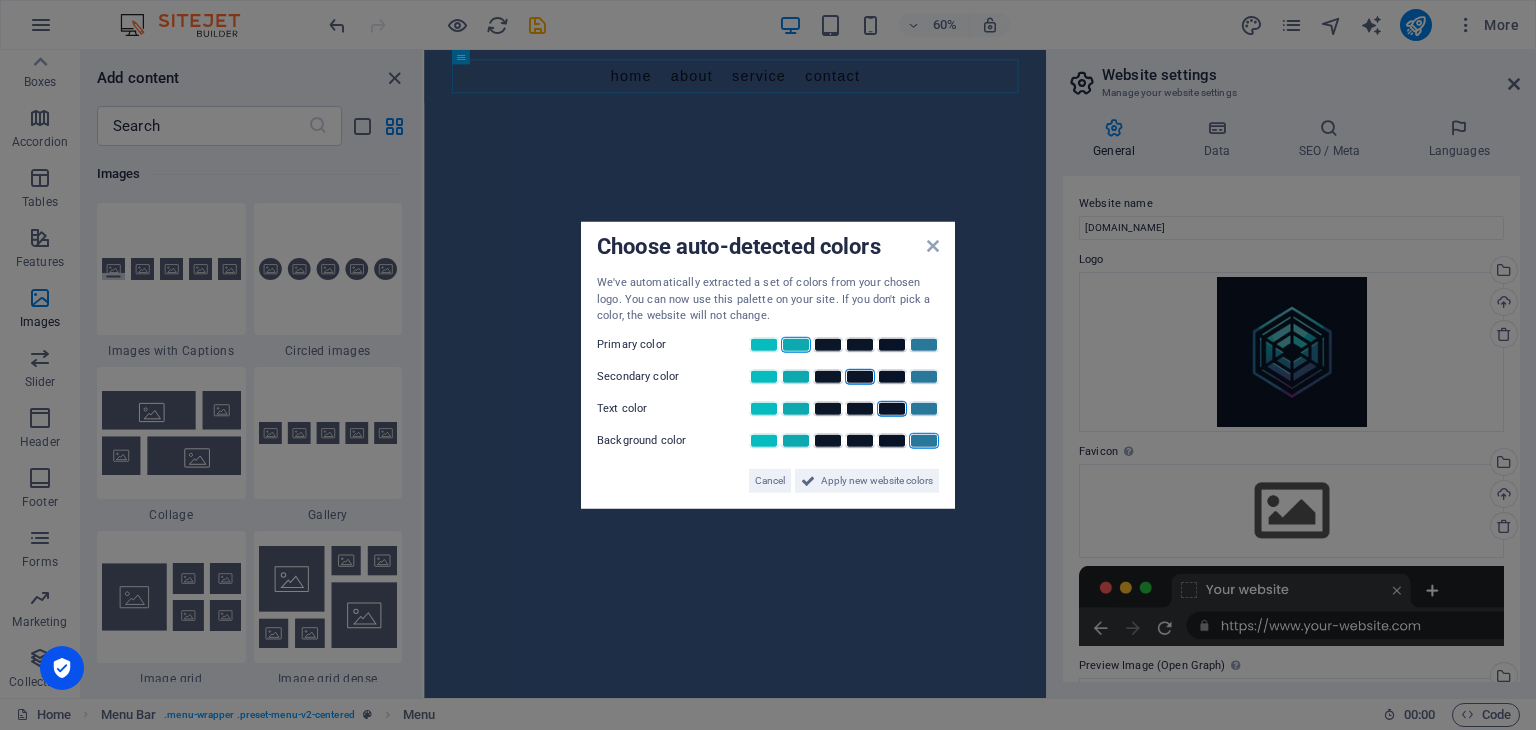 click at bounding box center (924, 440) 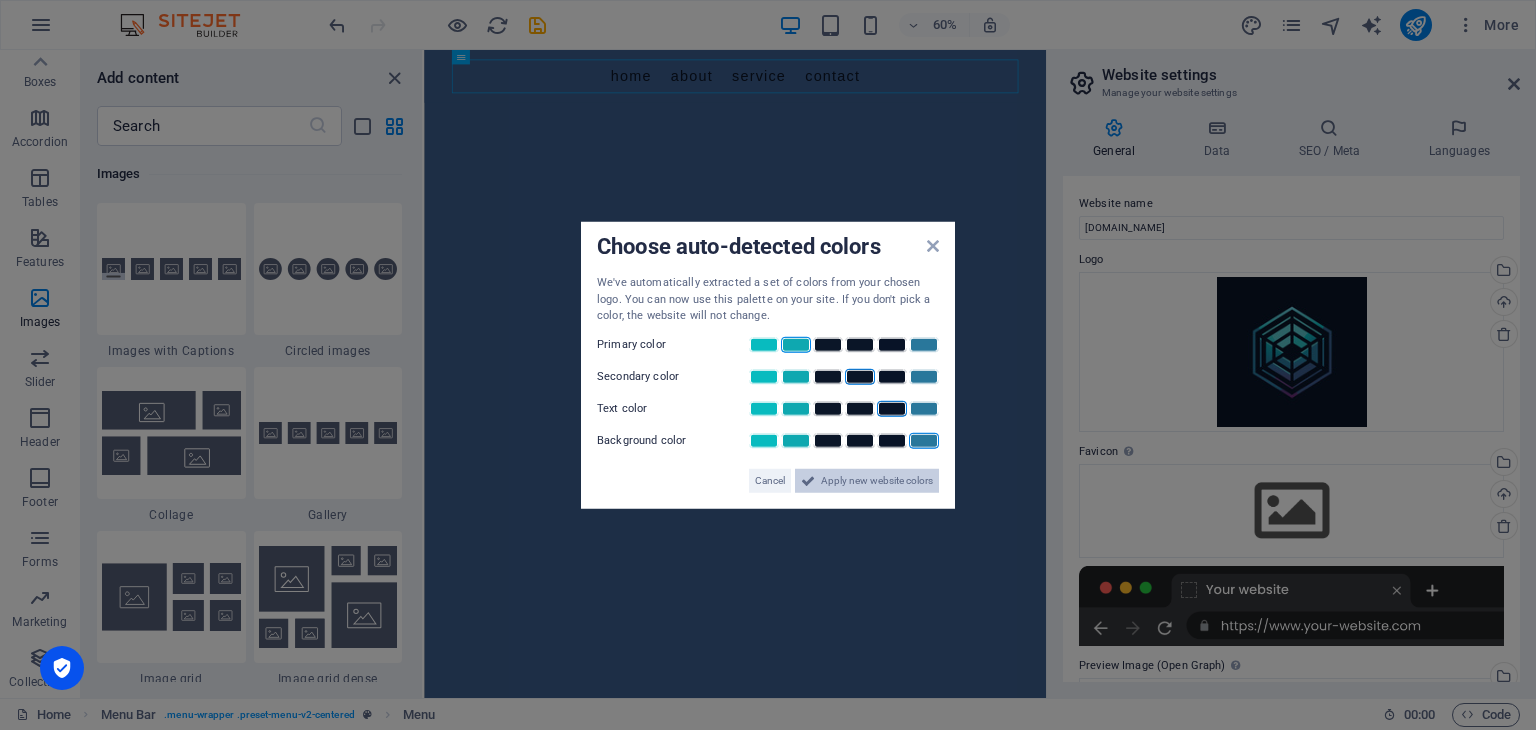 click on "Apply new website colors" at bounding box center (877, 480) 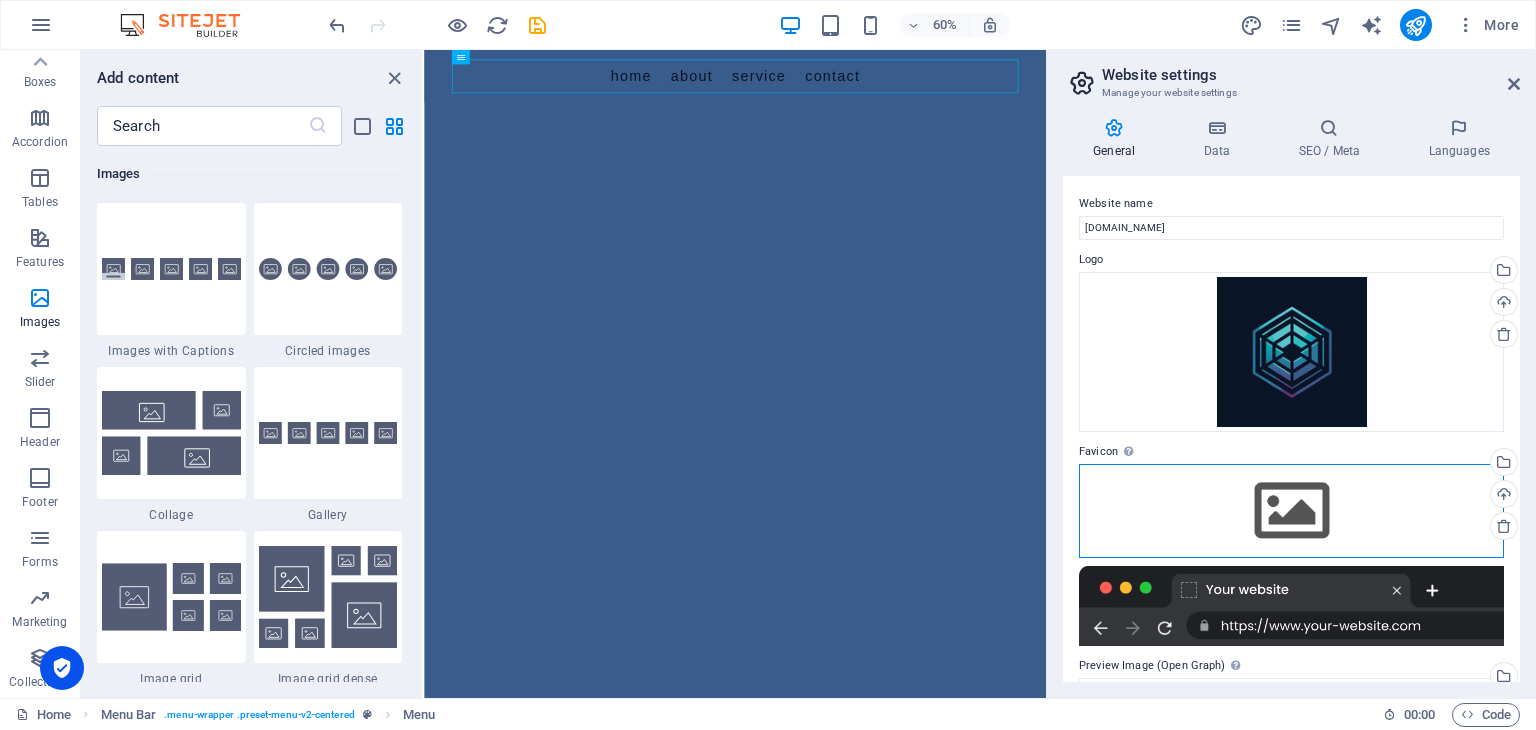 click on "Drag files here, click to choose files or select files from Files or our free stock photos & videos" at bounding box center [1291, 511] 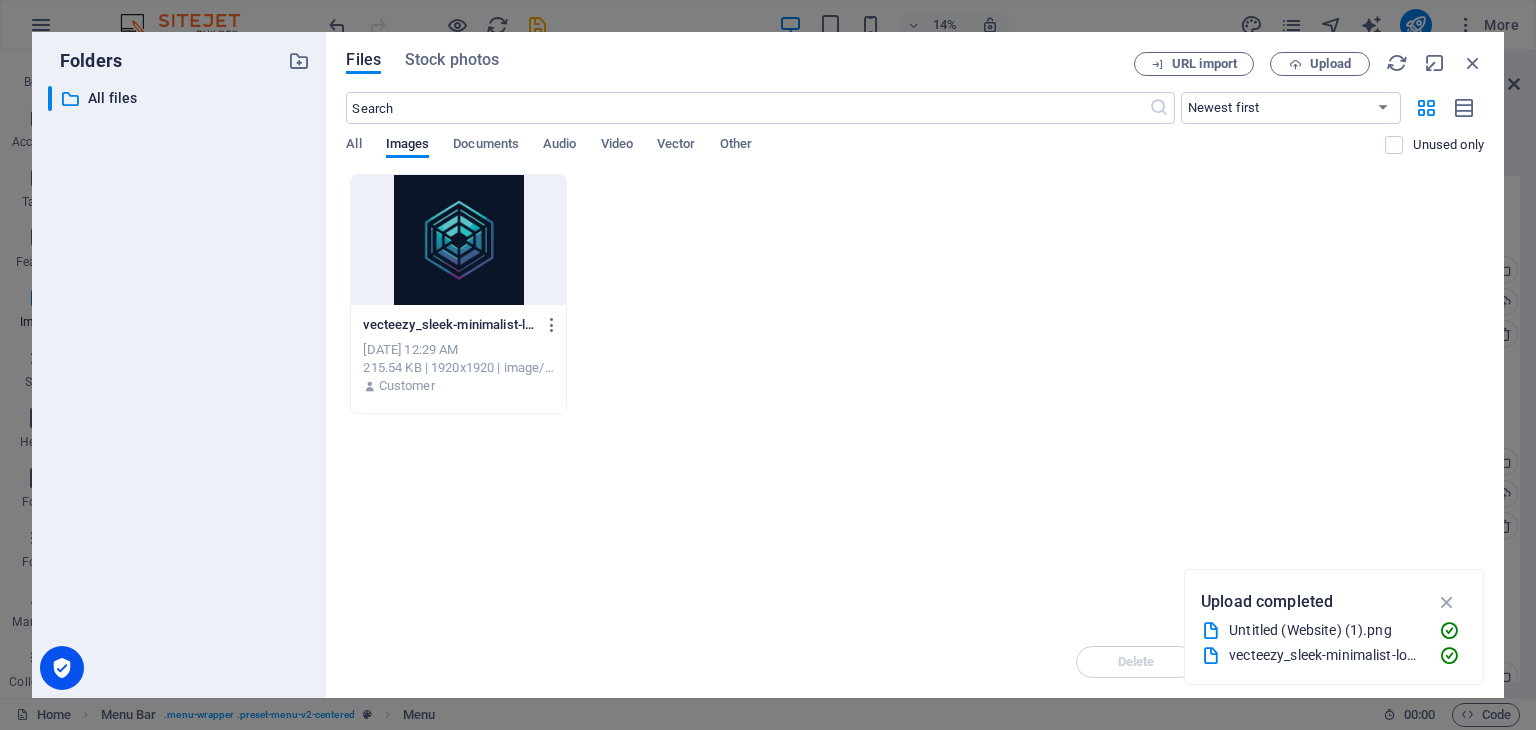 click at bounding box center (458, 240) 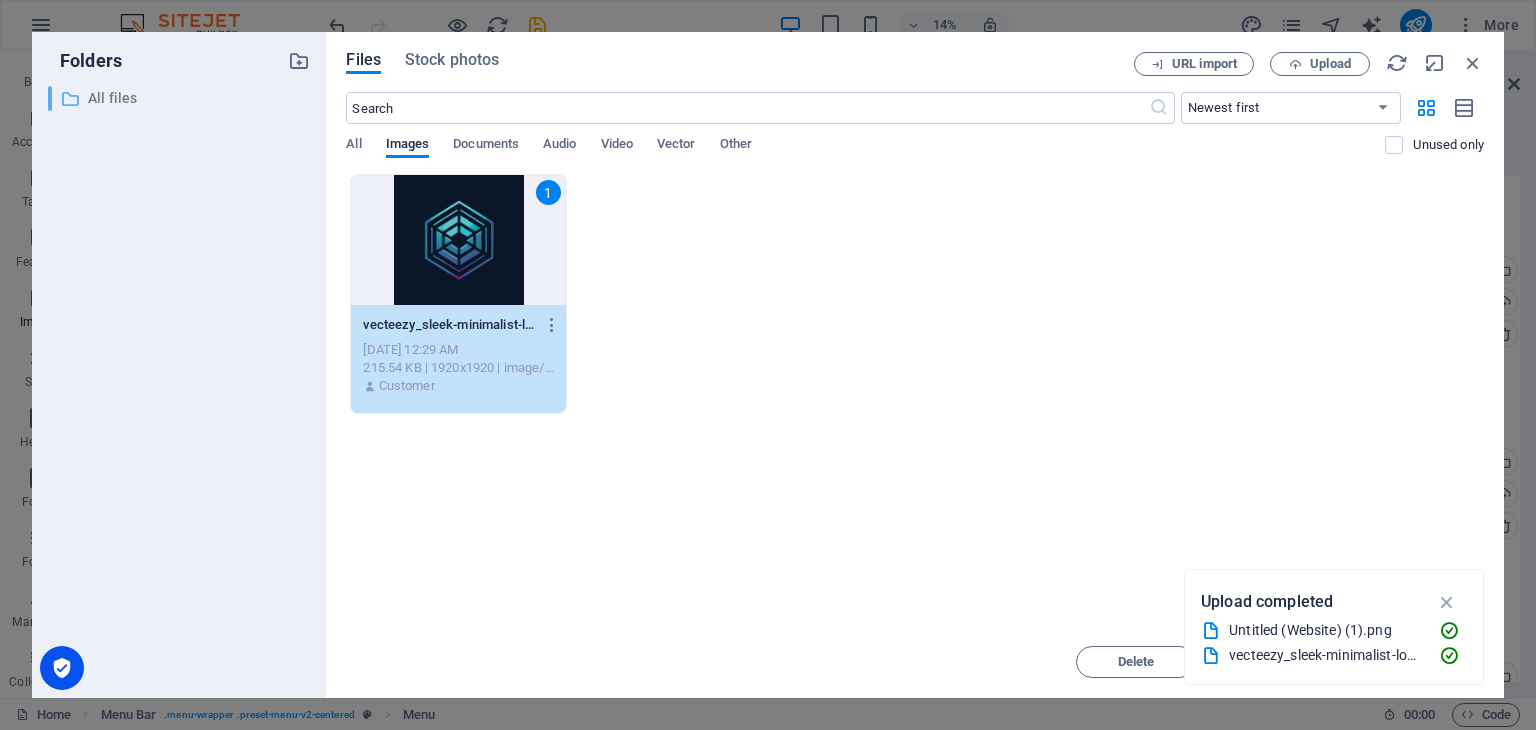 click on "All files" at bounding box center [181, 98] 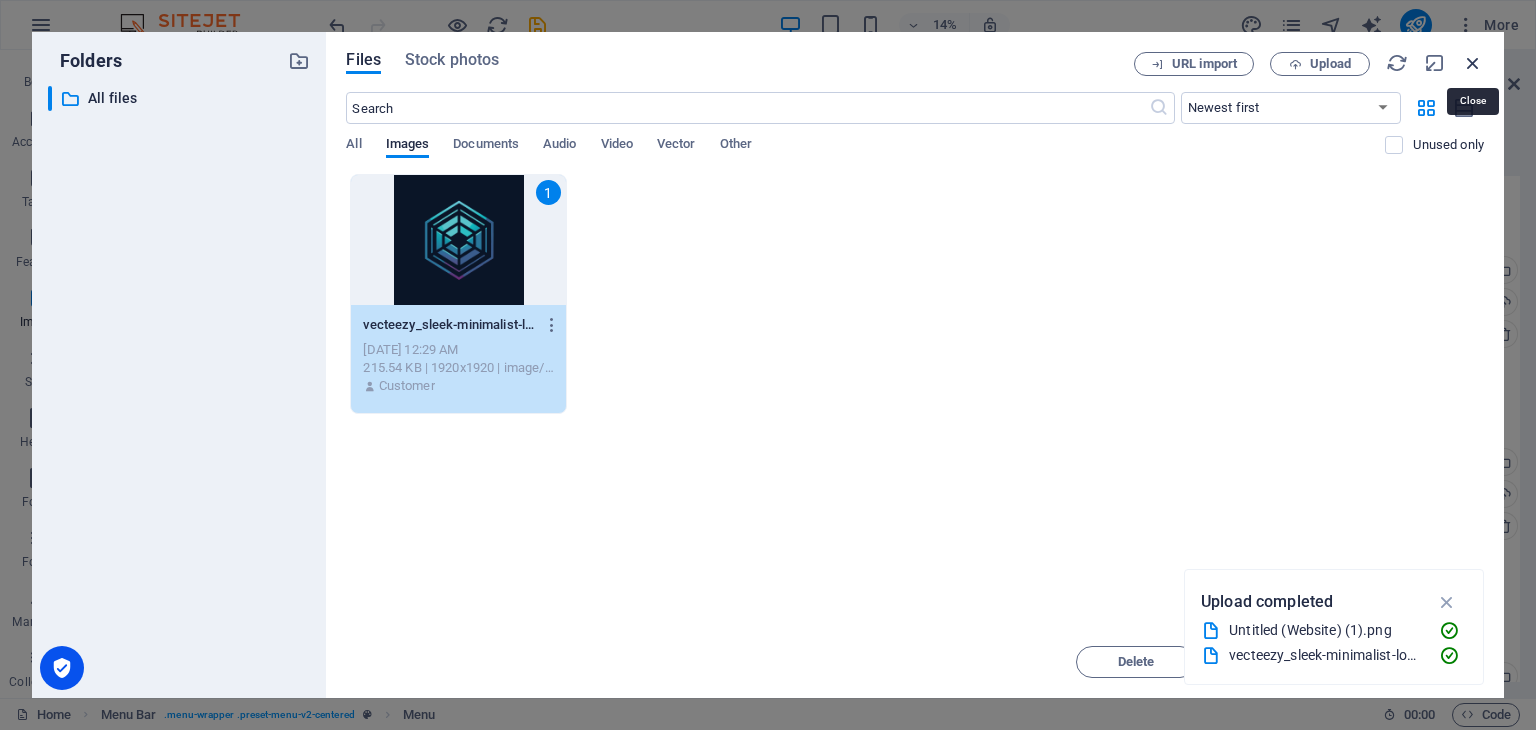 click at bounding box center [1473, 63] 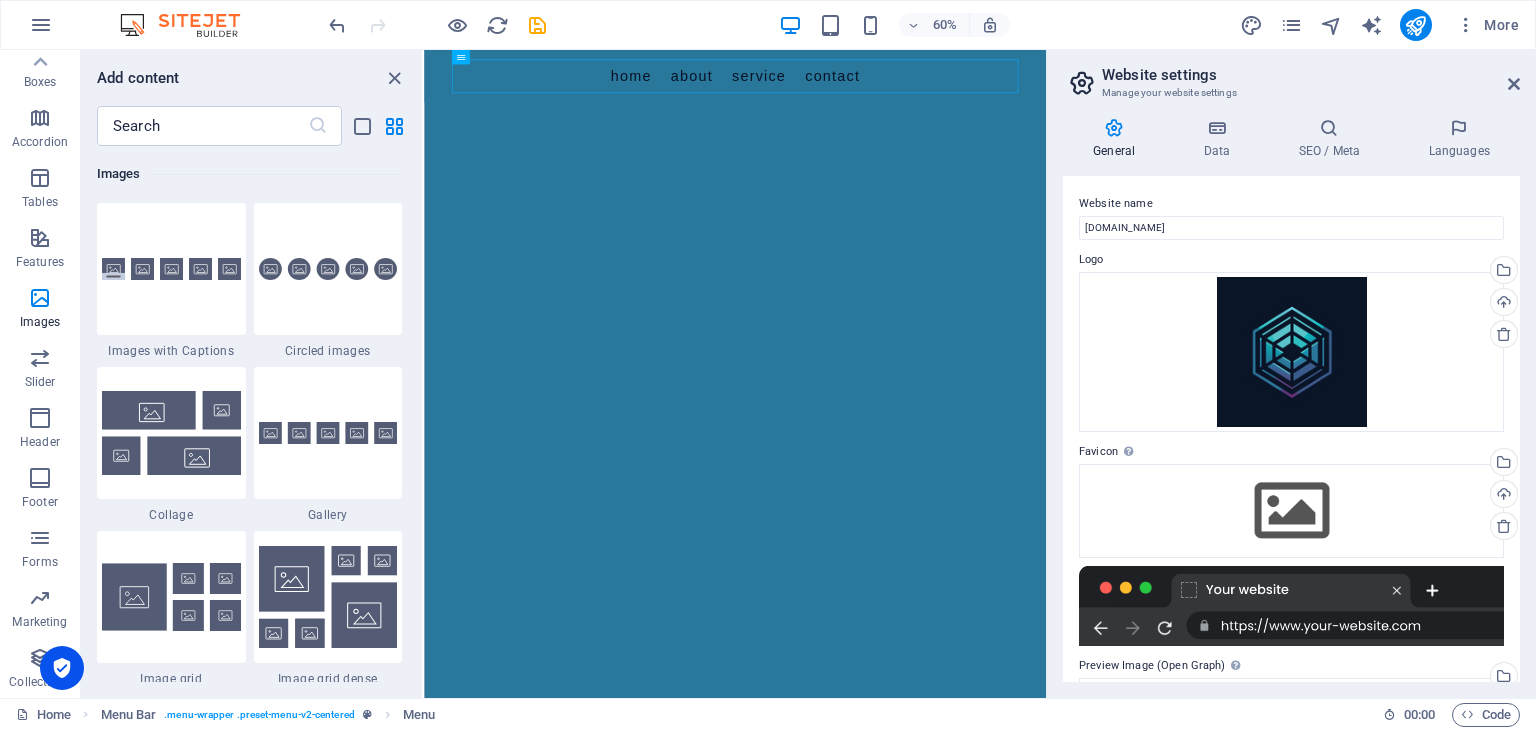 click at bounding box center [1291, 606] 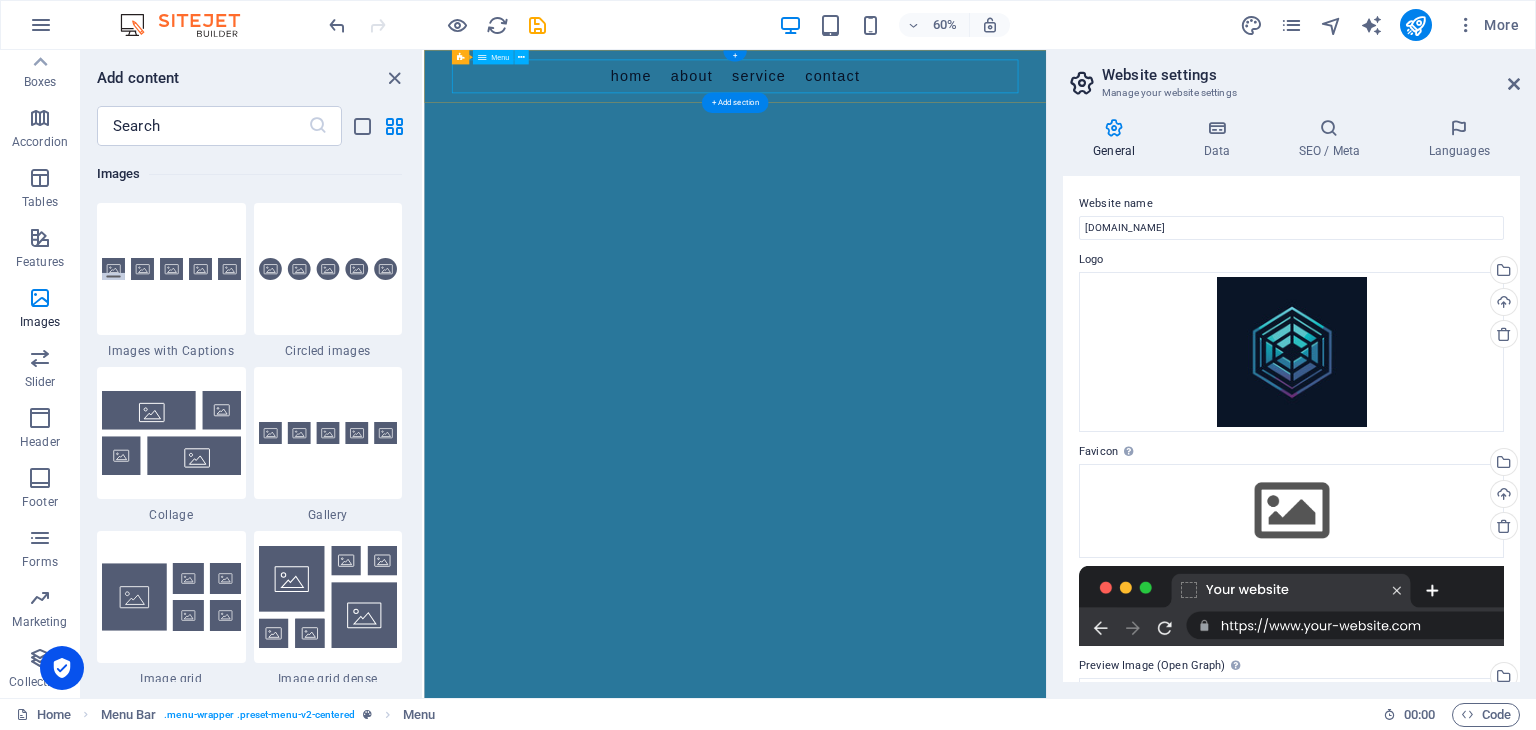 click on "Home About Service Contact" at bounding box center (943, 94) 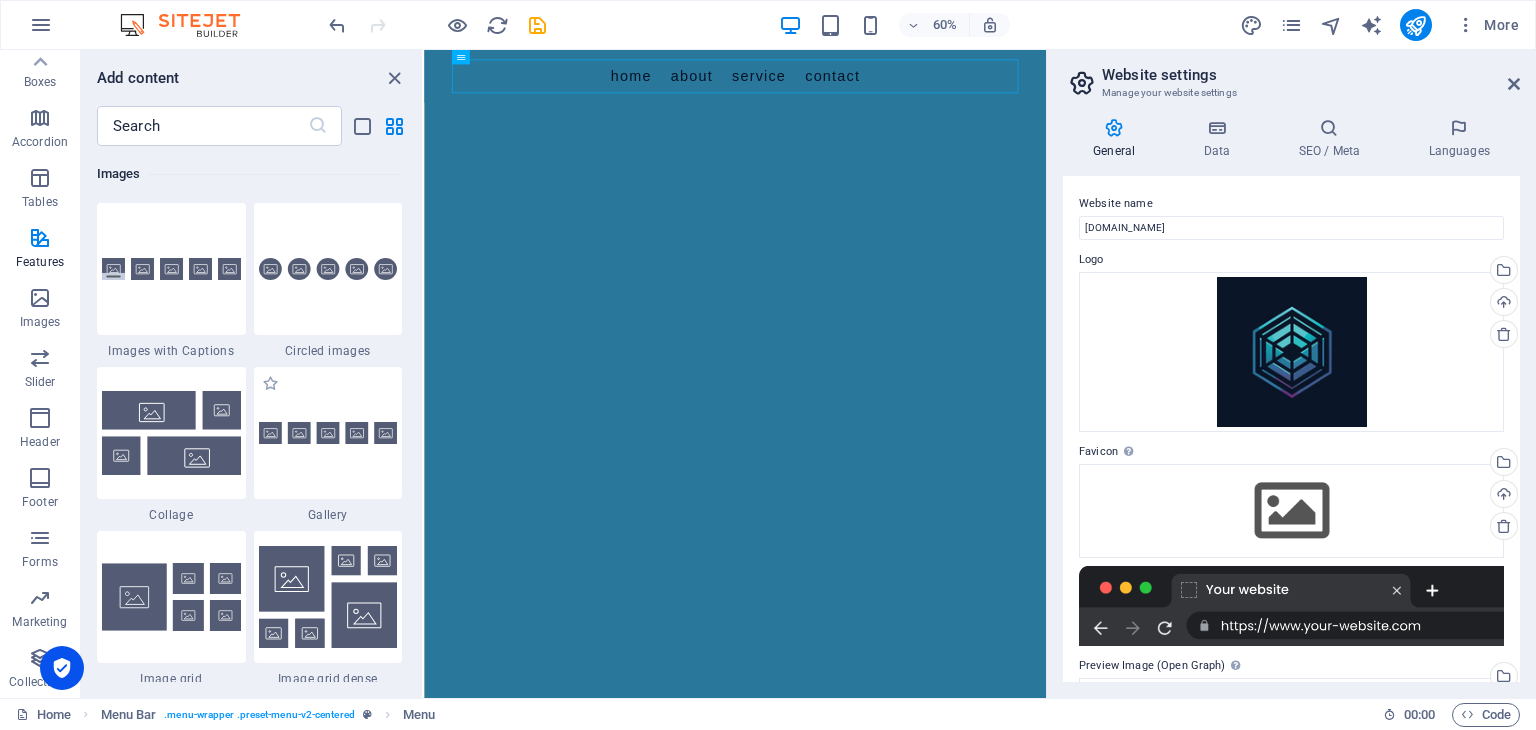 scroll, scrollTop: 9776, scrollLeft: 0, axis: vertical 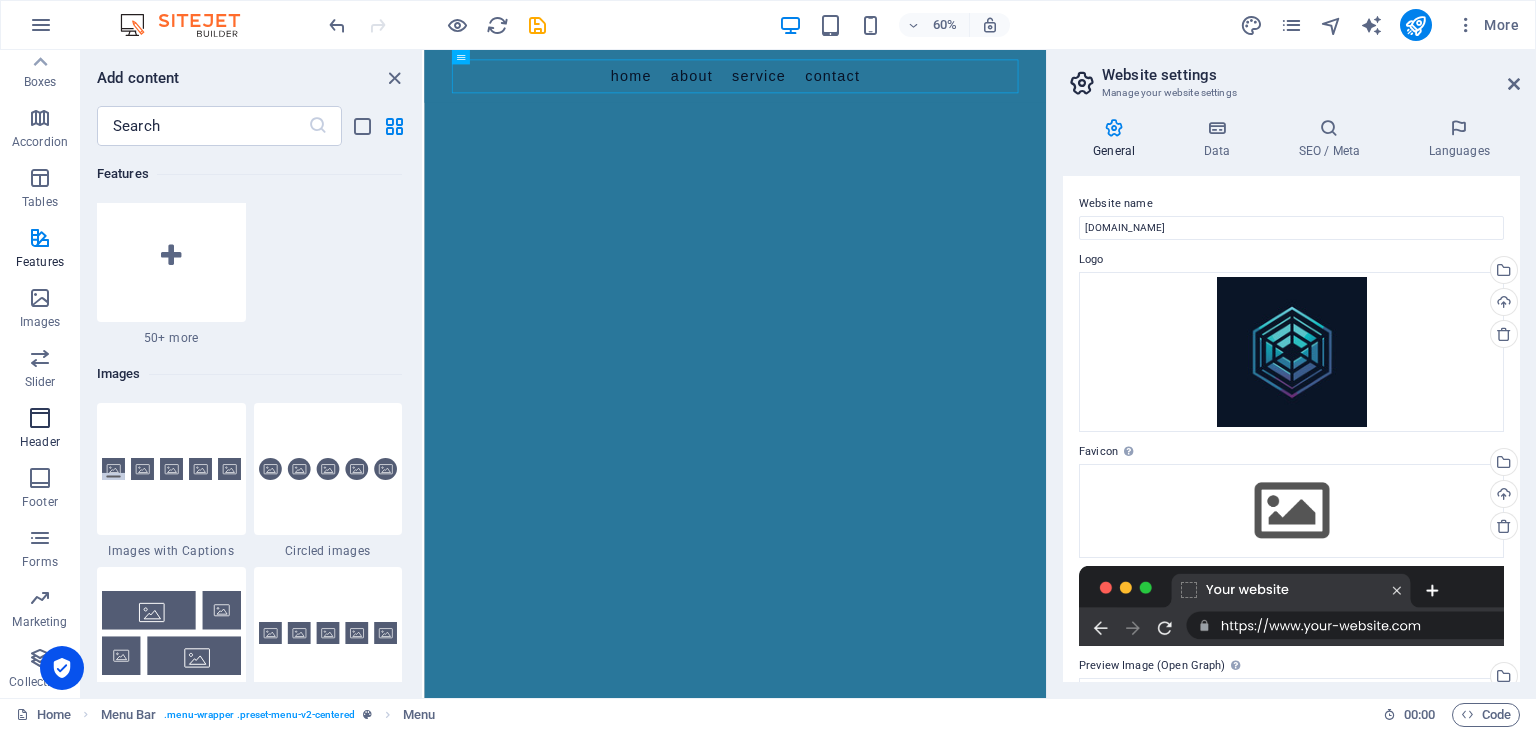 click on "Header" at bounding box center (40, 430) 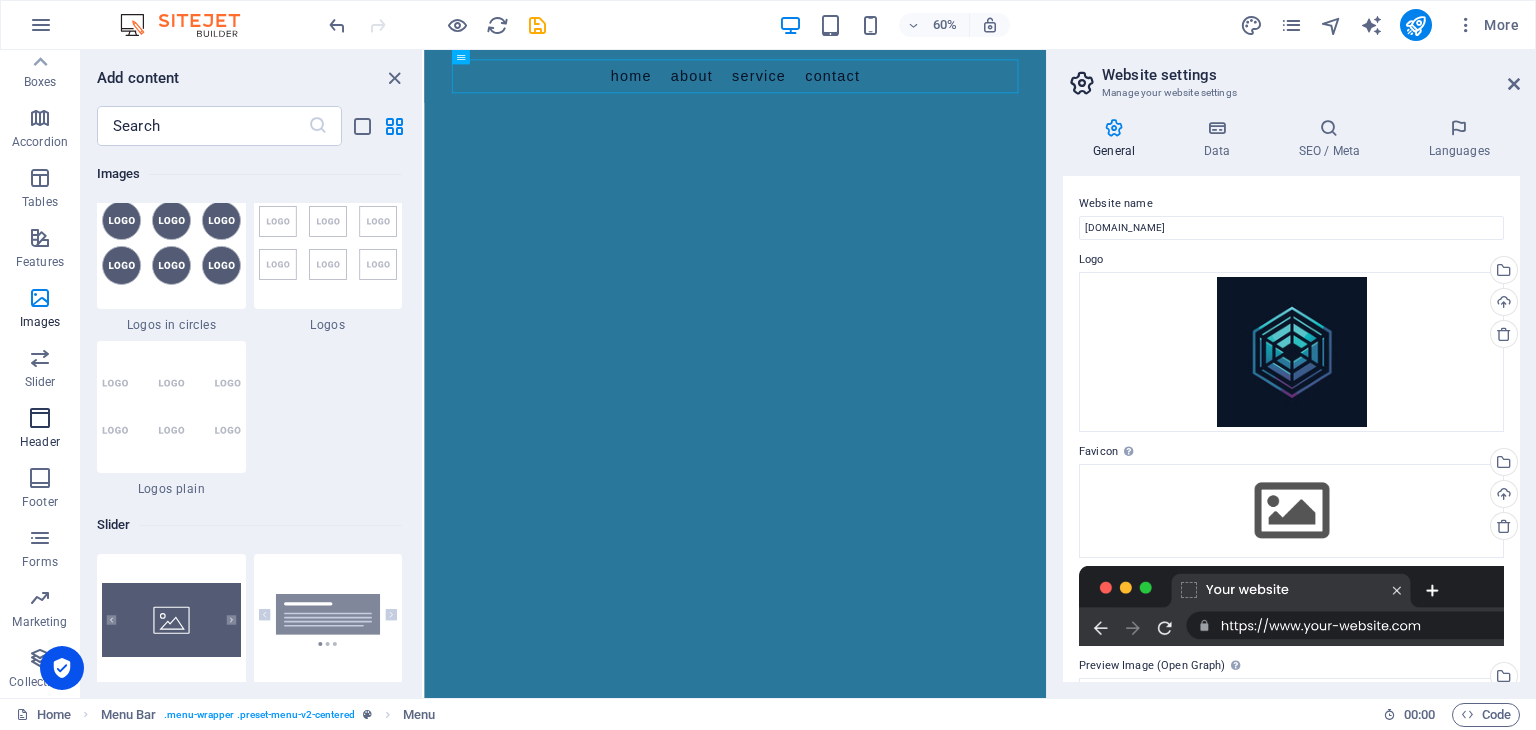 scroll, scrollTop: 11878, scrollLeft: 0, axis: vertical 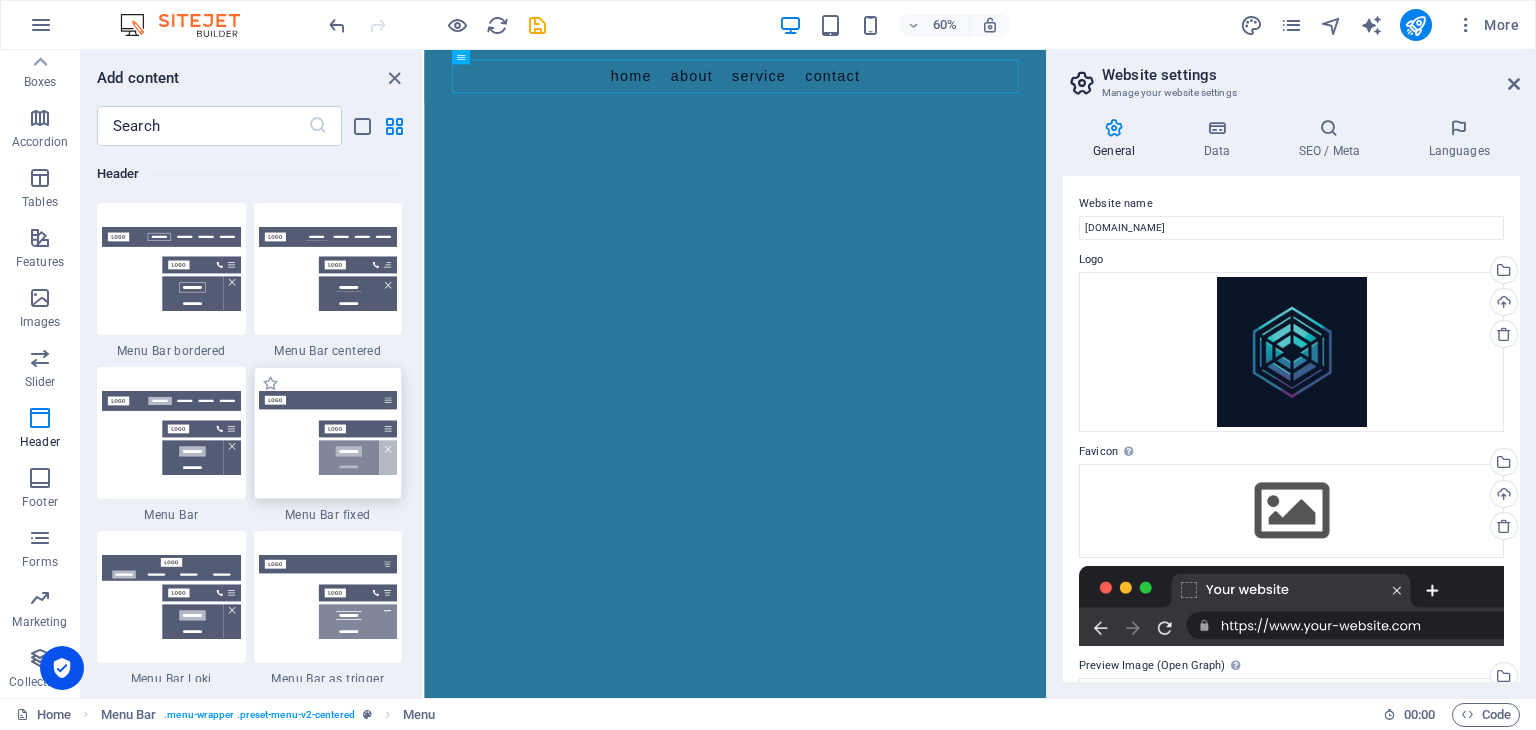 click at bounding box center (328, 433) 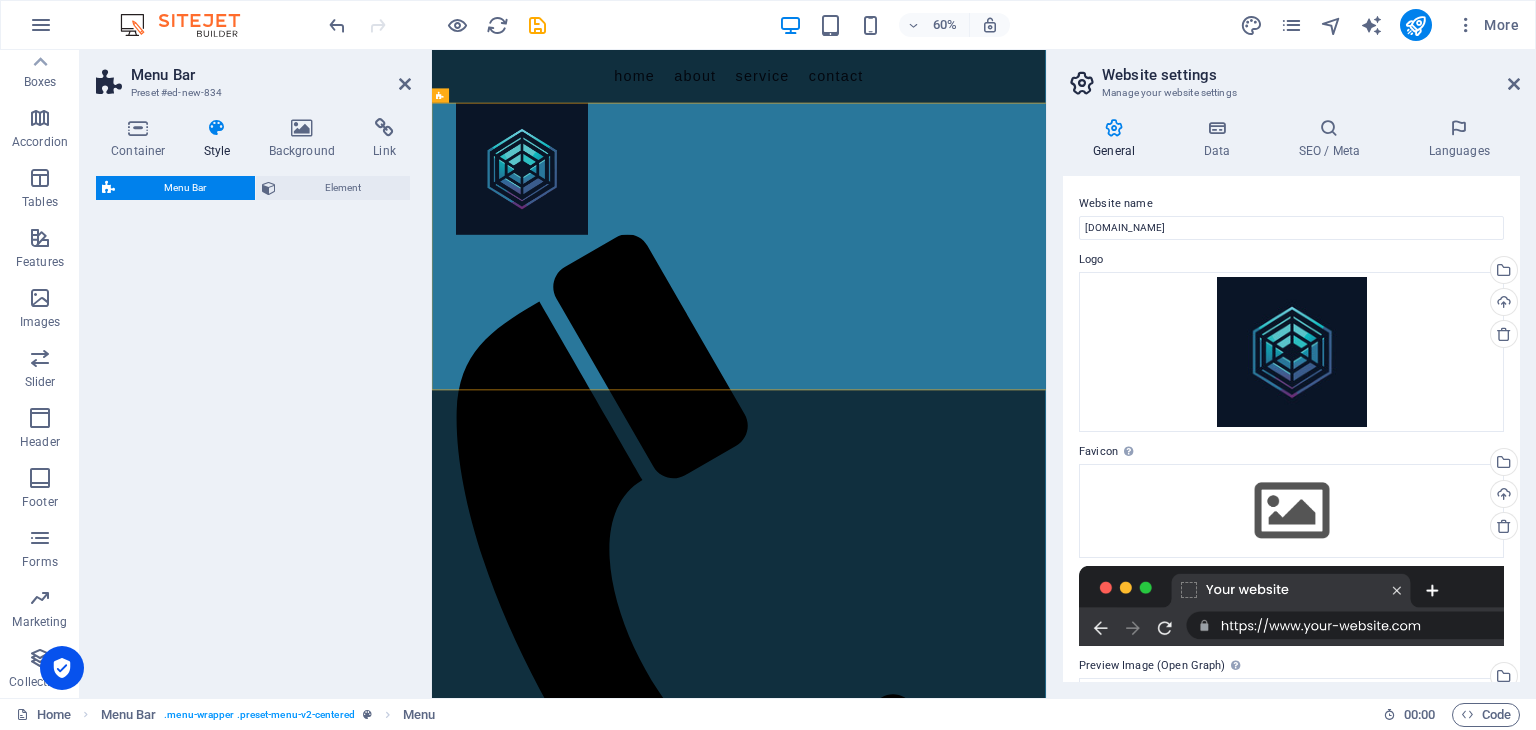select on "rem" 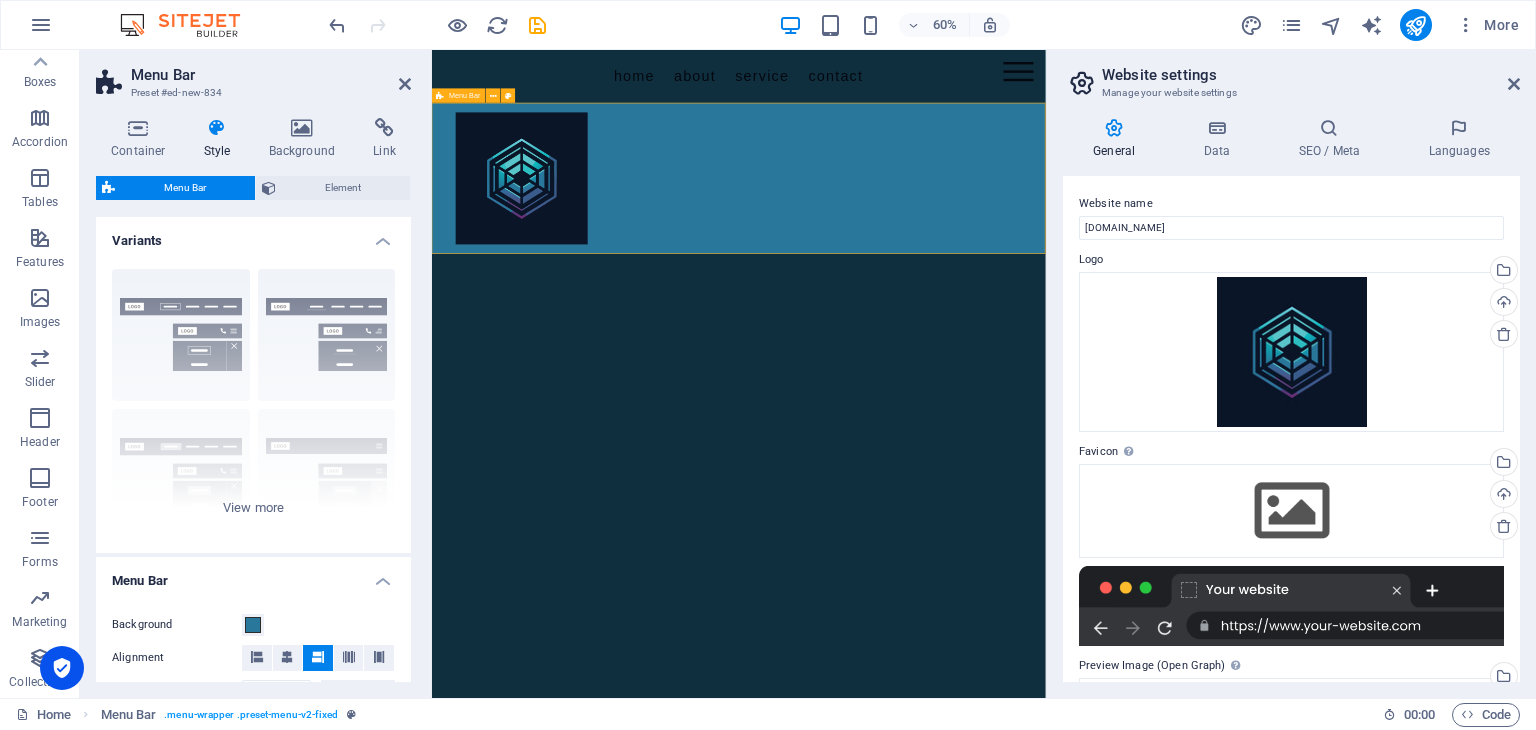 click on "Menu Home About Service Contact" at bounding box center (943, 264) 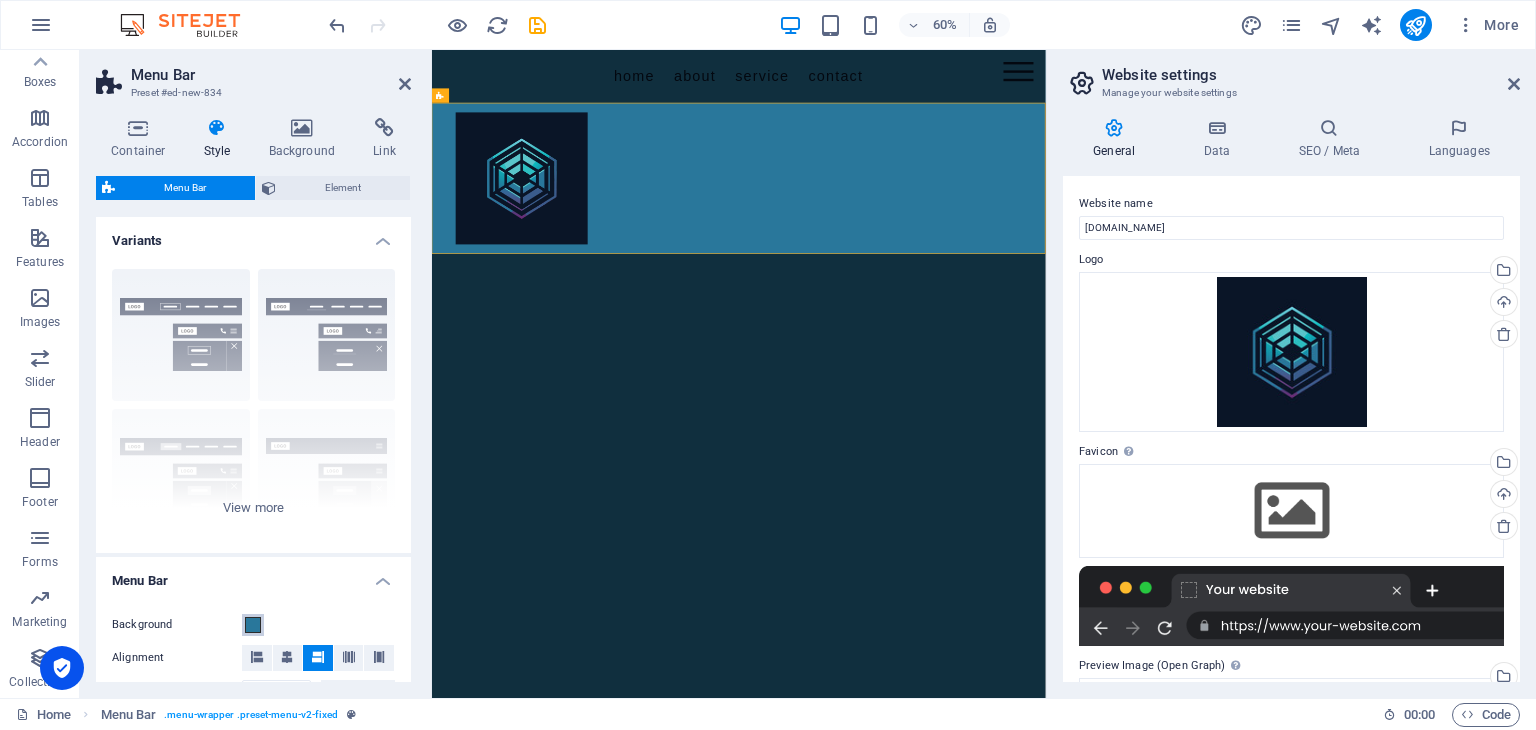 click at bounding box center (253, 625) 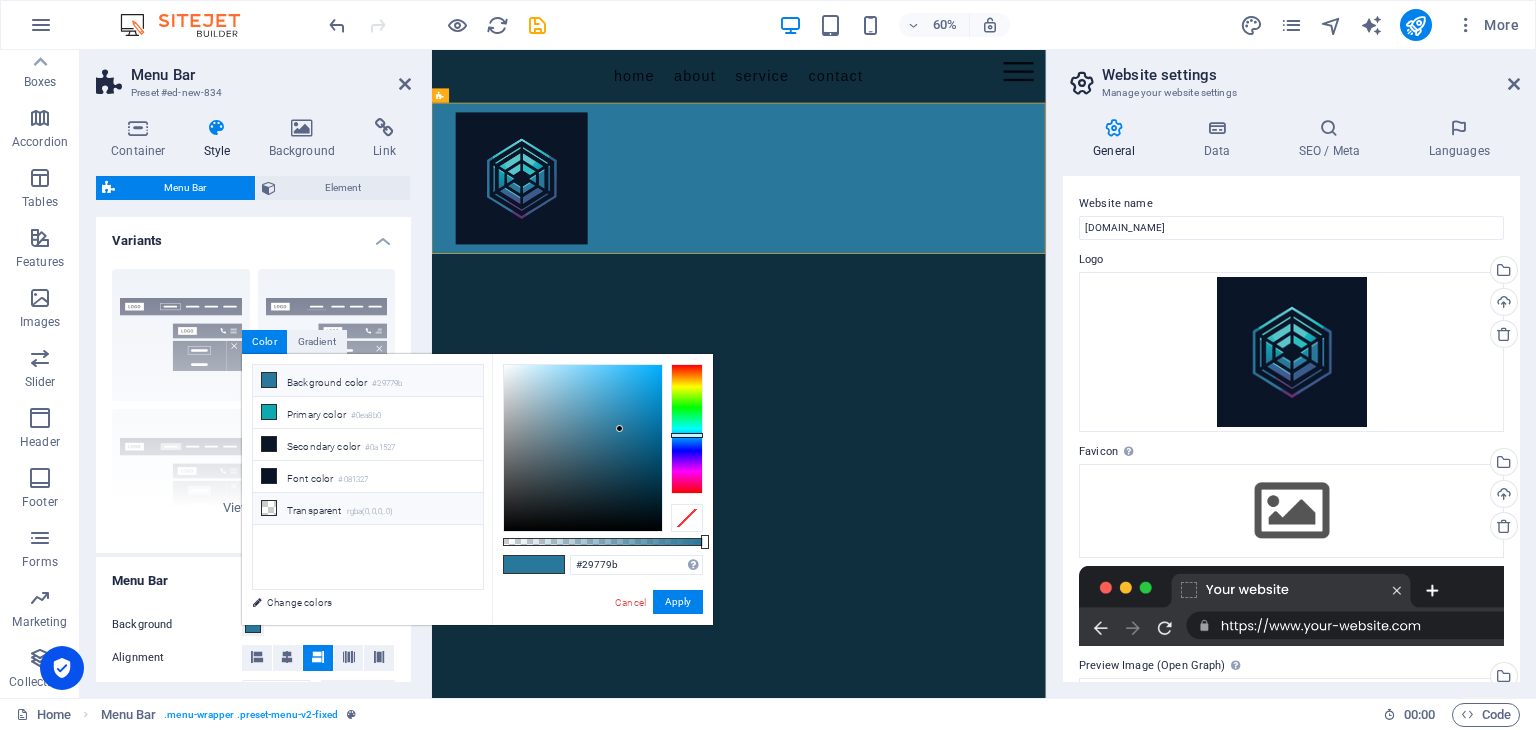 click on "Transparent
rgba(0,0,0,.0)" at bounding box center [368, 509] 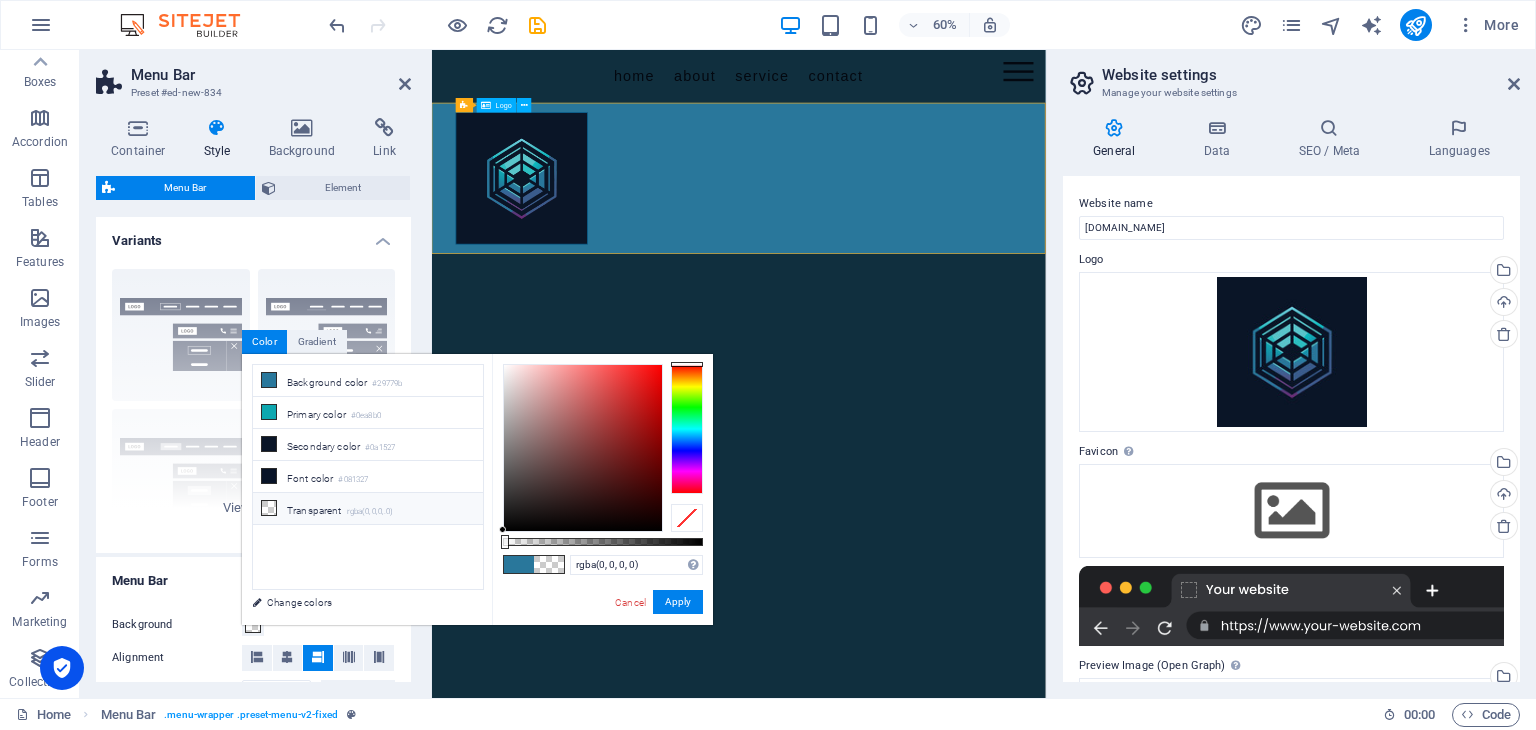 drag, startPoint x: 662, startPoint y: 321, endPoint x: 948, endPoint y: 223, distance: 302.32434 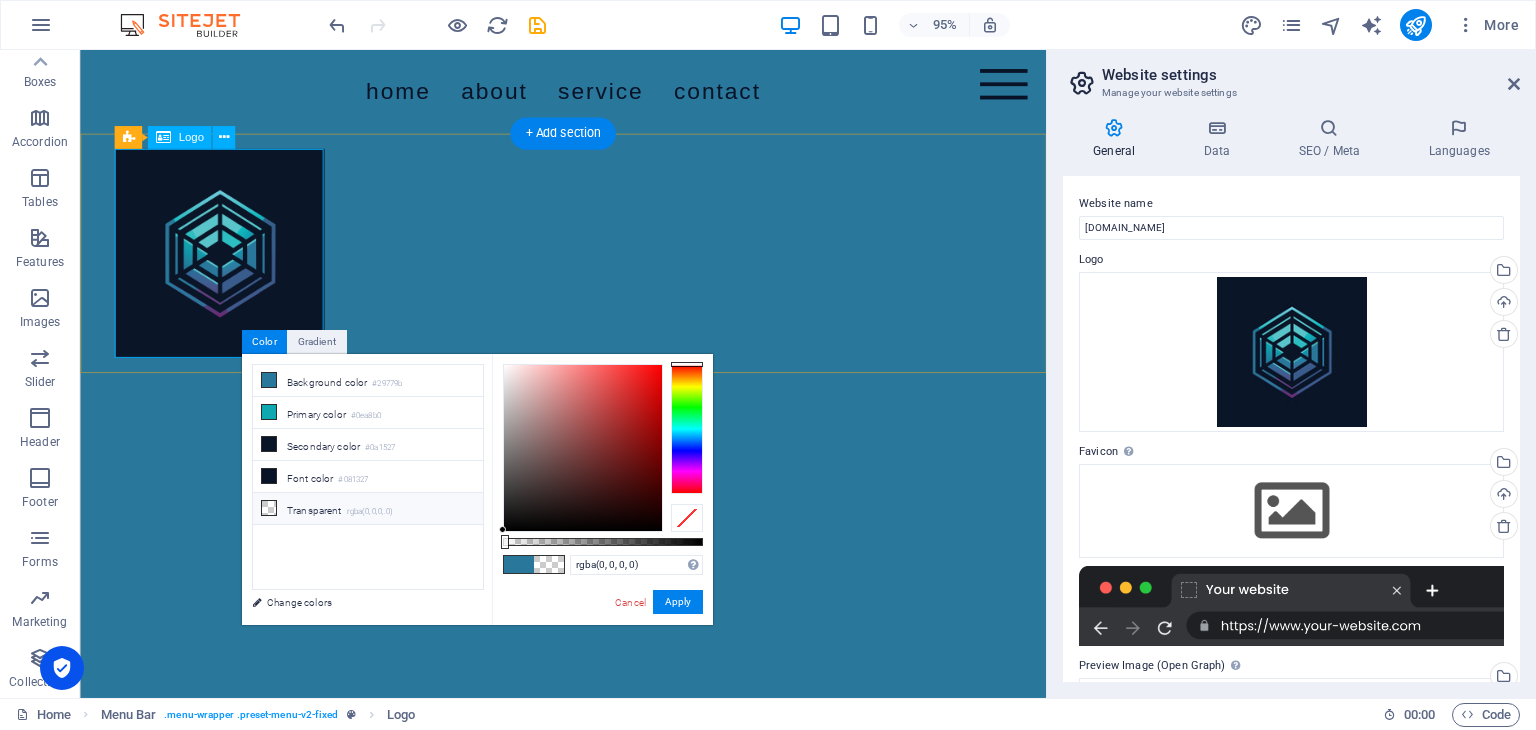 click at bounding box center [589, 264] 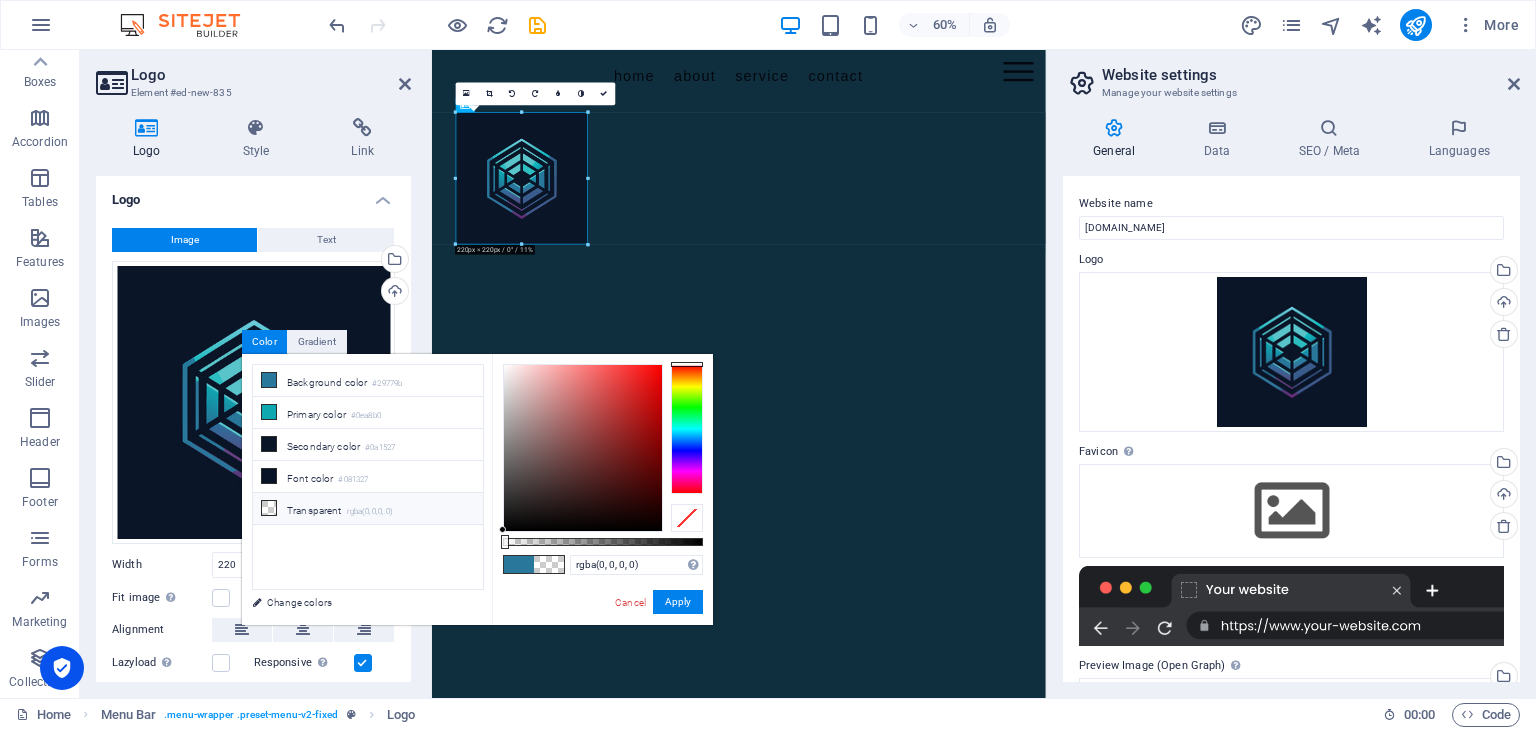 click at bounding box center [549, 564] 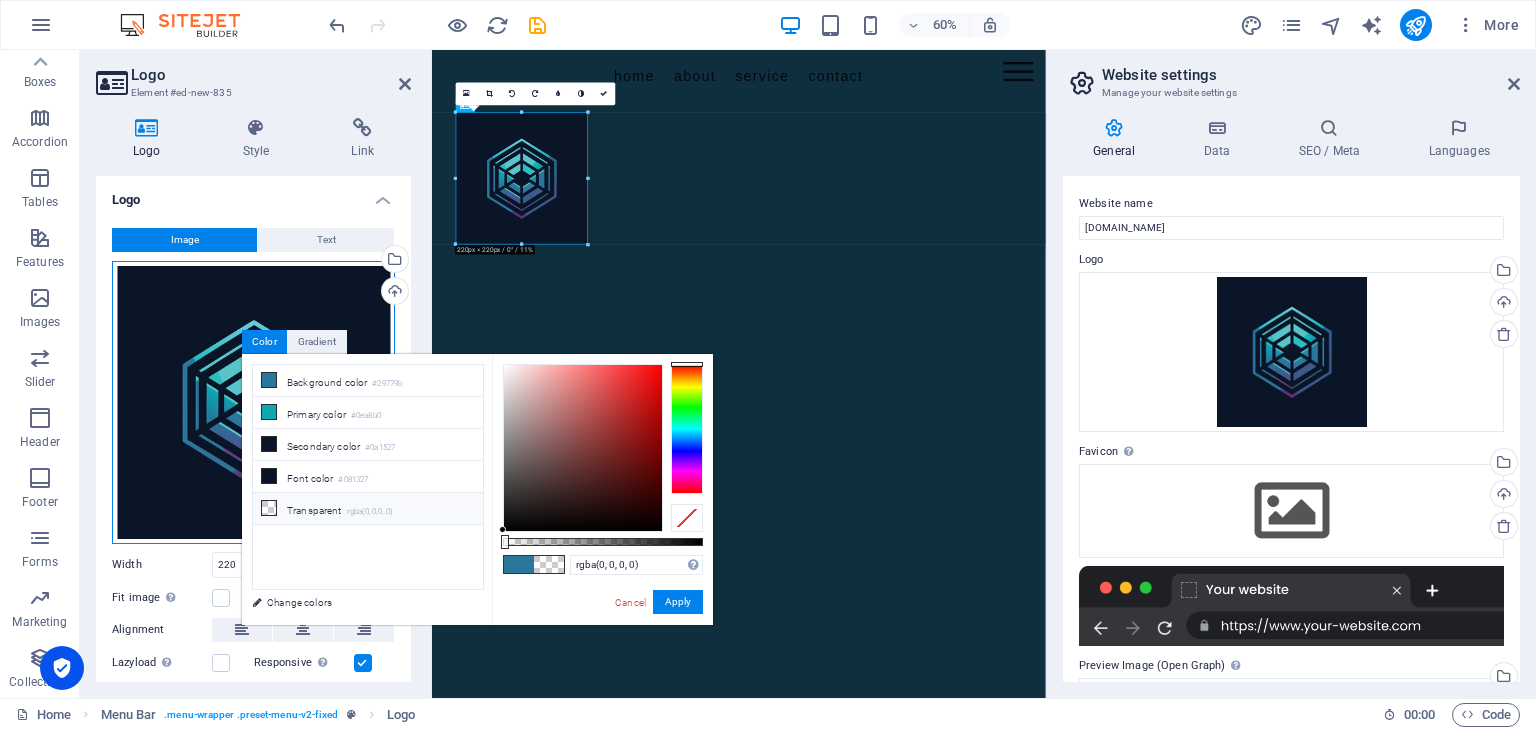 click on "Drag files here, click to choose files or select files from Files or our free stock photos & videos" at bounding box center [253, 402] 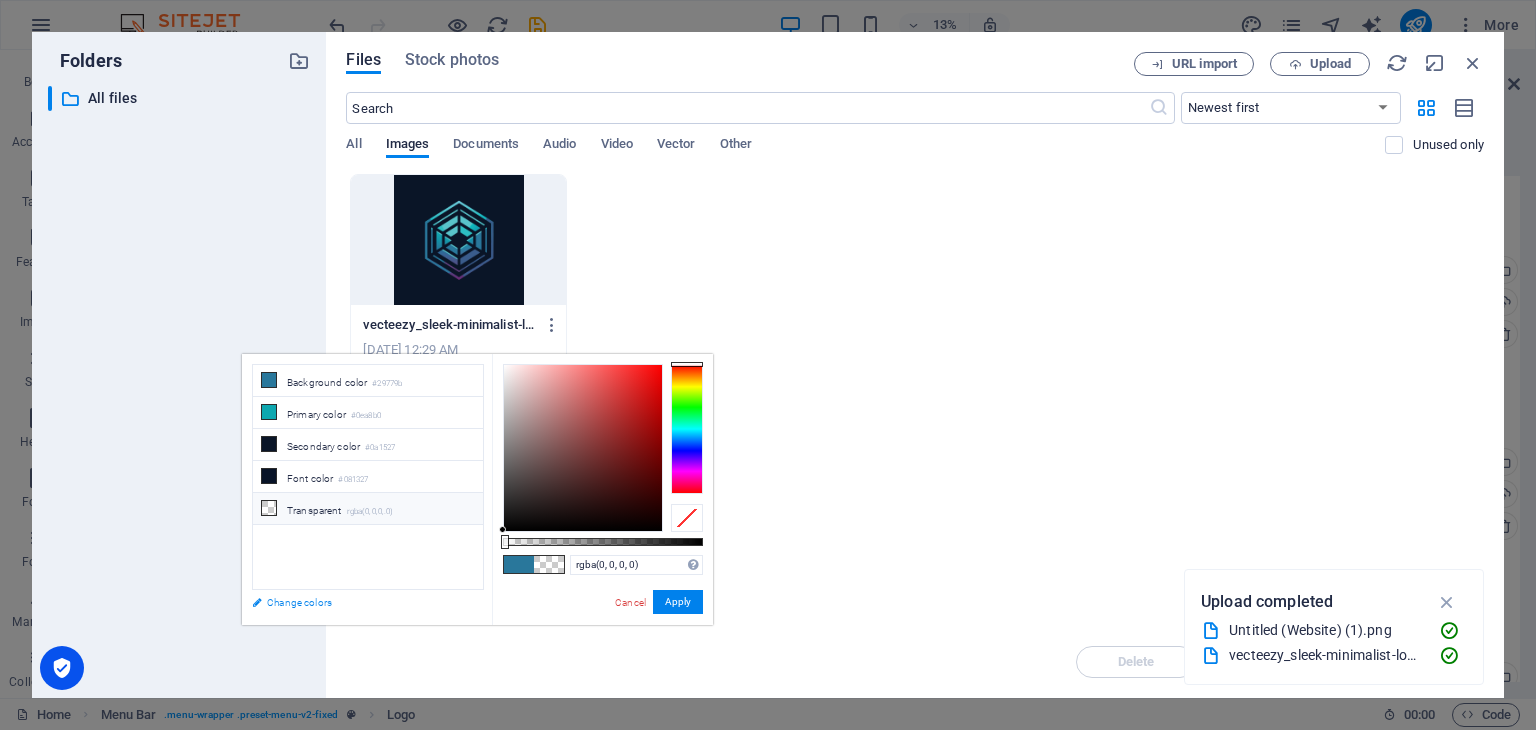 click on "Change colors" at bounding box center [358, 602] 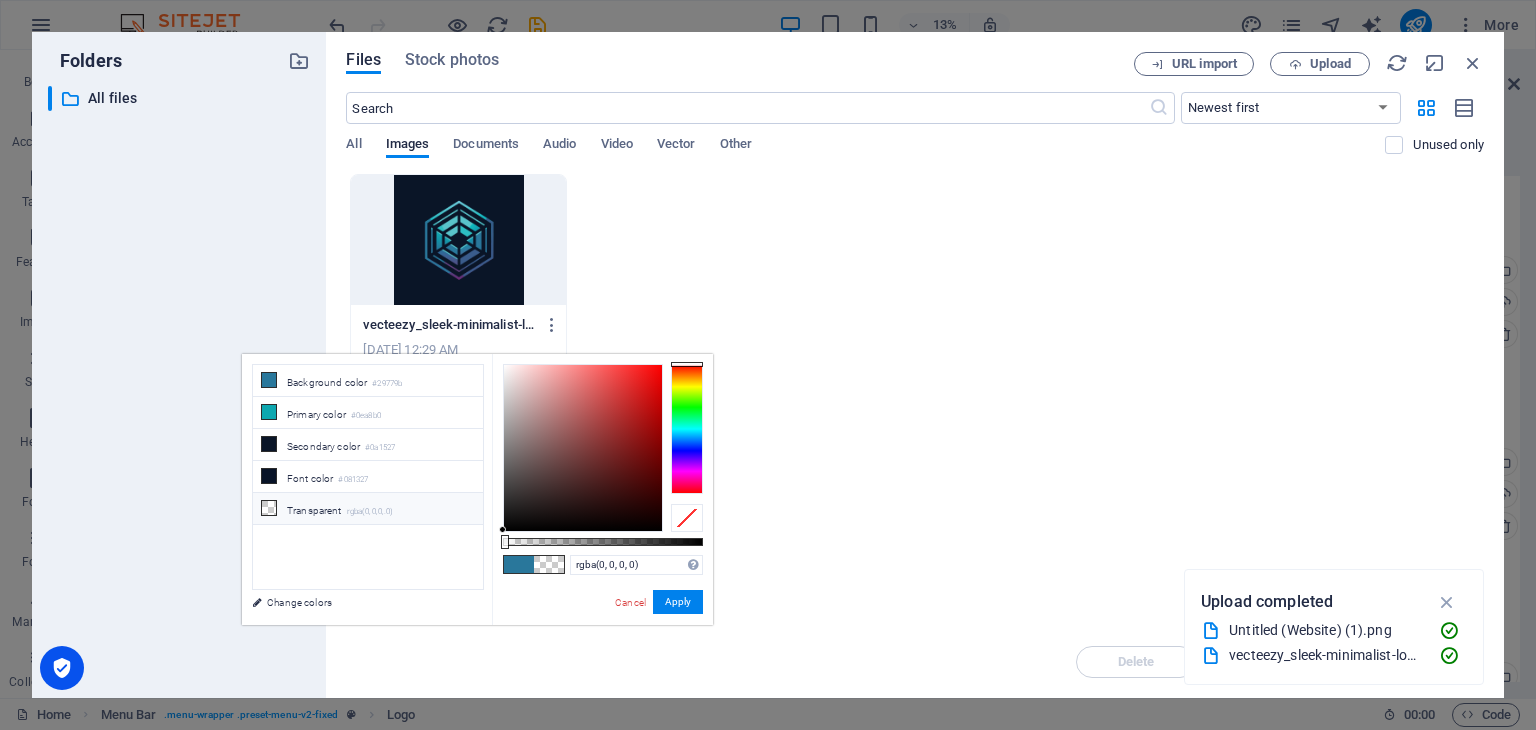 select on "px" 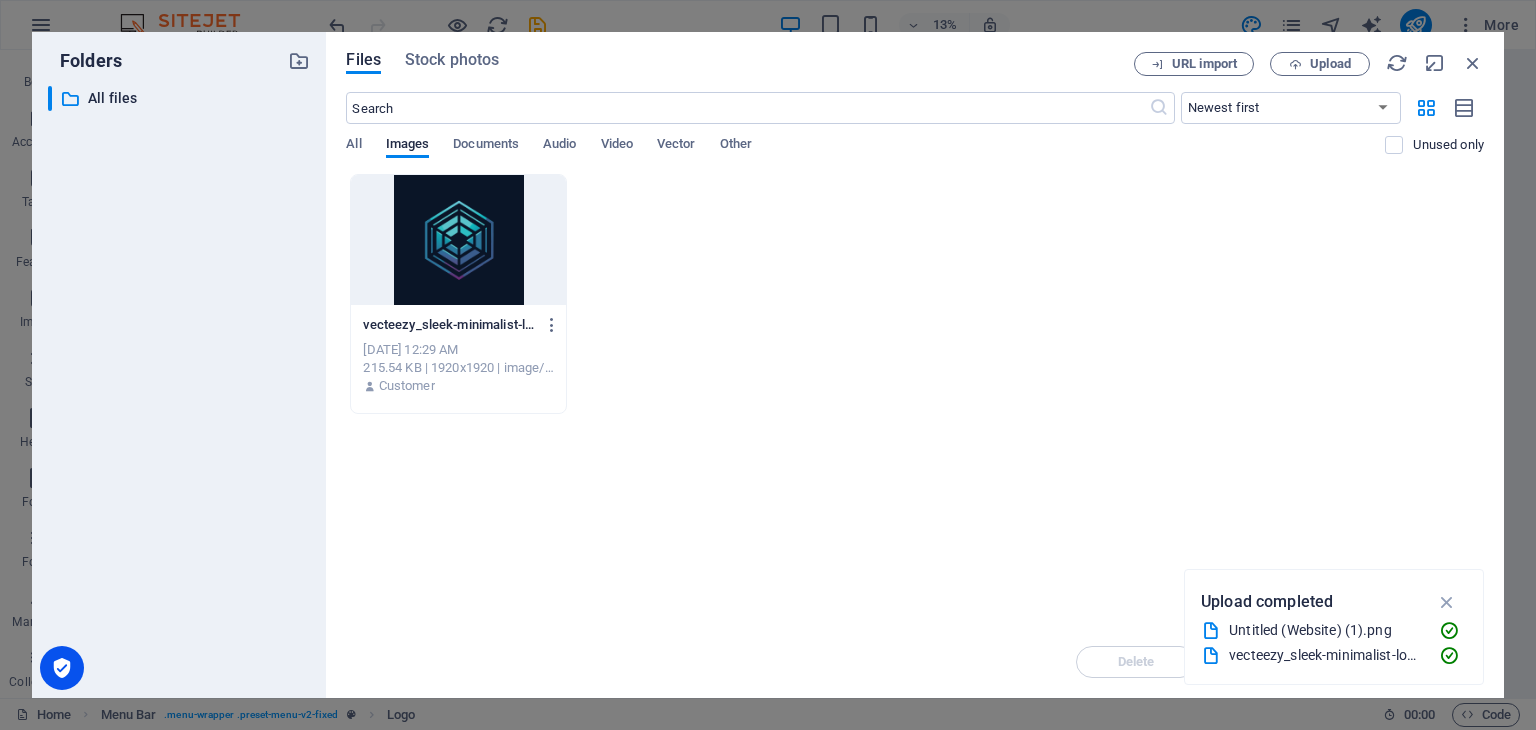 click at bounding box center [458, 240] 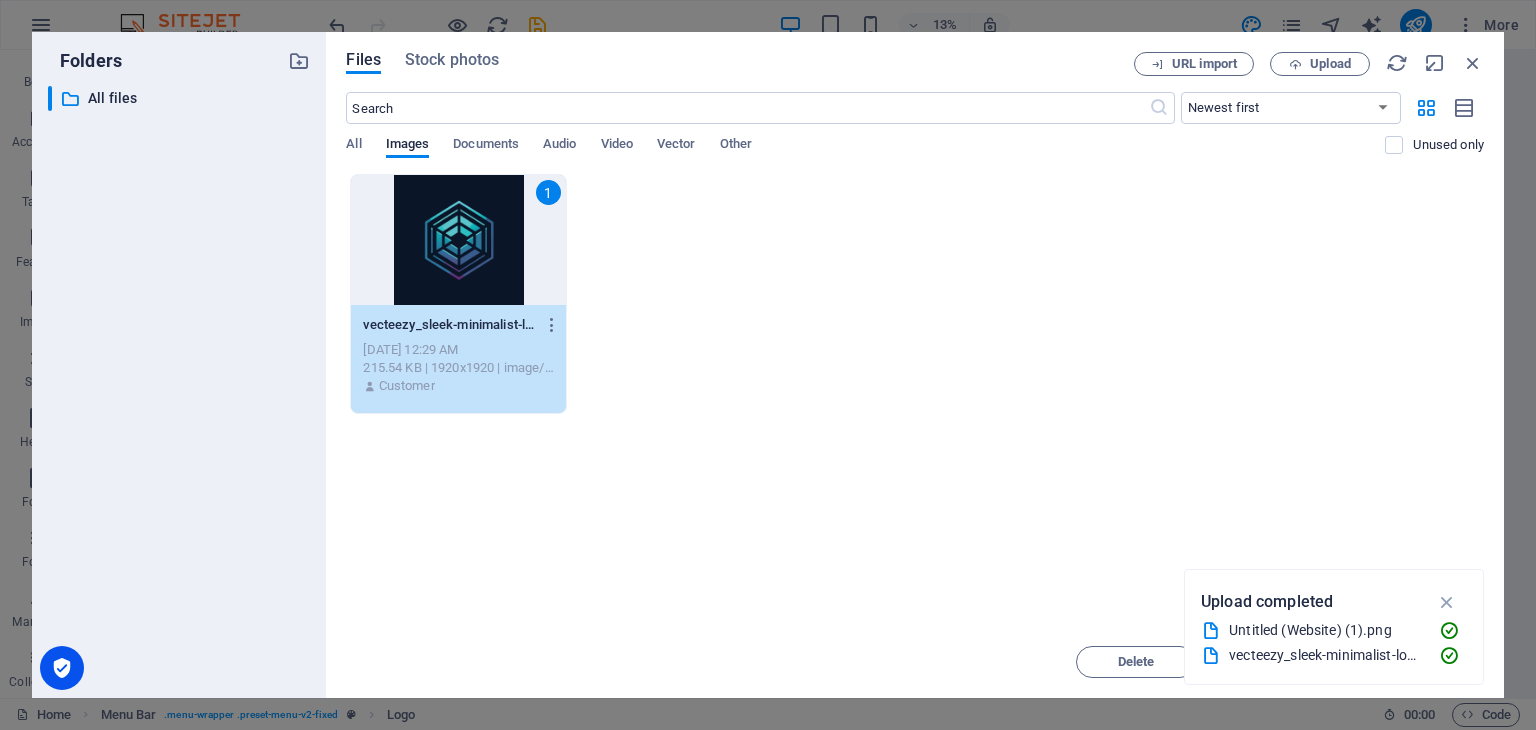 click on "1" at bounding box center [458, 240] 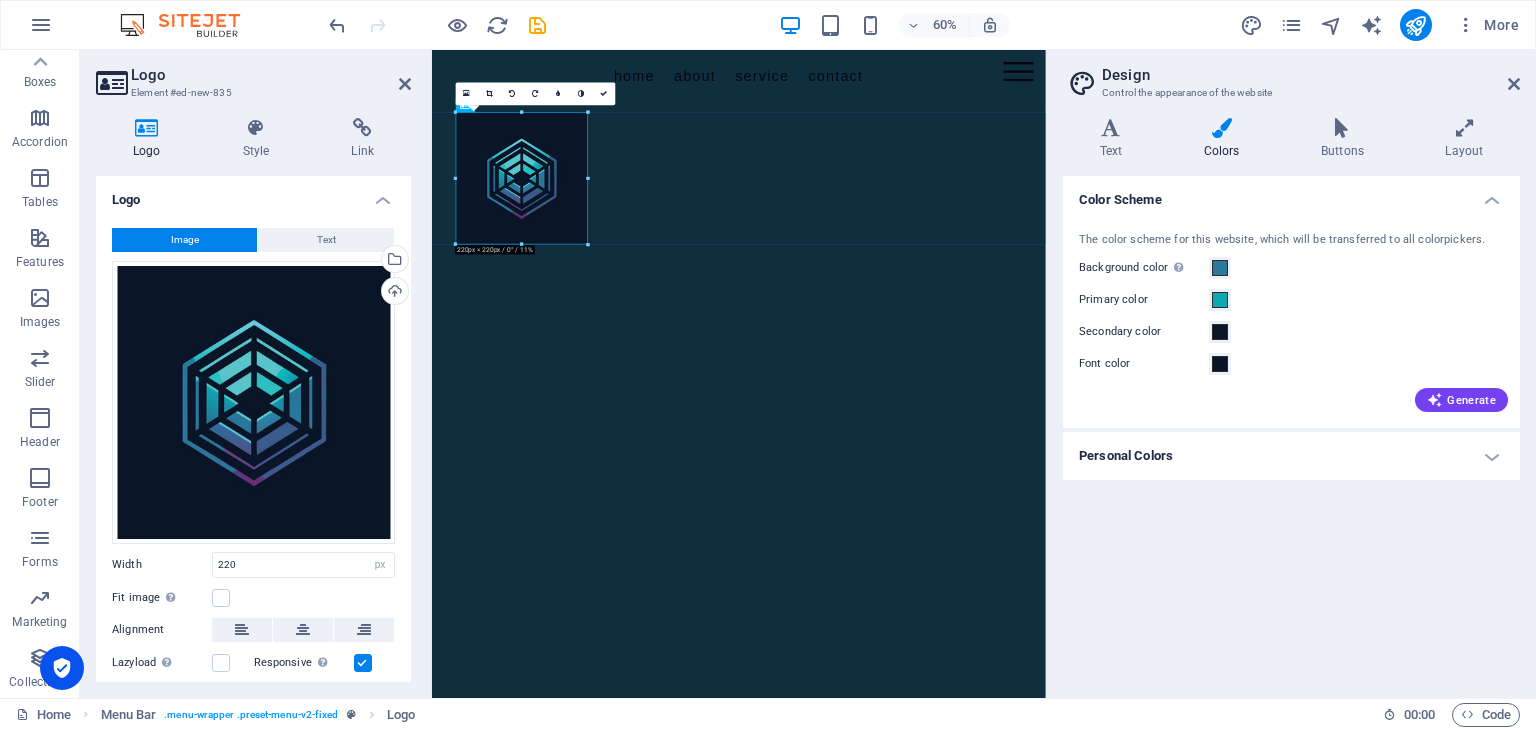 click on "Skip to main content
Menu Home About Service Contact Menu Home About Service Contact" at bounding box center (943, 220) 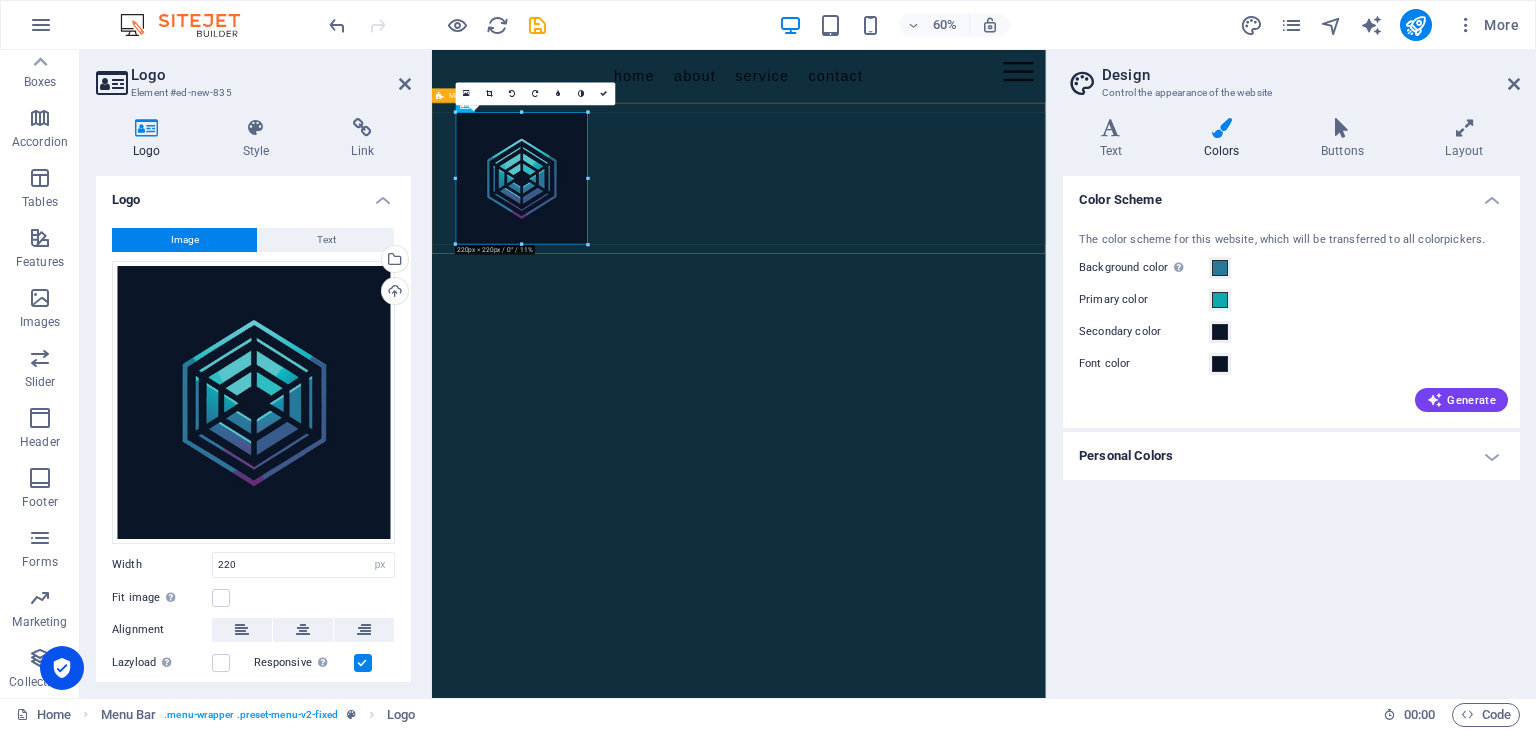 click on "Menu Home About Service Contact" at bounding box center [943, 264] 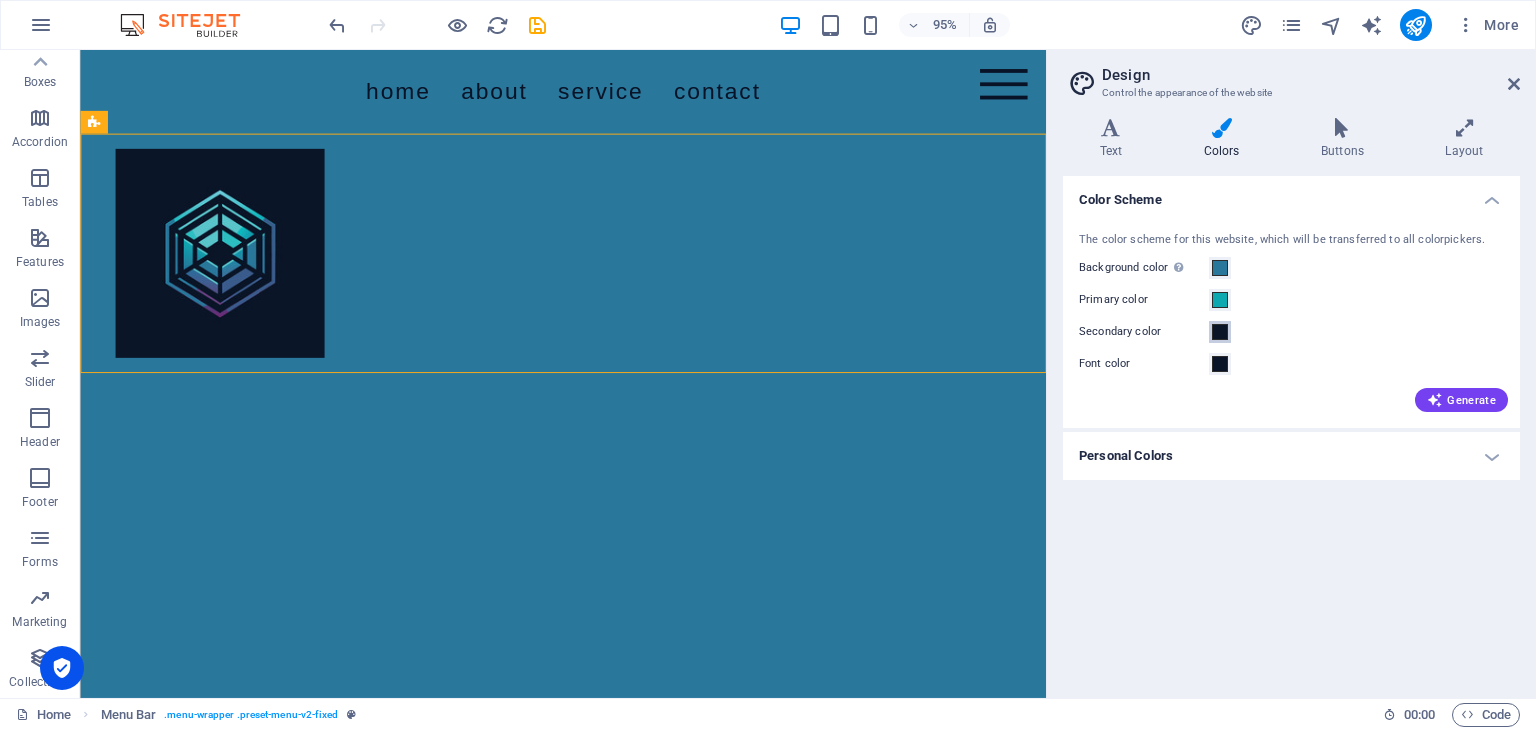 click at bounding box center (1220, 332) 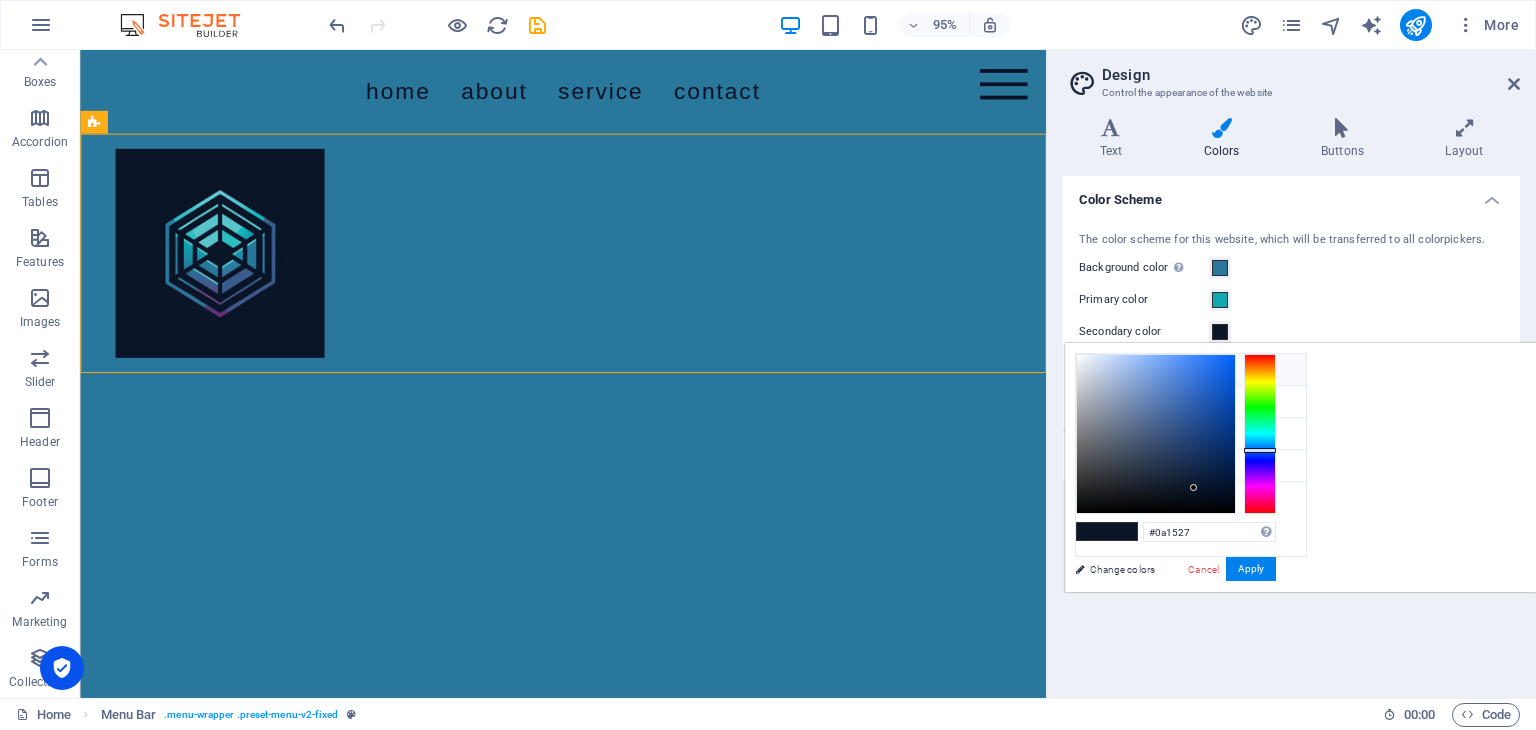 click on "Background color
#29779b" at bounding box center (1191, 370) 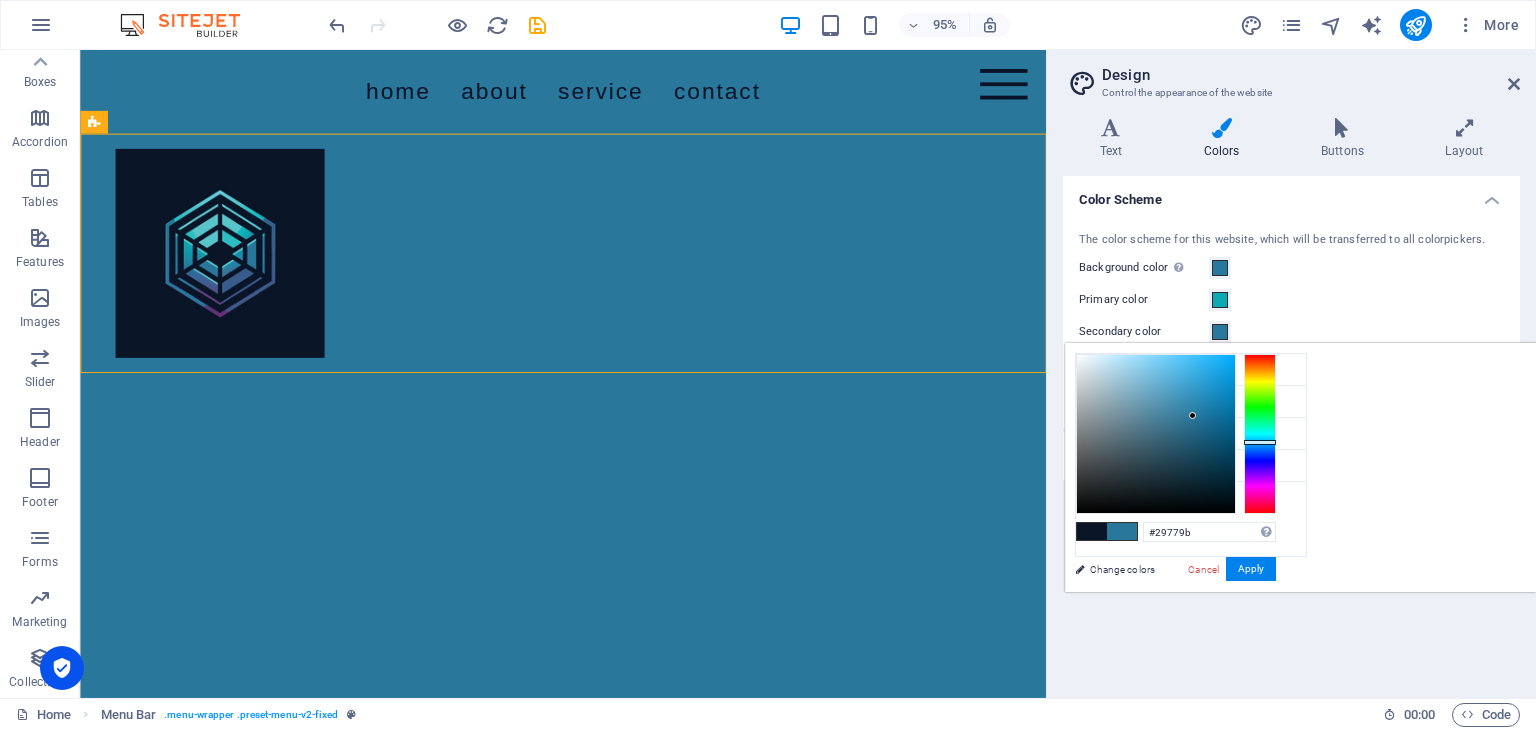 click at bounding box center (1156, 434) 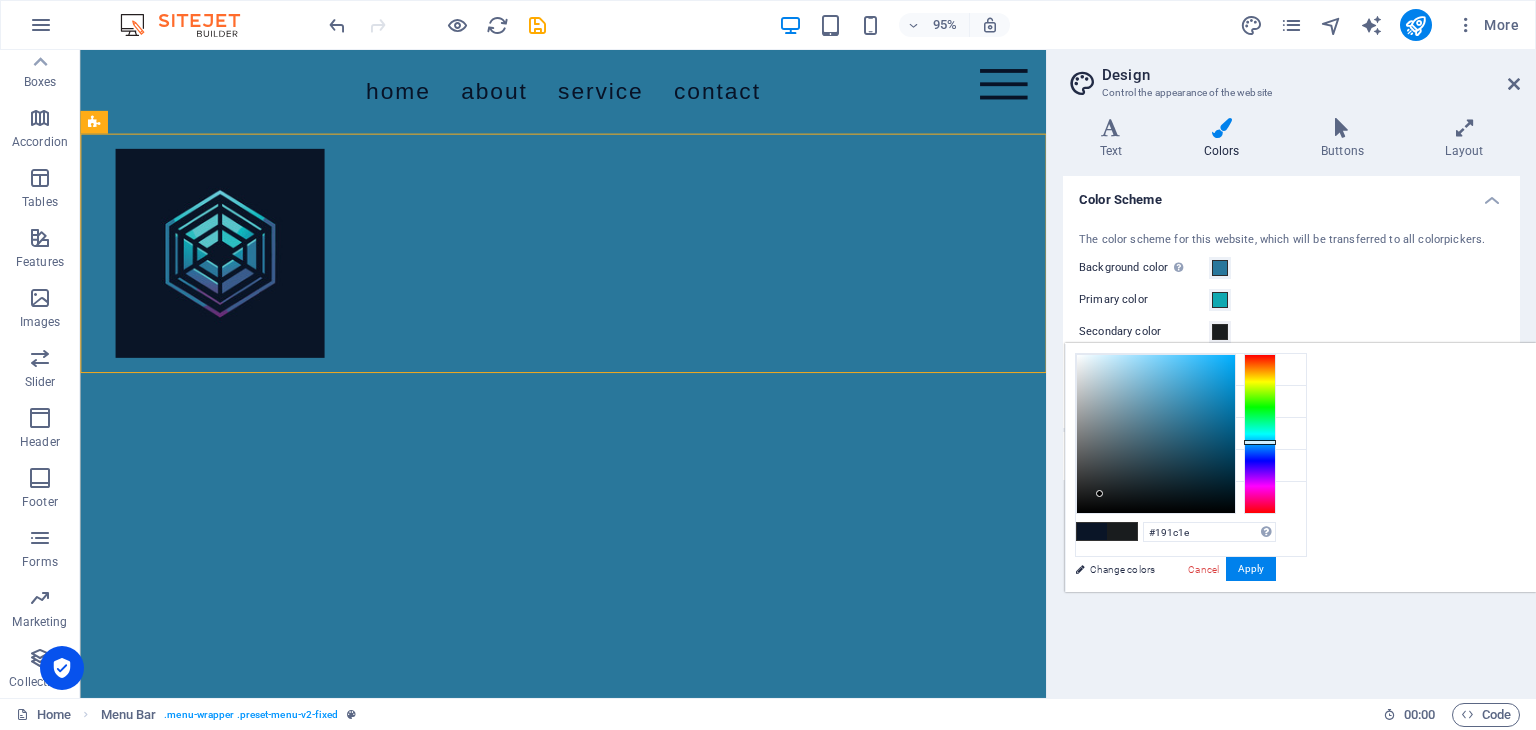 type on "#293033" 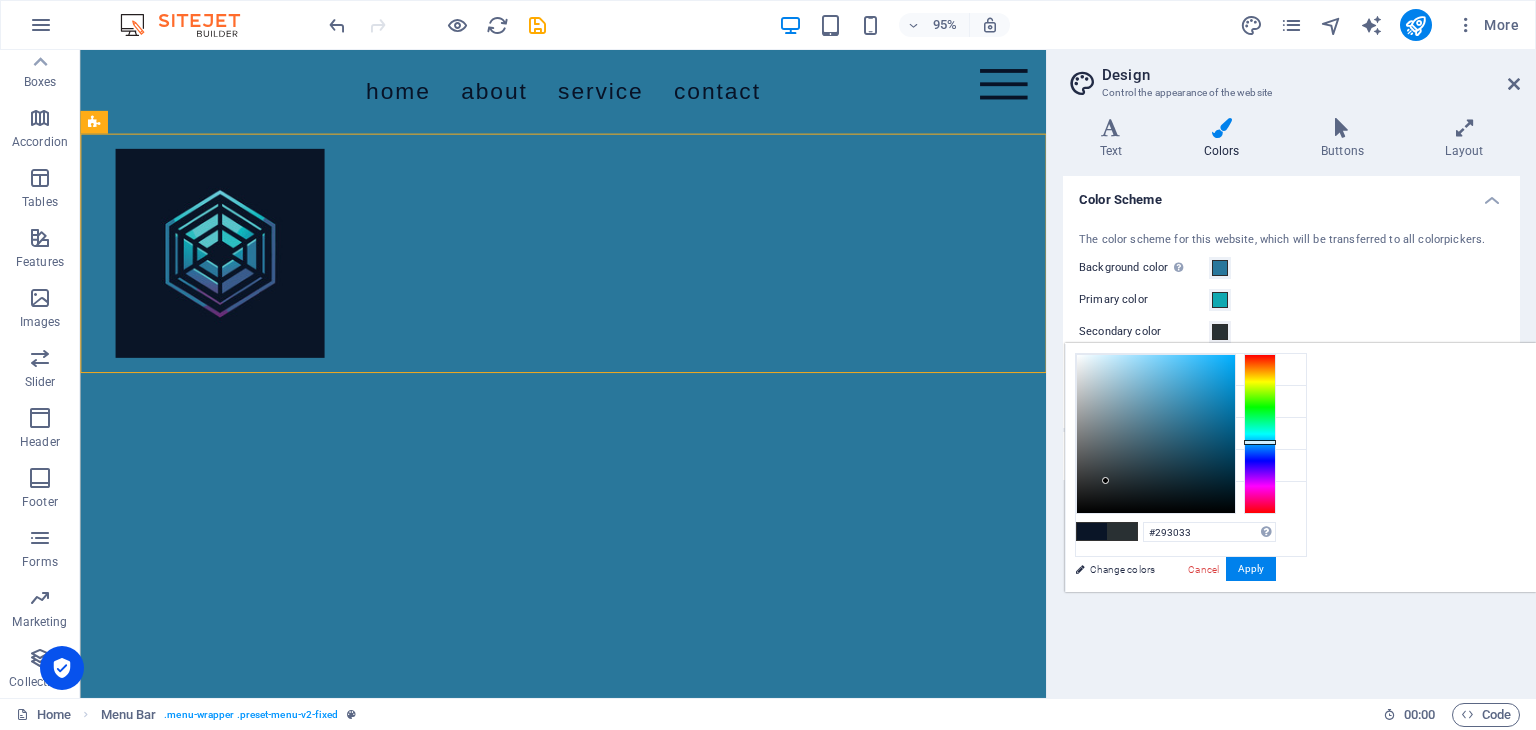 click at bounding box center (1156, 434) 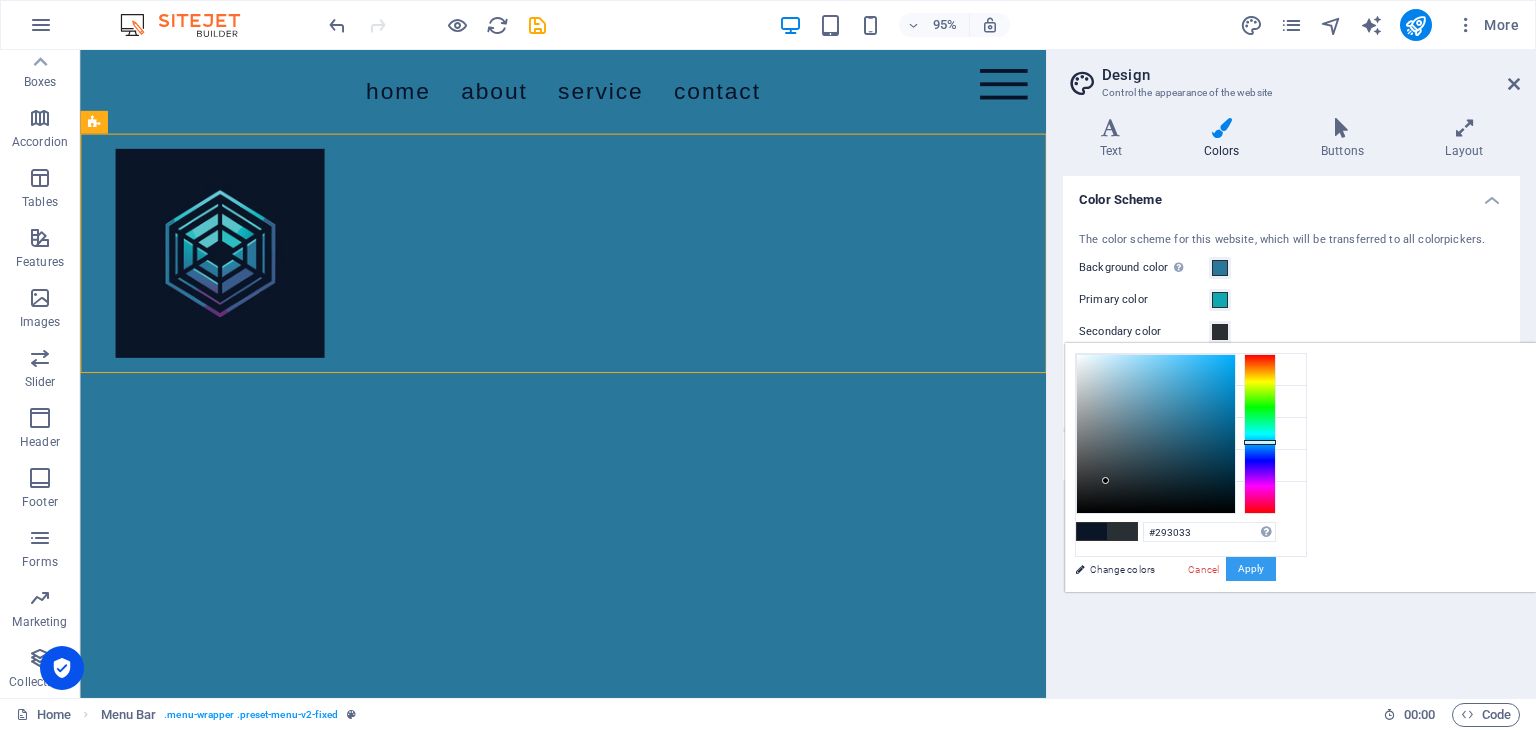 click on "Apply" at bounding box center [1251, 569] 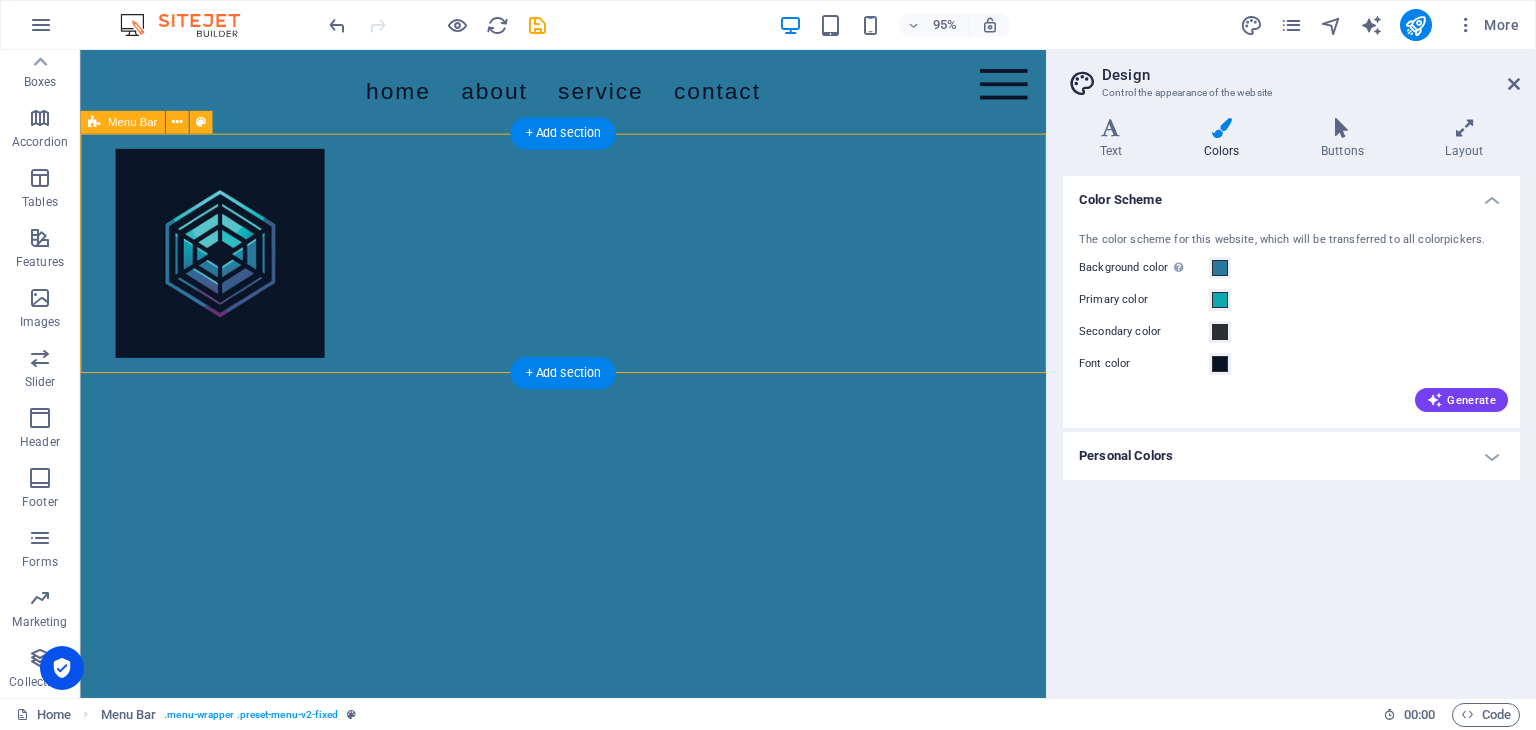 click on "Menu Home About Service Contact" at bounding box center (588, 264) 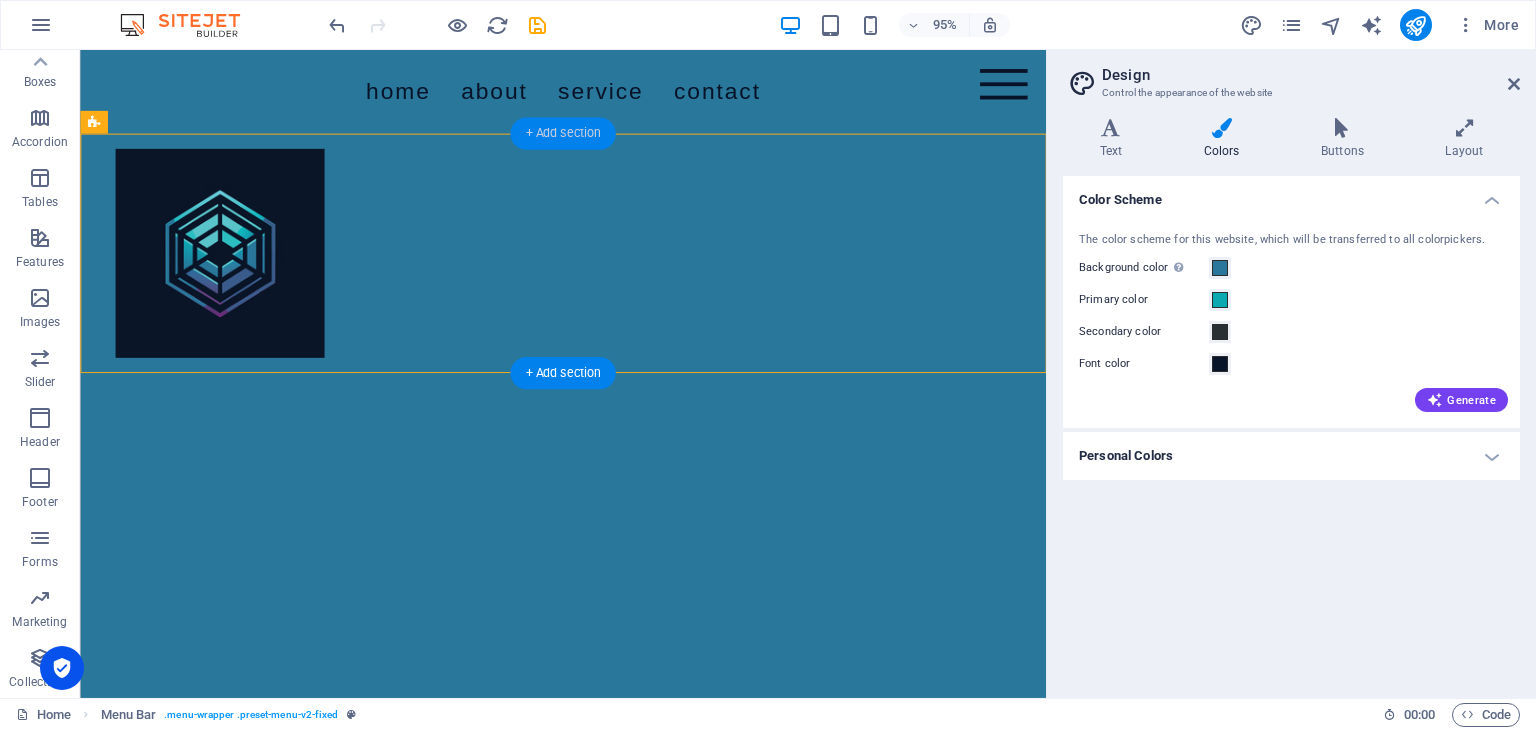 click on "+ Add section" at bounding box center [562, 133] 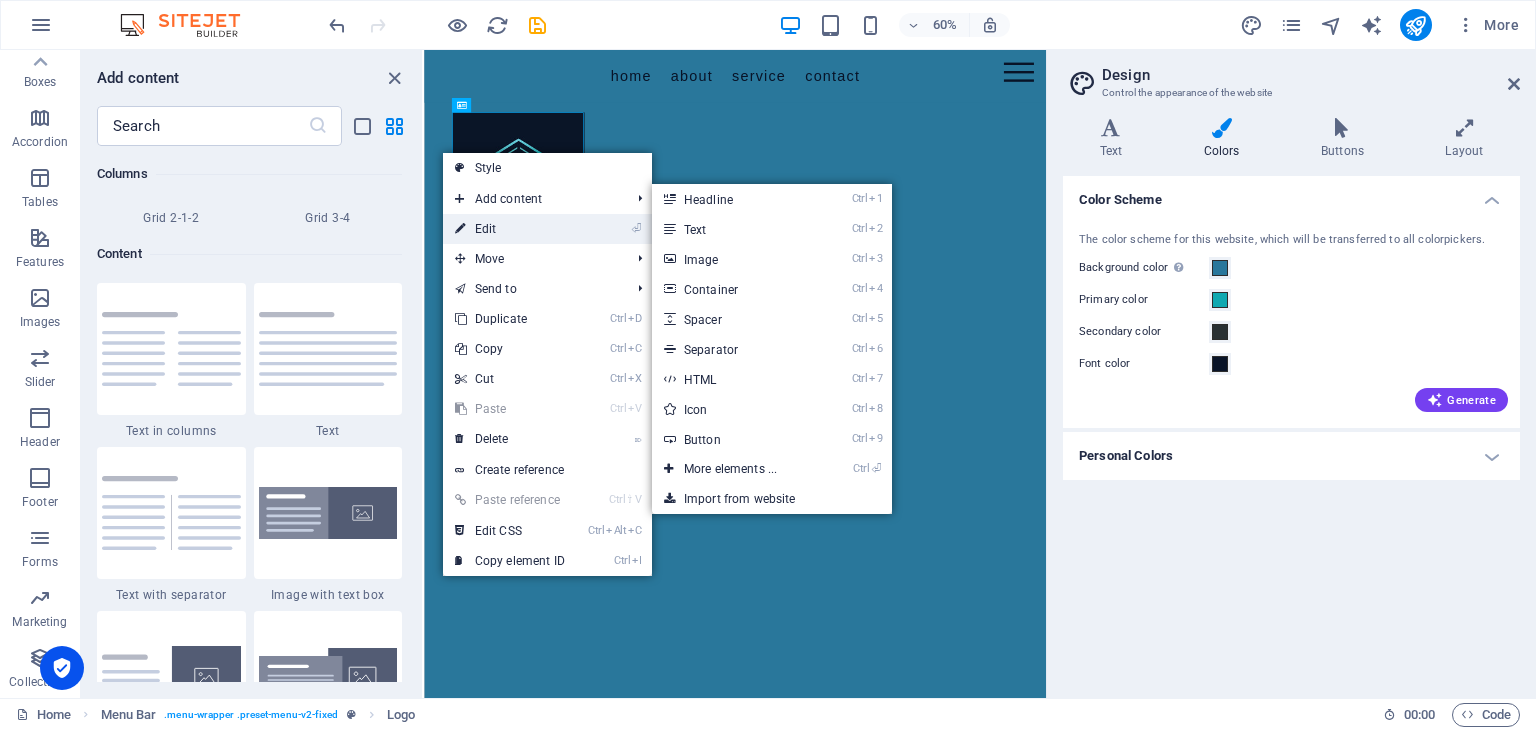 scroll, scrollTop: 3499, scrollLeft: 0, axis: vertical 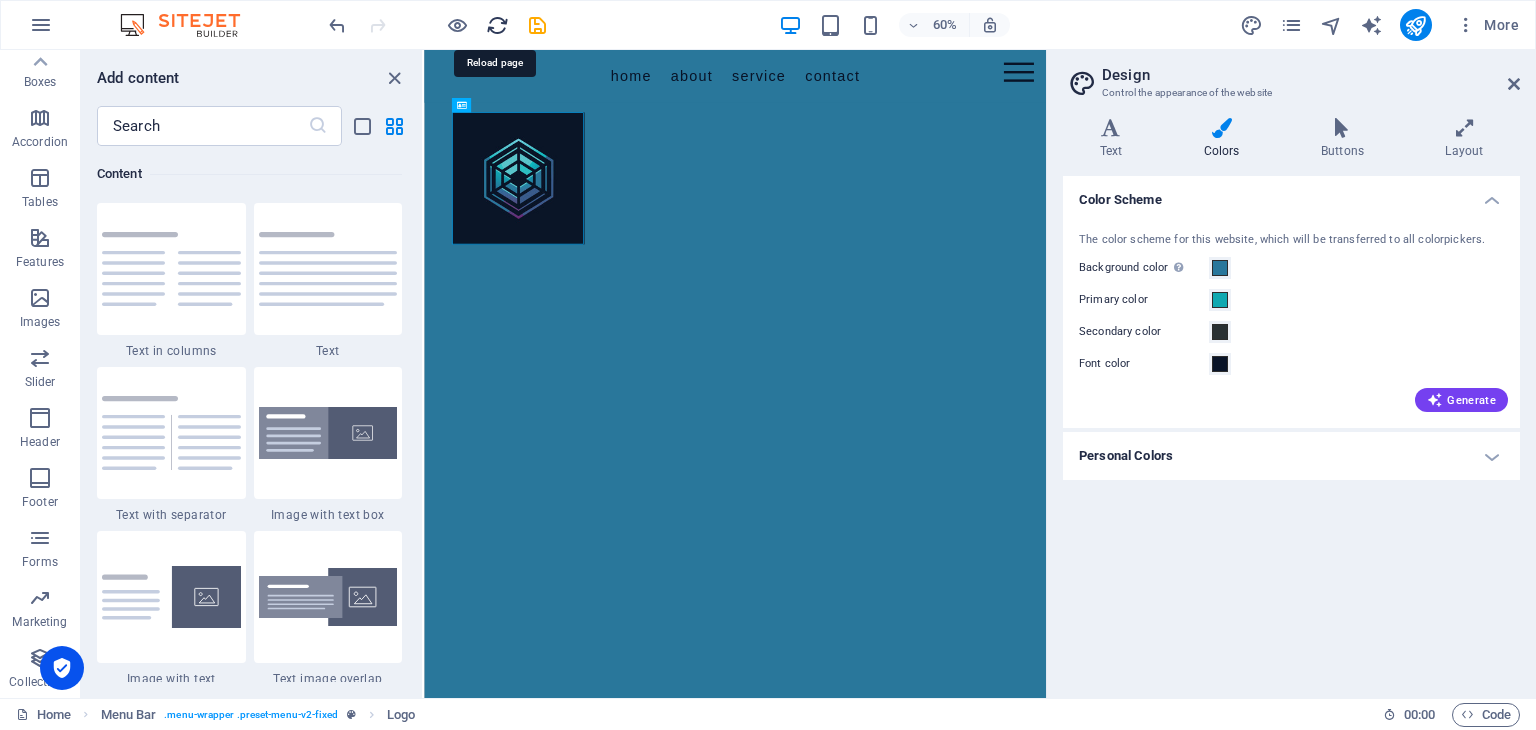 drag, startPoint x: 493, startPoint y: 21, endPoint x: 857, endPoint y: 88, distance: 370.11484 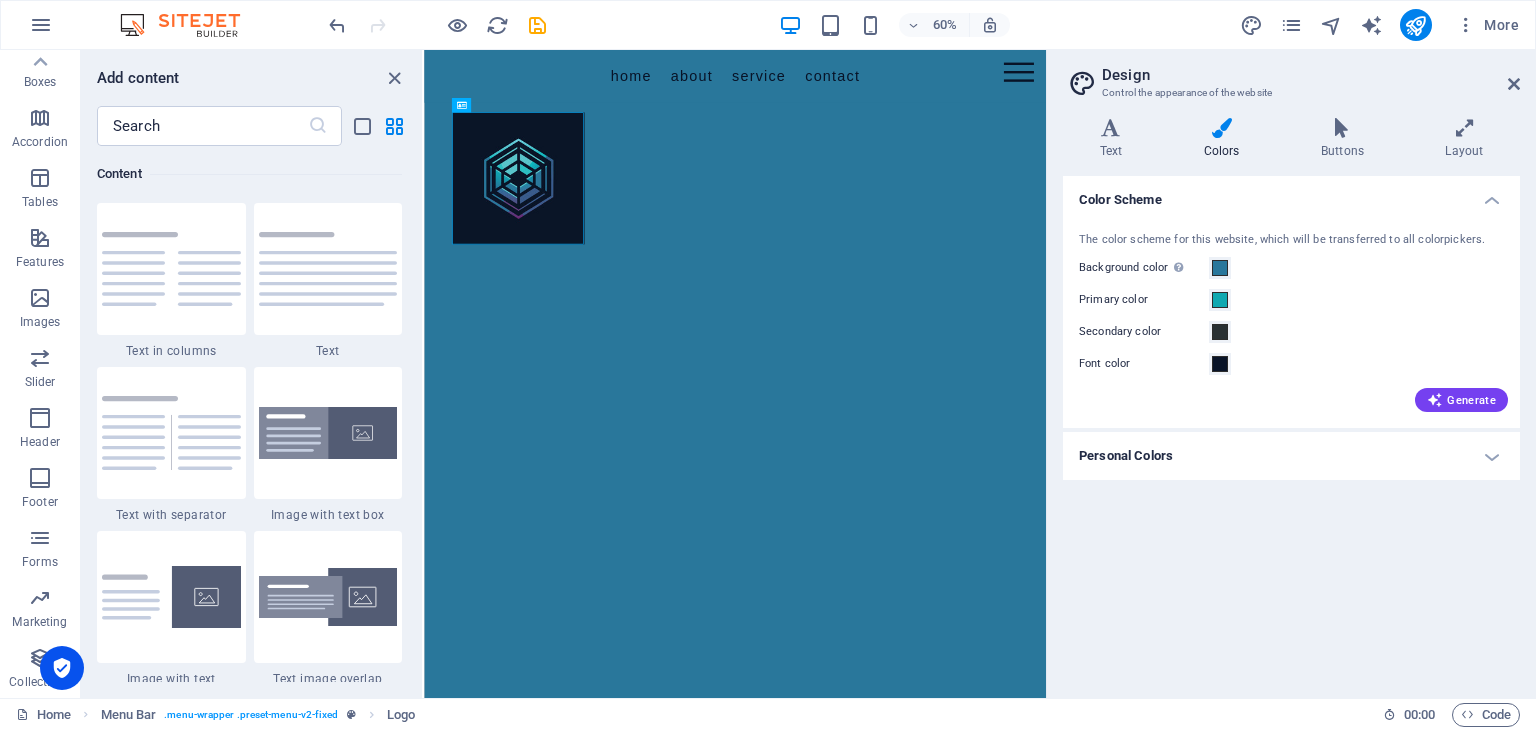 click on "Colors" at bounding box center (1225, 139) 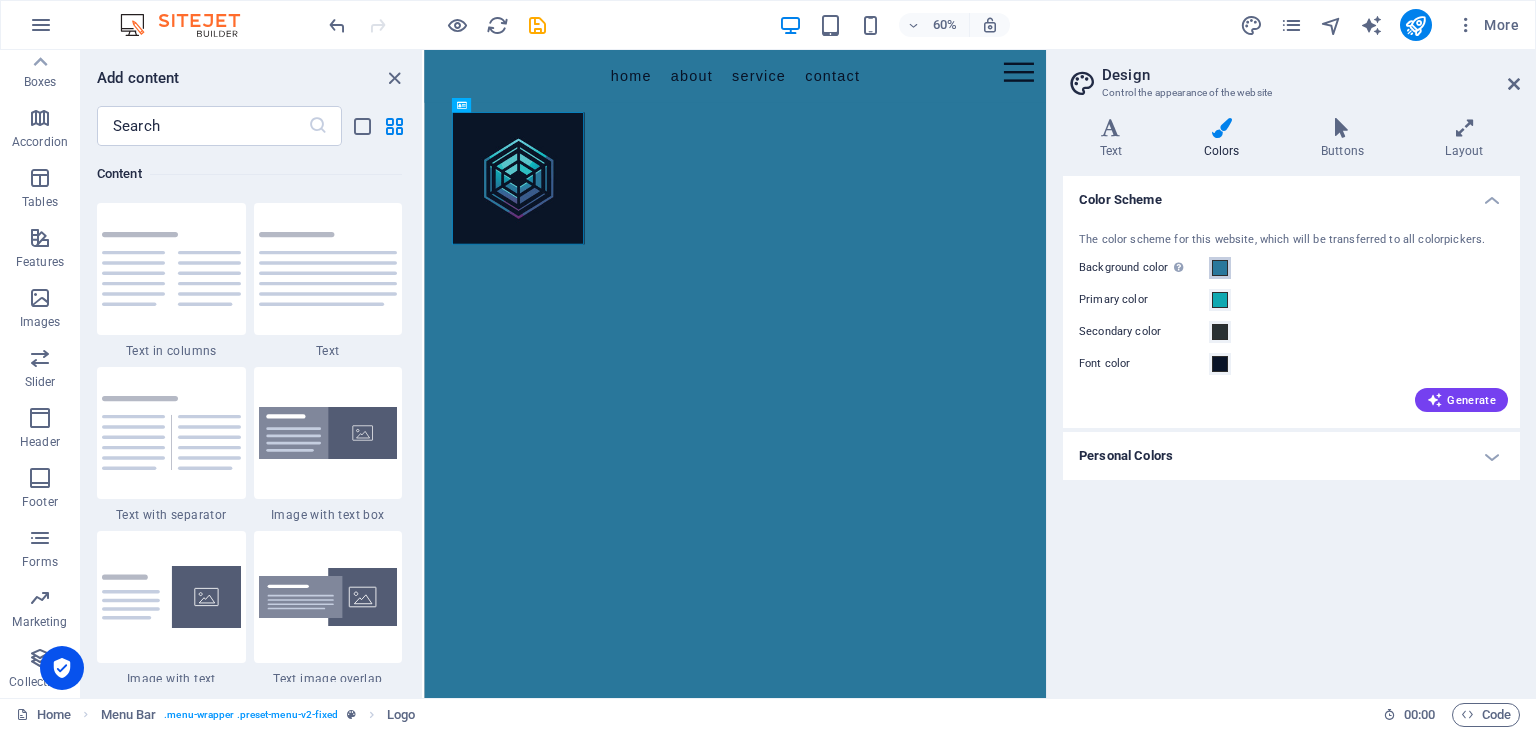 click at bounding box center (1220, 268) 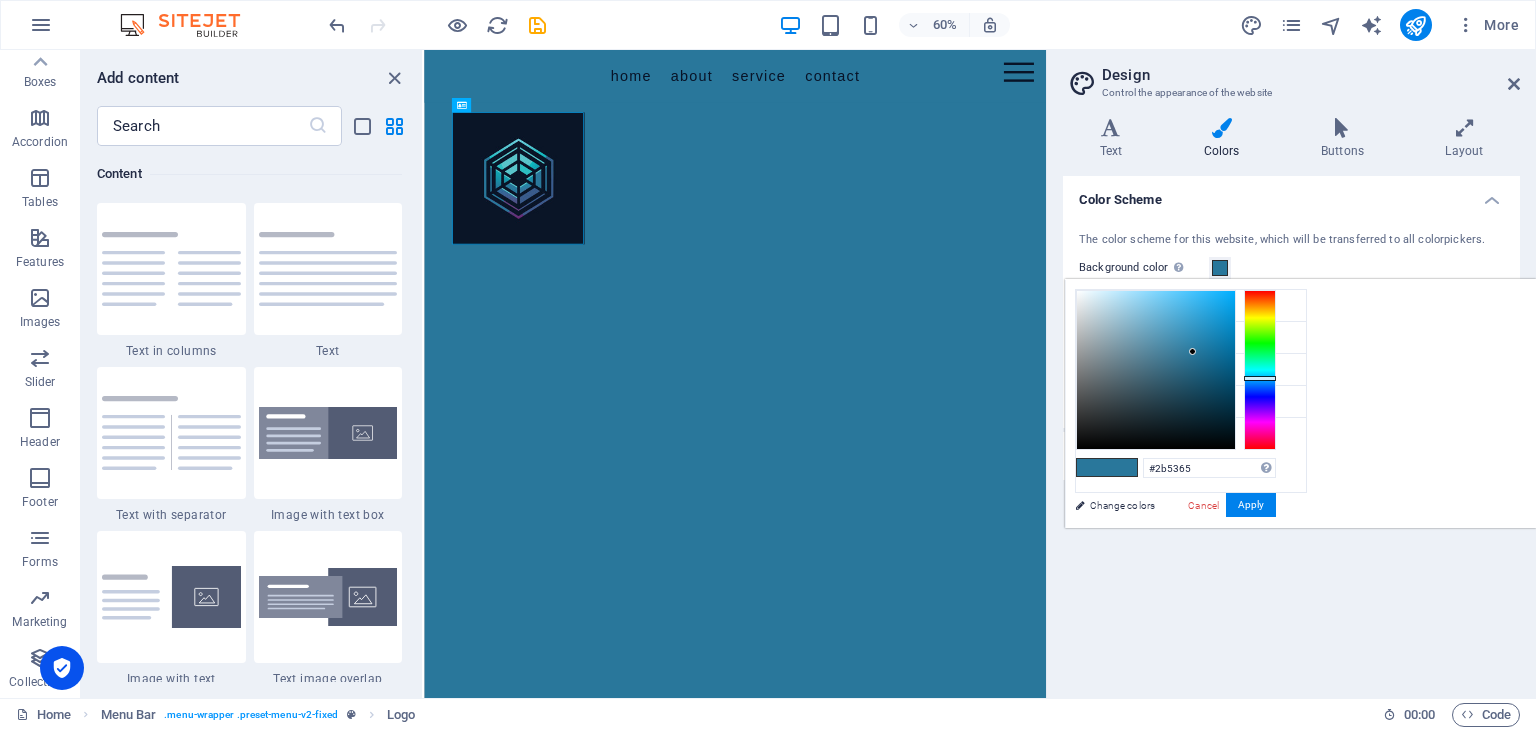 click at bounding box center [1156, 370] 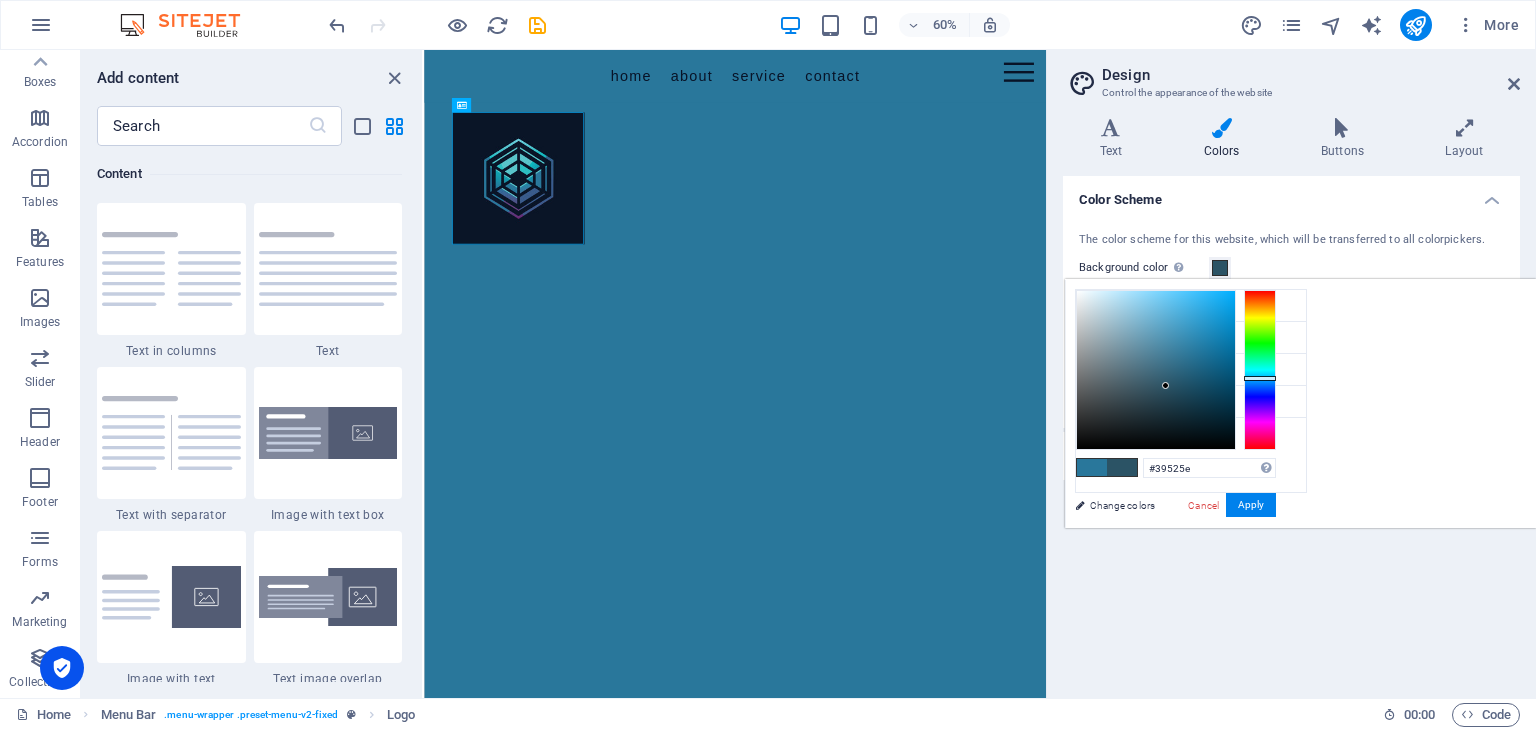 click at bounding box center [1156, 370] 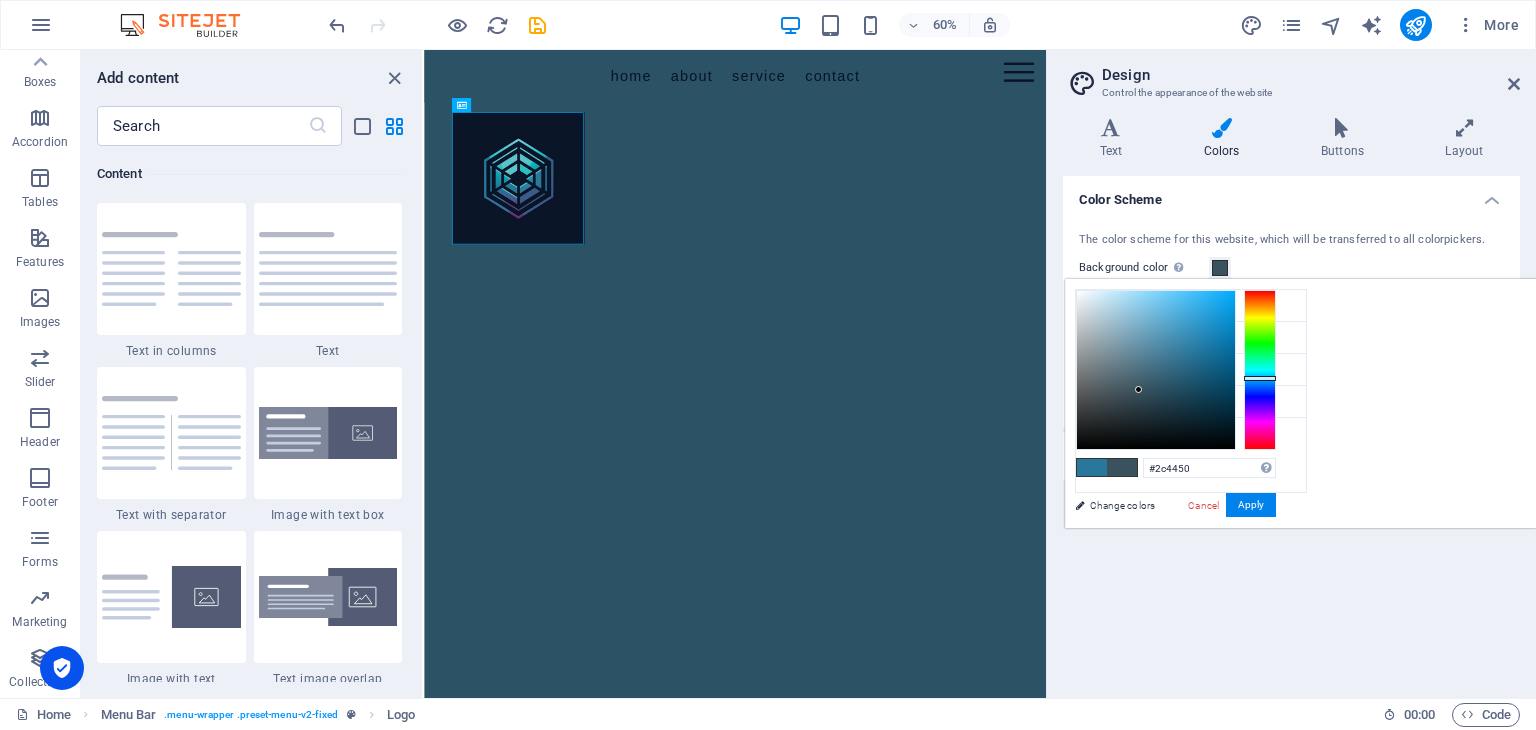 click at bounding box center [1156, 370] 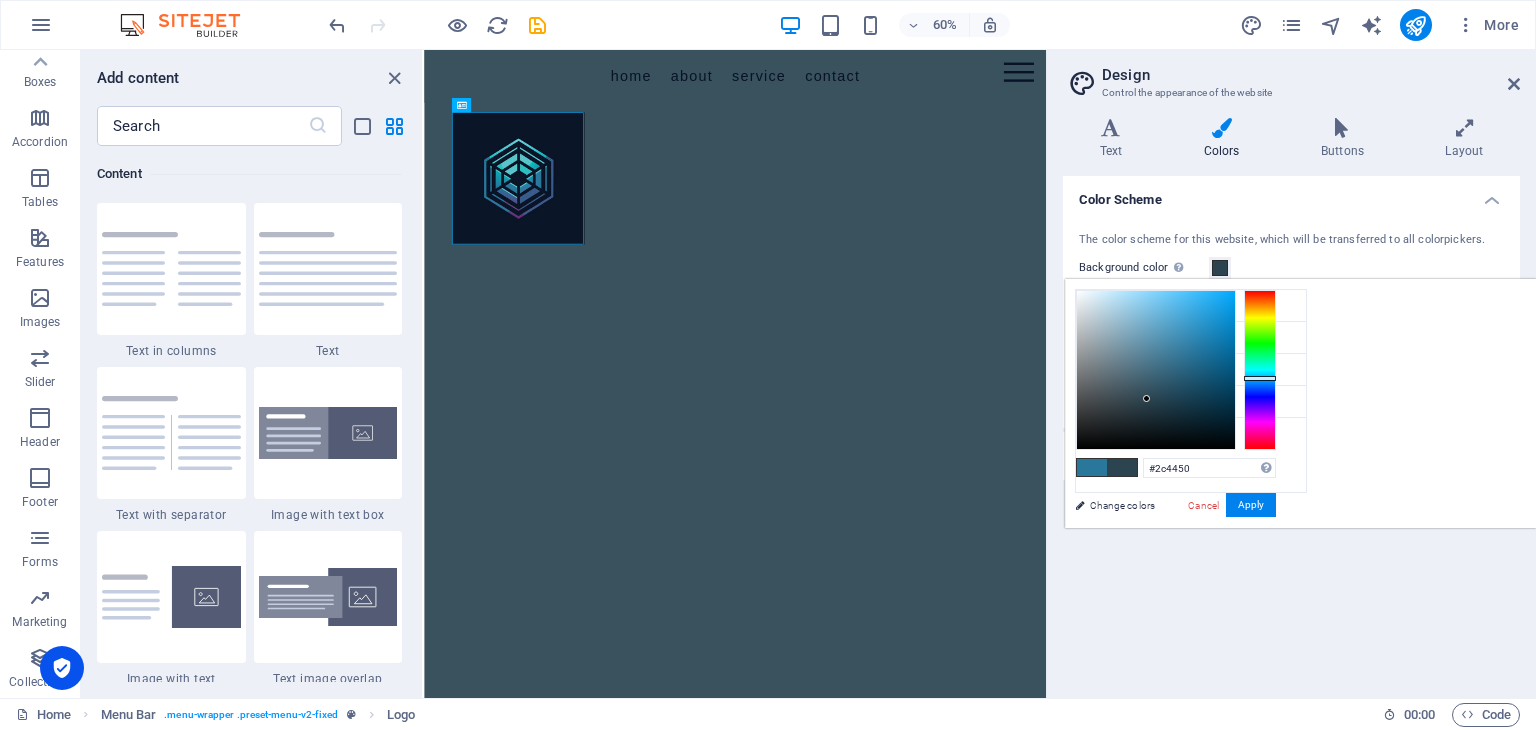 click at bounding box center (1156, 370) 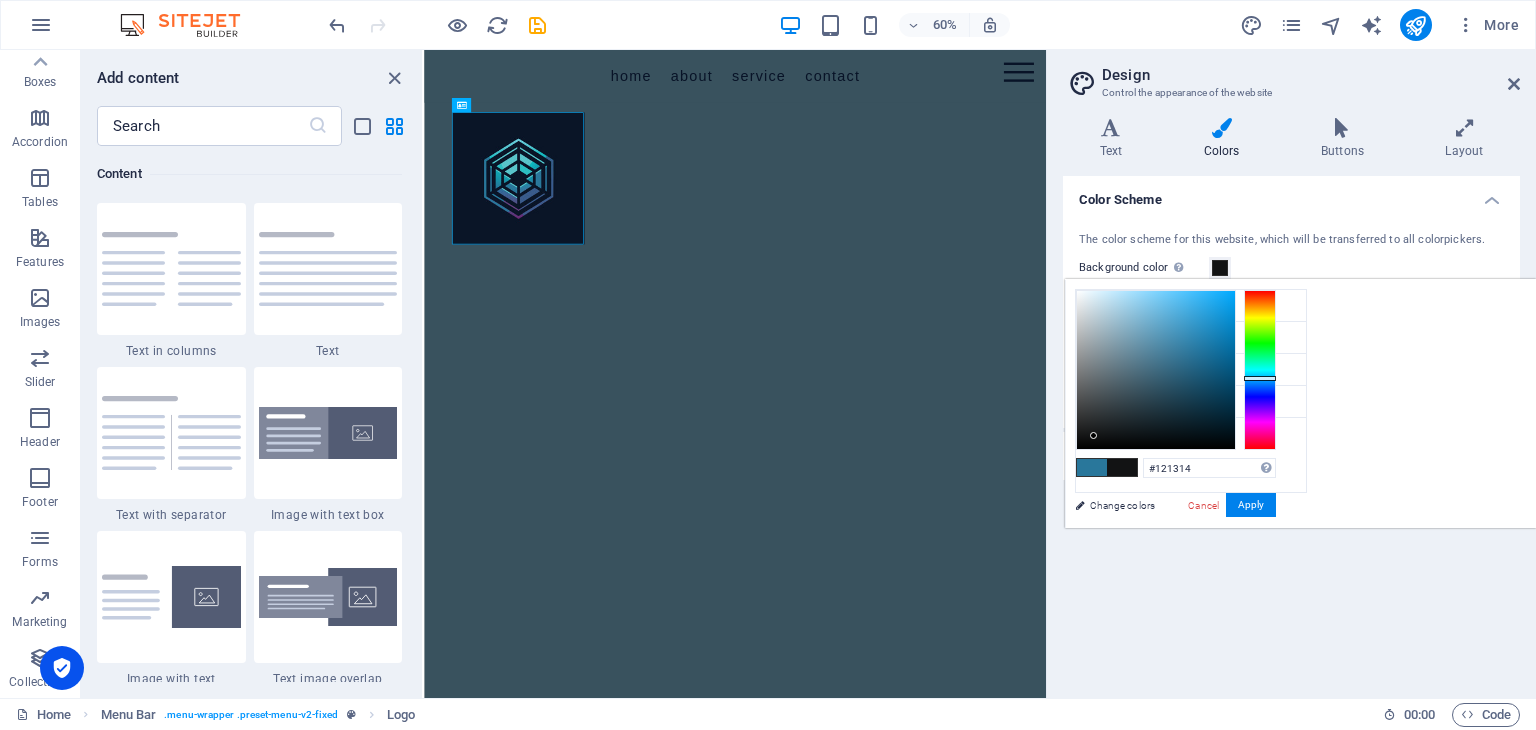 click at bounding box center (1156, 370) 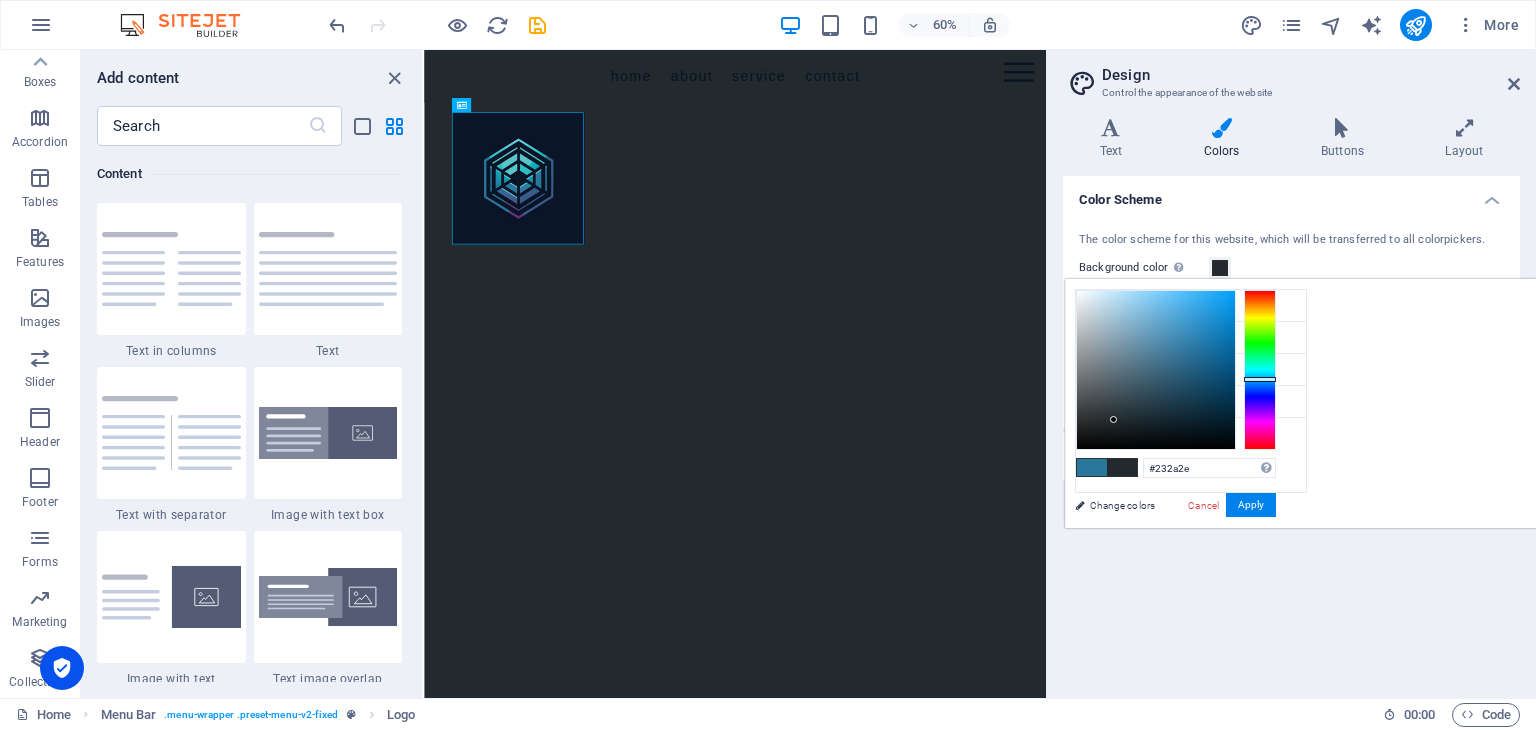 type on "#121314" 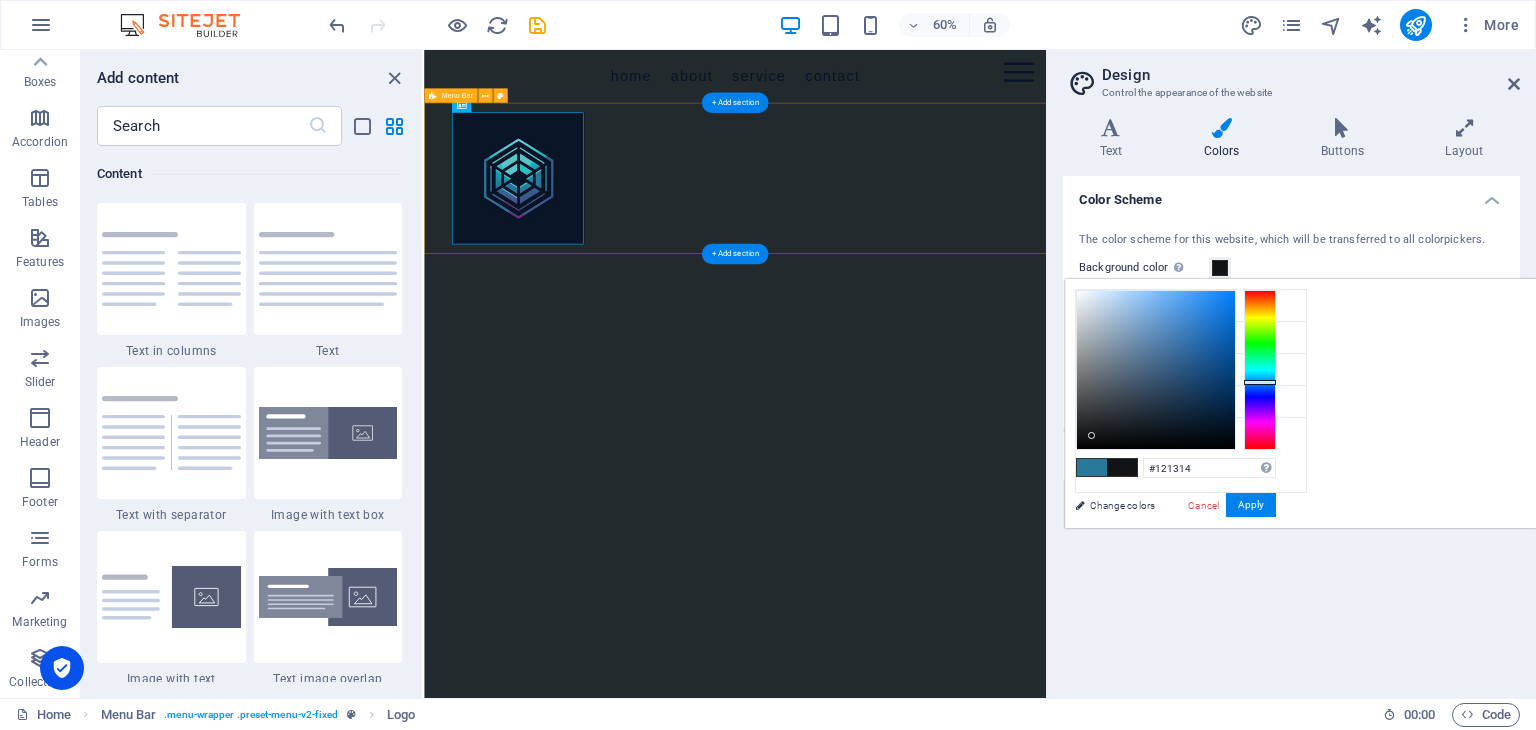 click on "Menu Home About Service Contact" at bounding box center [942, 264] 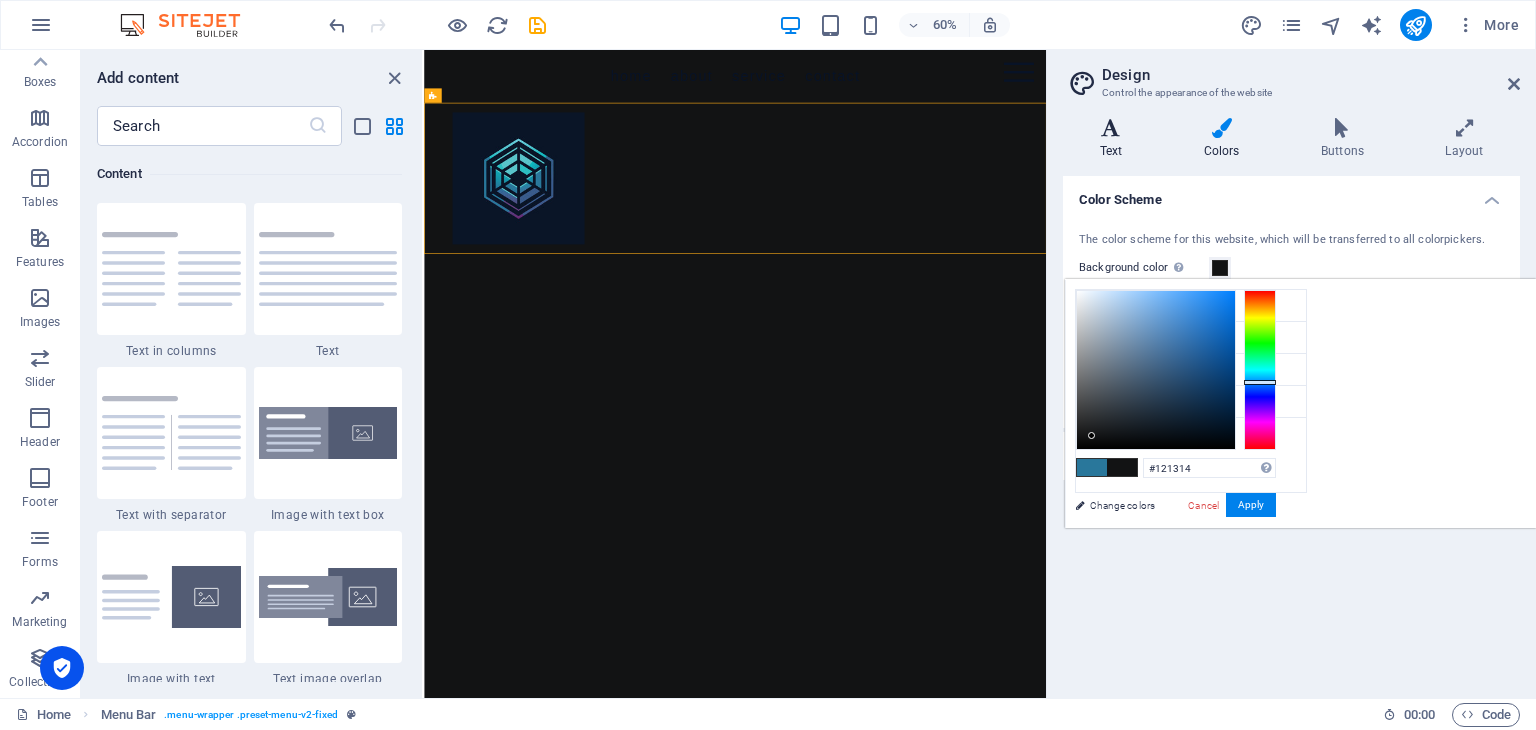 click on "Text" at bounding box center [1115, 139] 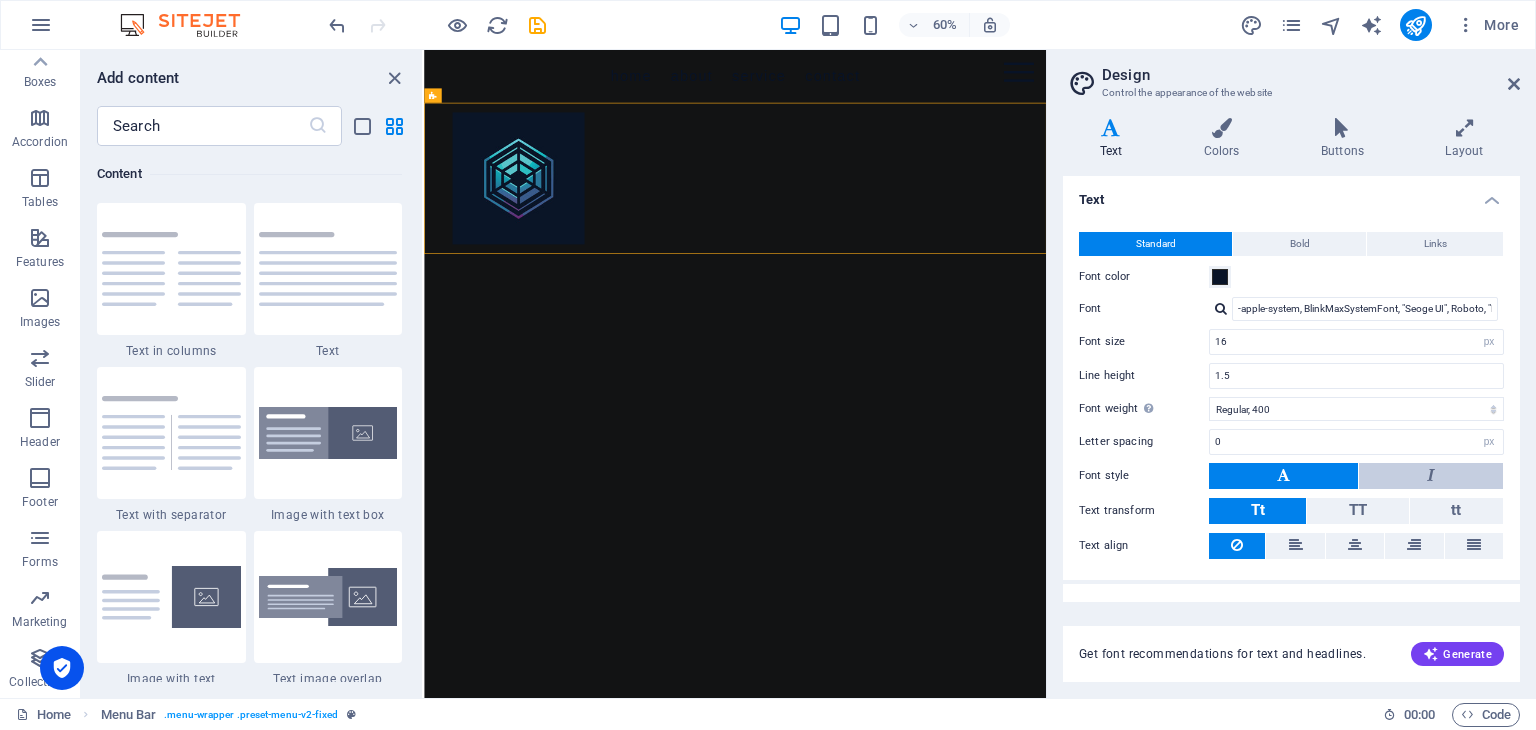 click at bounding box center [1431, 476] 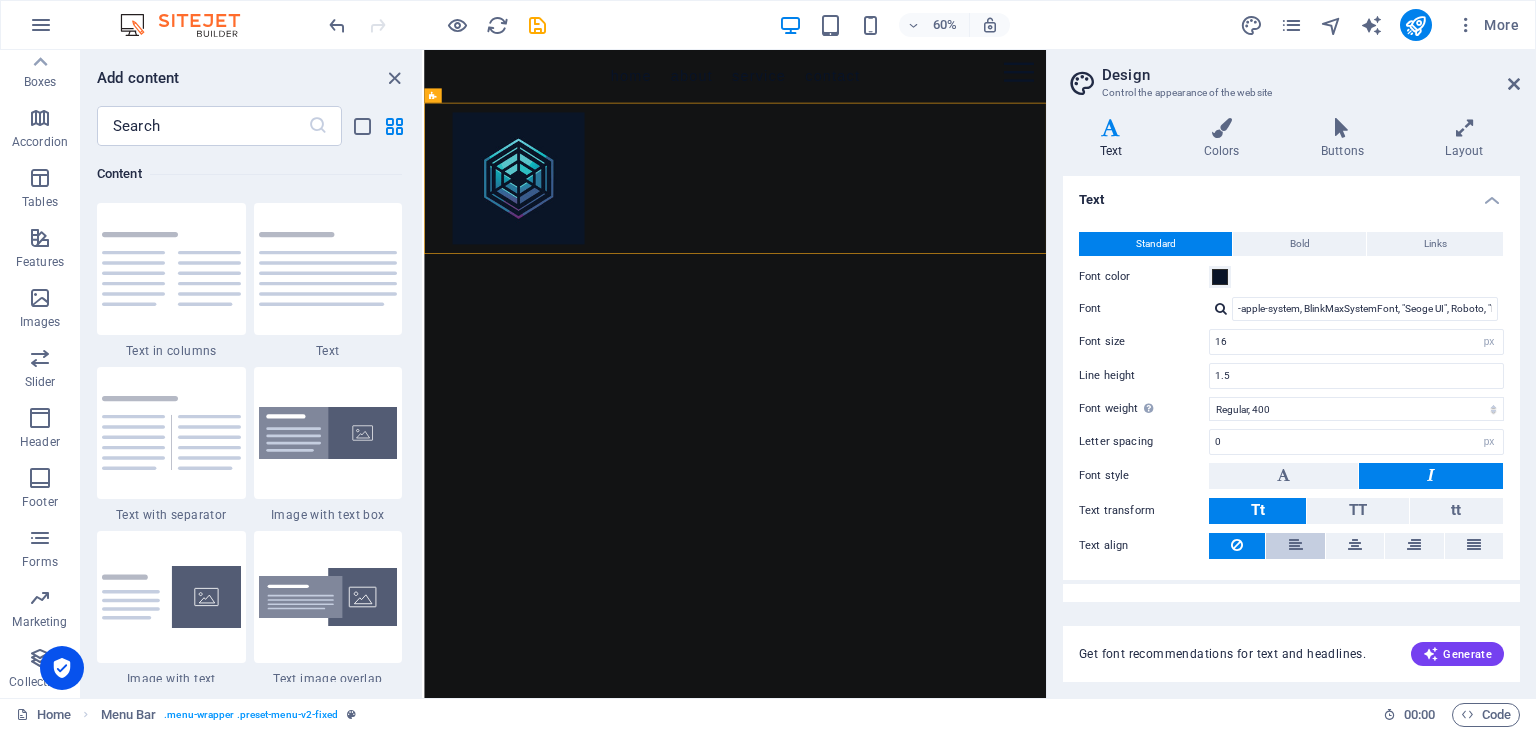 click at bounding box center [1295, 546] 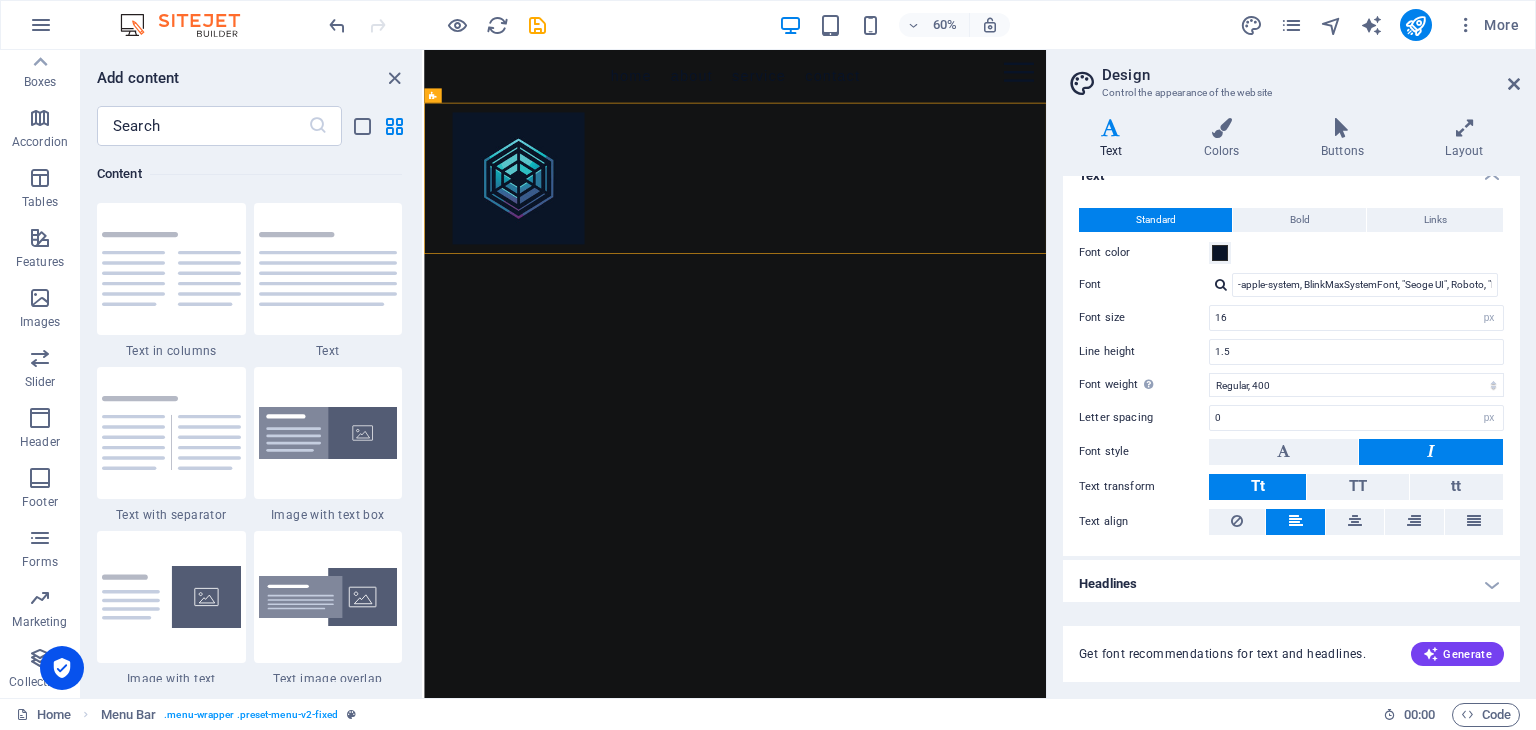 scroll, scrollTop: 27, scrollLeft: 0, axis: vertical 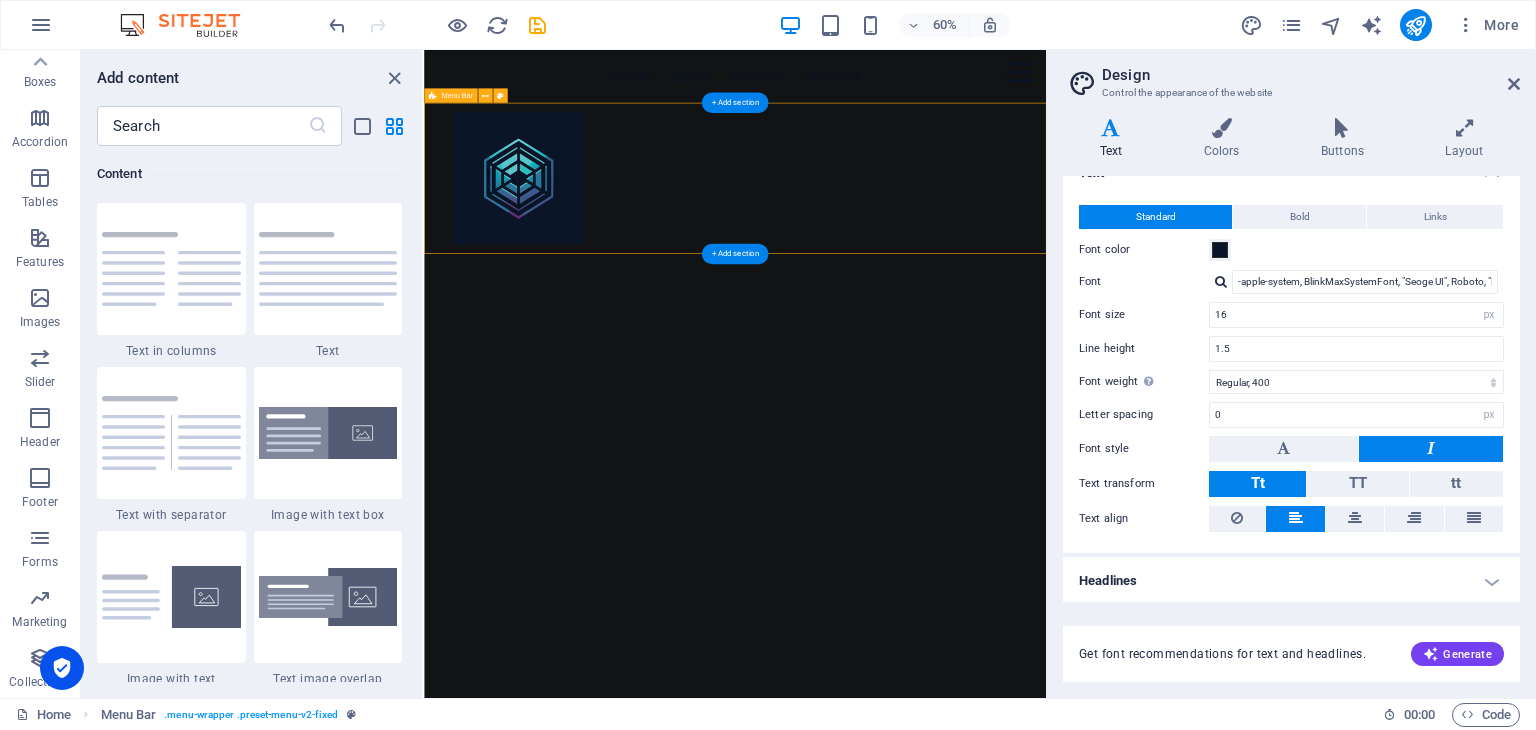 click on "Menu Home About Service Contact" at bounding box center [942, 264] 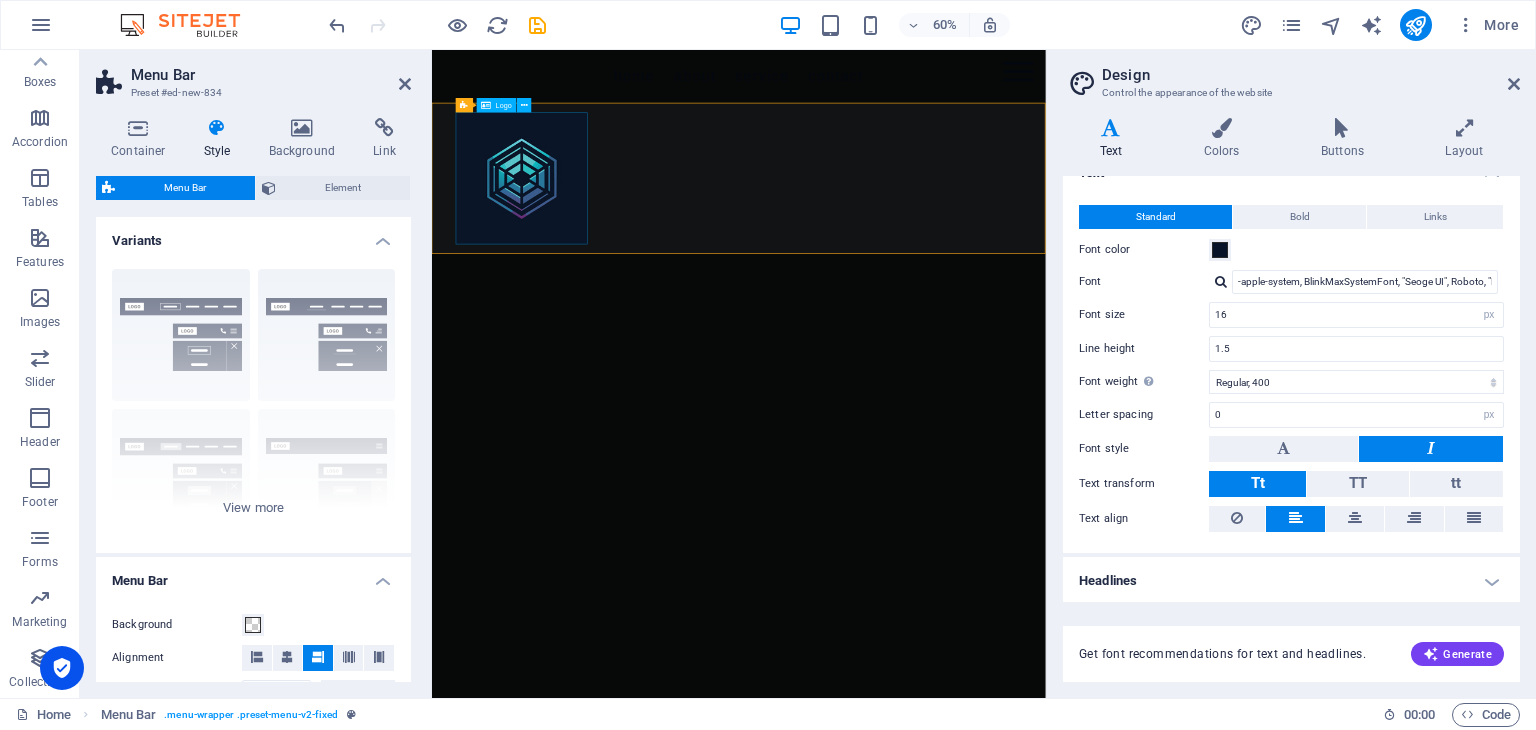 click at bounding box center [944, 264] 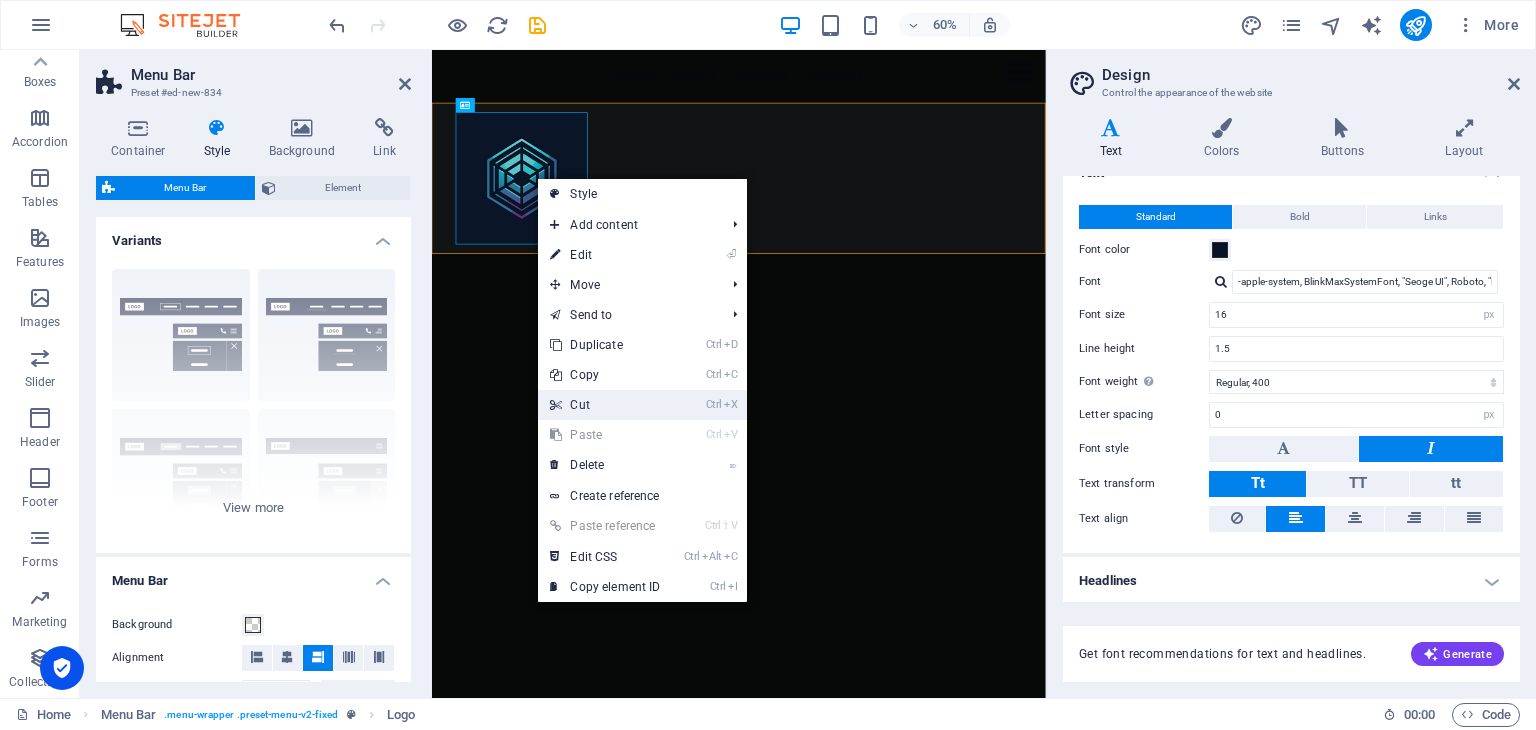 click on "Ctrl X  Cut" at bounding box center [605, 405] 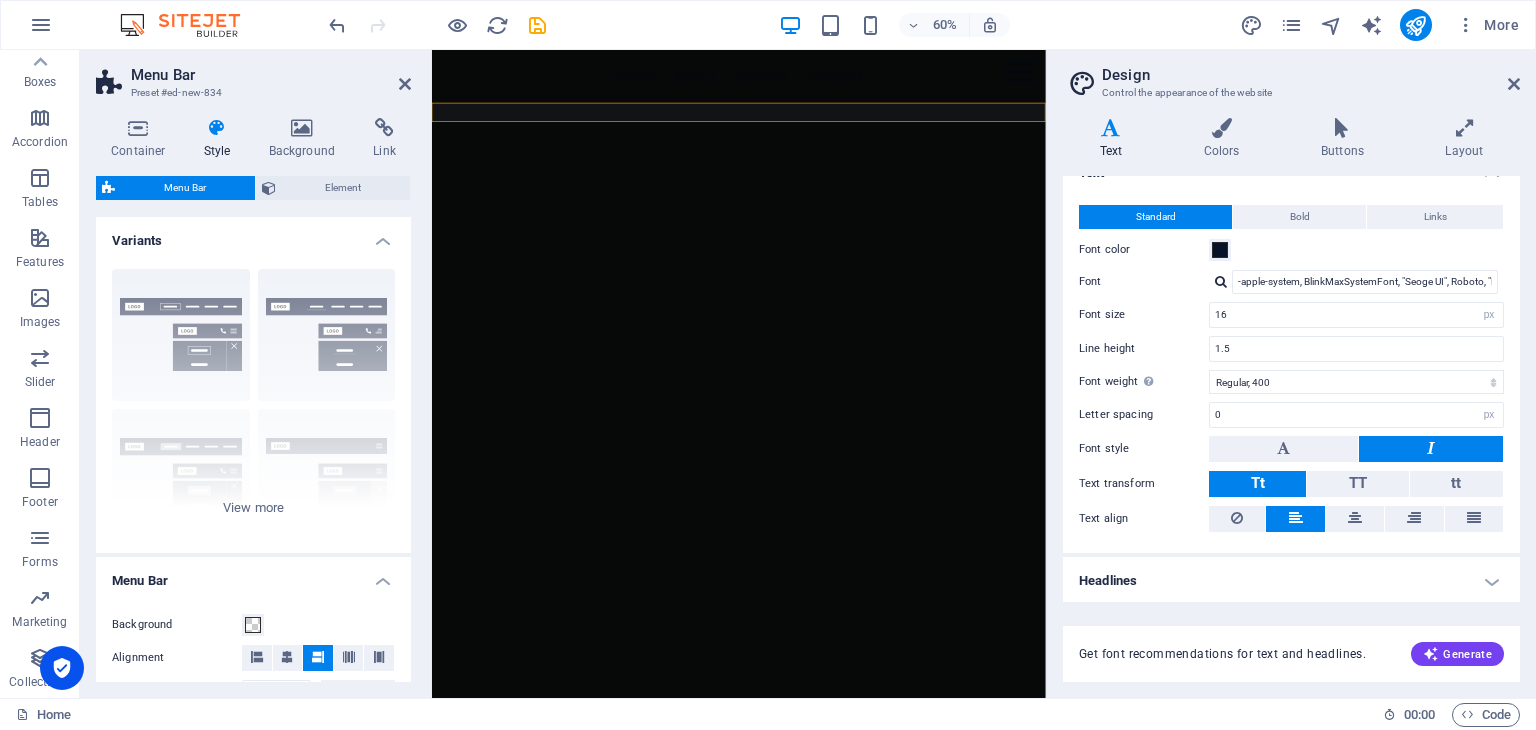 click on "Container Style Background Link Size Height Default px rem % vh vw Min. height None px rem % vh vw Width Default px rem % em vh vw Min. width None px rem % vh vw Content width Default Custom width Width Default px rem % em vh vw Min. width None px rem % vh vw Default padding Custom spacing Default content width and padding can be changed under Design. Edit design Layout (Flexbox) Alignment Determines the flex direction. Default Main axis Determine how elements should behave along the main axis inside this container (justify content). Default Side axis Control the vertical direction of the element inside of the container (align items). Default Wrap Default On Off Fill Controls the distances and direction of elements on the y-axis across several lines (align content). Default Accessibility ARIA helps assistive technologies (like screen readers) to understand the role, state, and behavior of web elements Role The ARIA role defines the purpose of an element.  None Alert Article Banner Comment Fan" at bounding box center [253, 400] 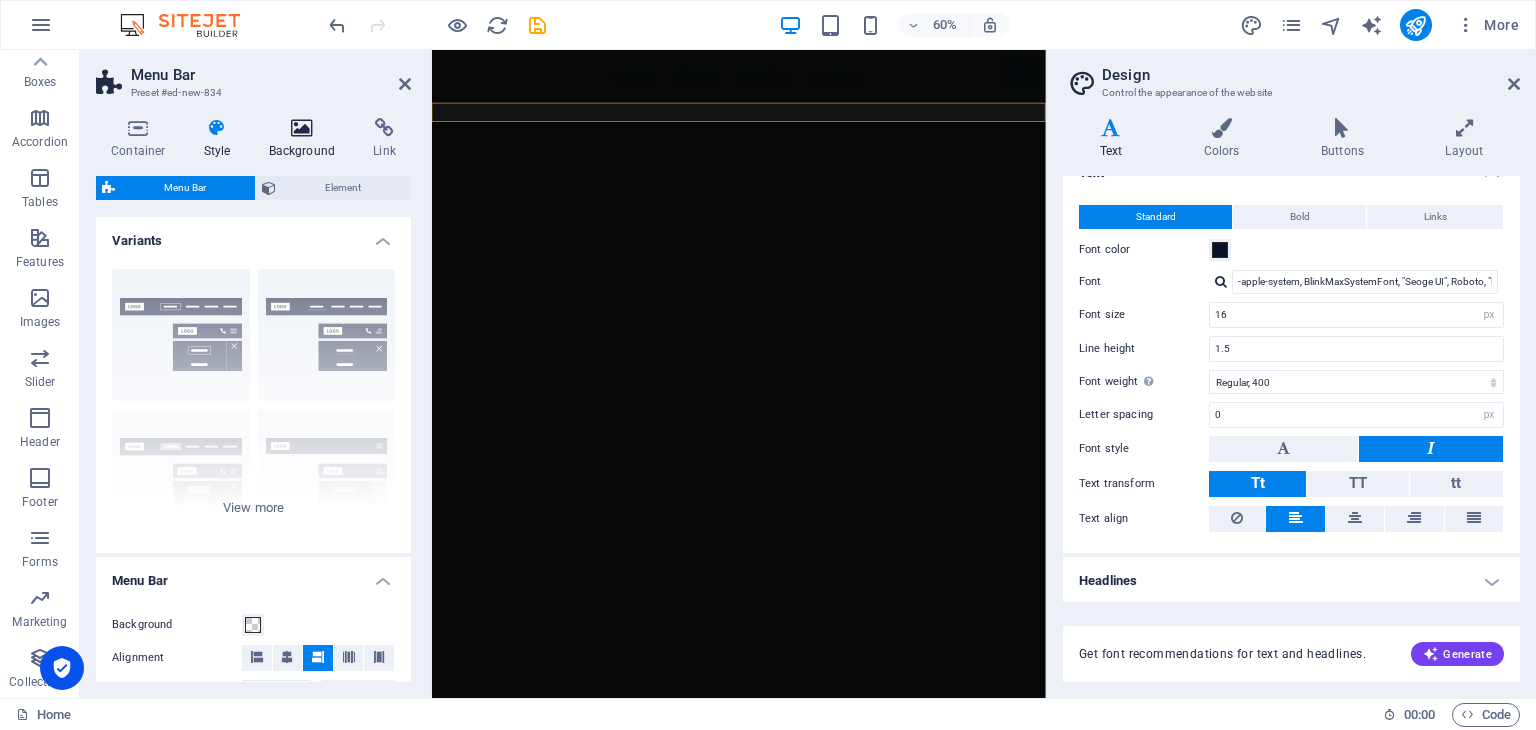 click on "Background" at bounding box center (306, 139) 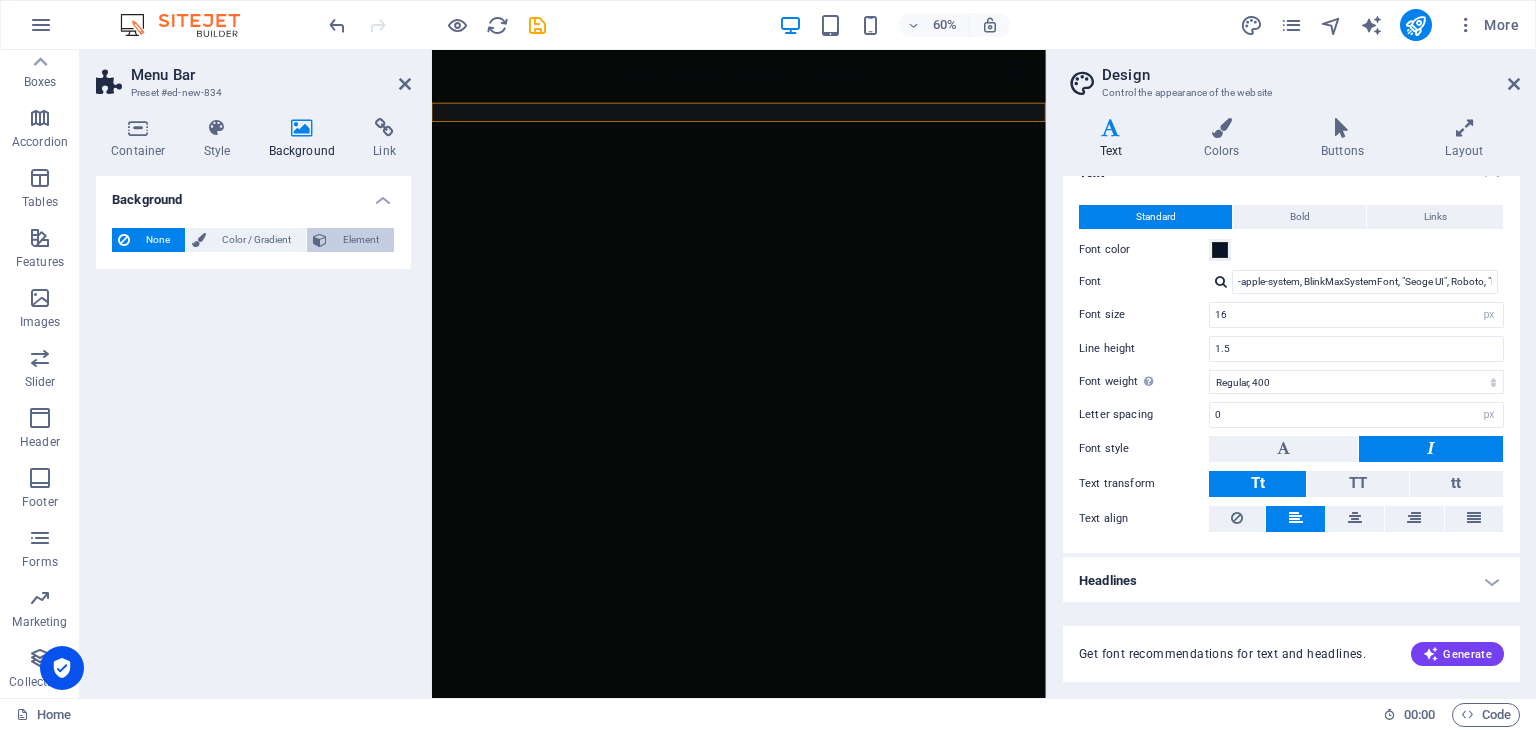 click on "Element" at bounding box center (360, 240) 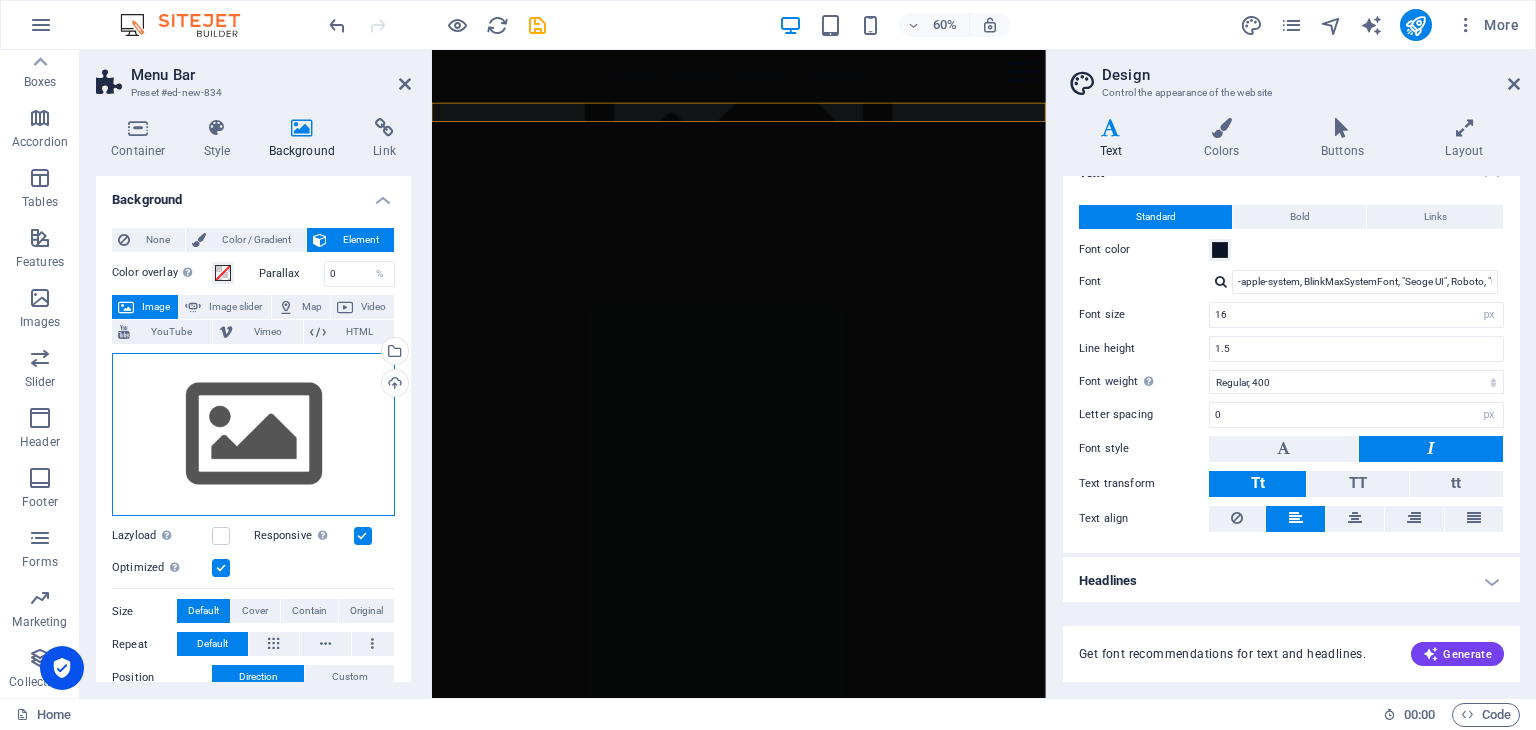 click on "Drag files here, click to choose files or select files from Files or our free stock photos & videos" at bounding box center [253, 435] 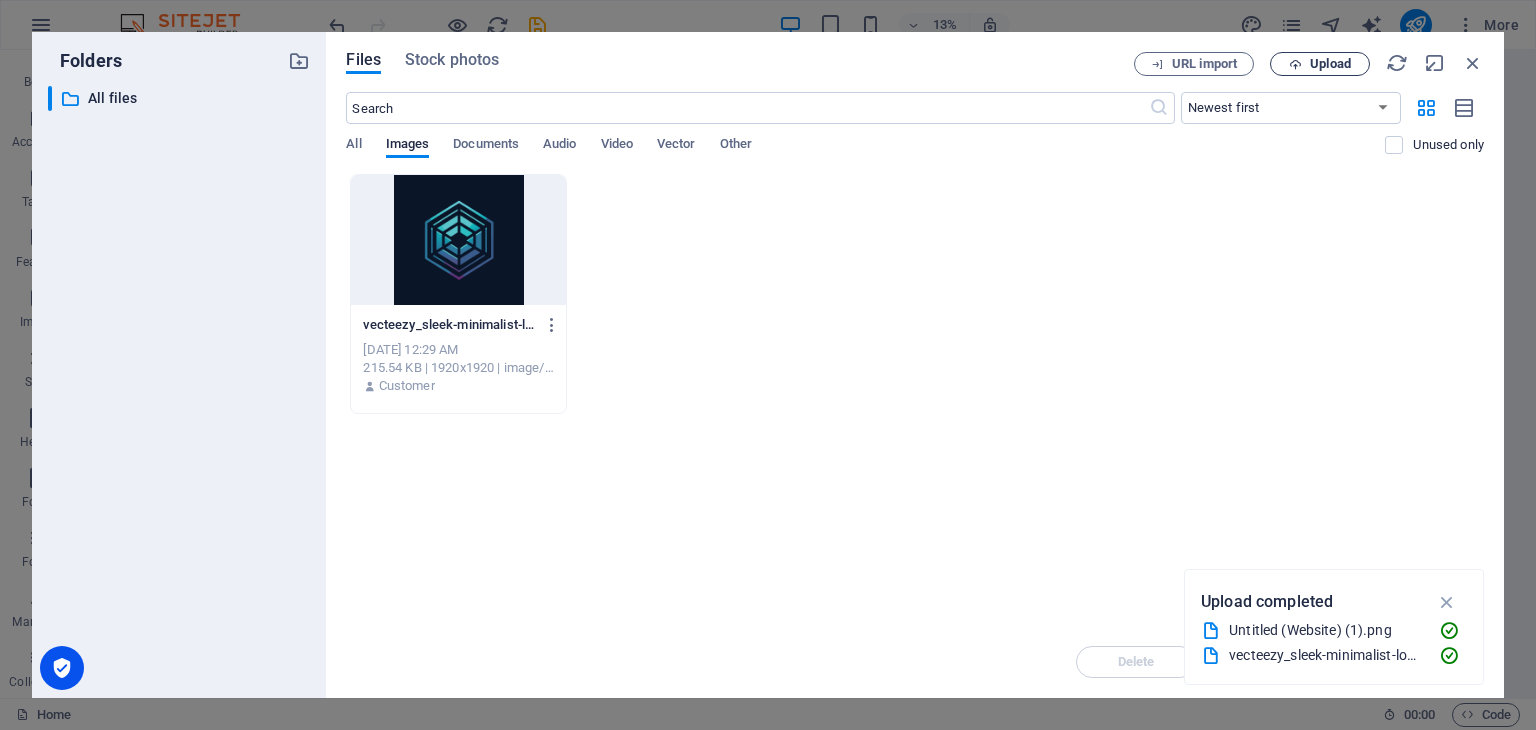 click on "Upload" at bounding box center [1320, 64] 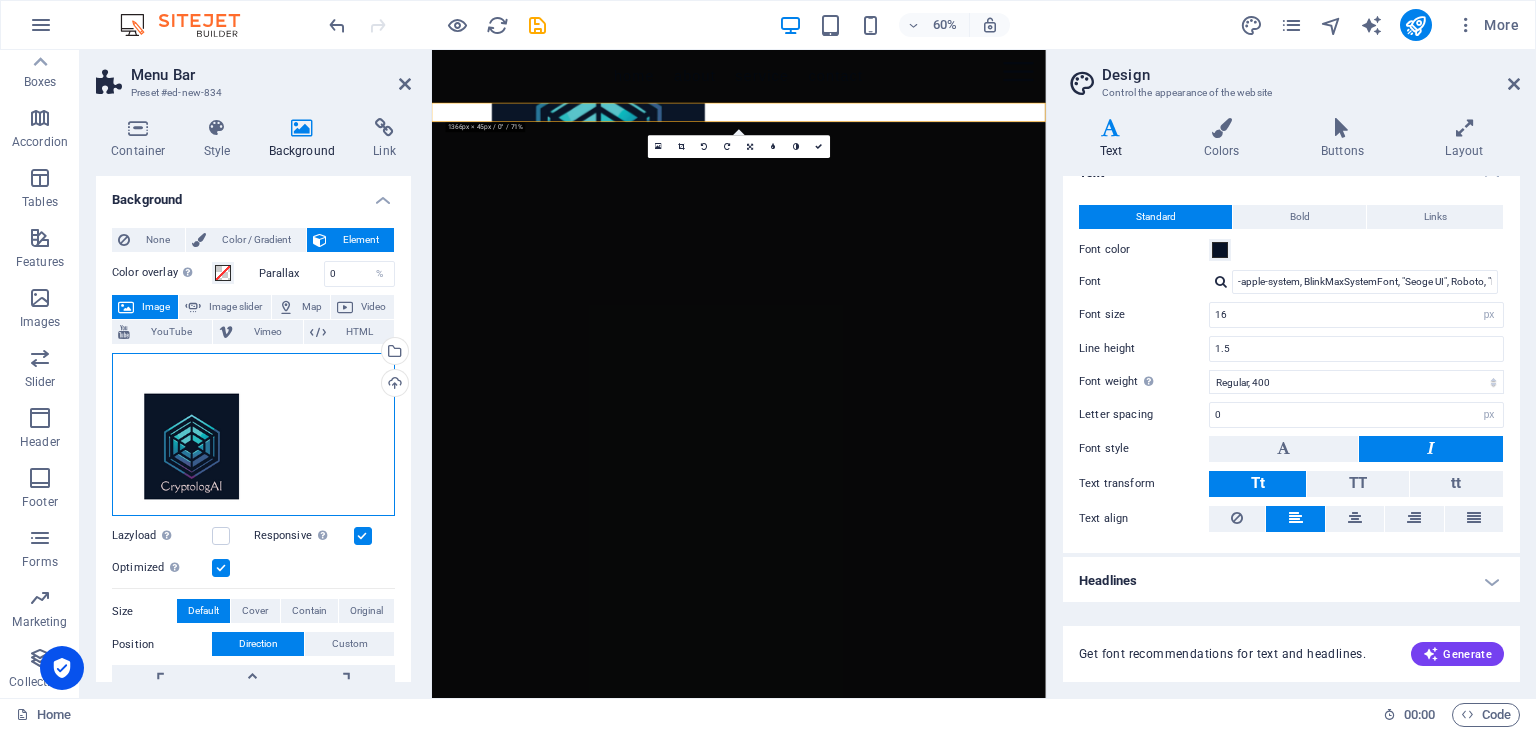 click on "Drag files here, click to choose files or select files from Files or our free stock photos & videos" at bounding box center (253, 435) 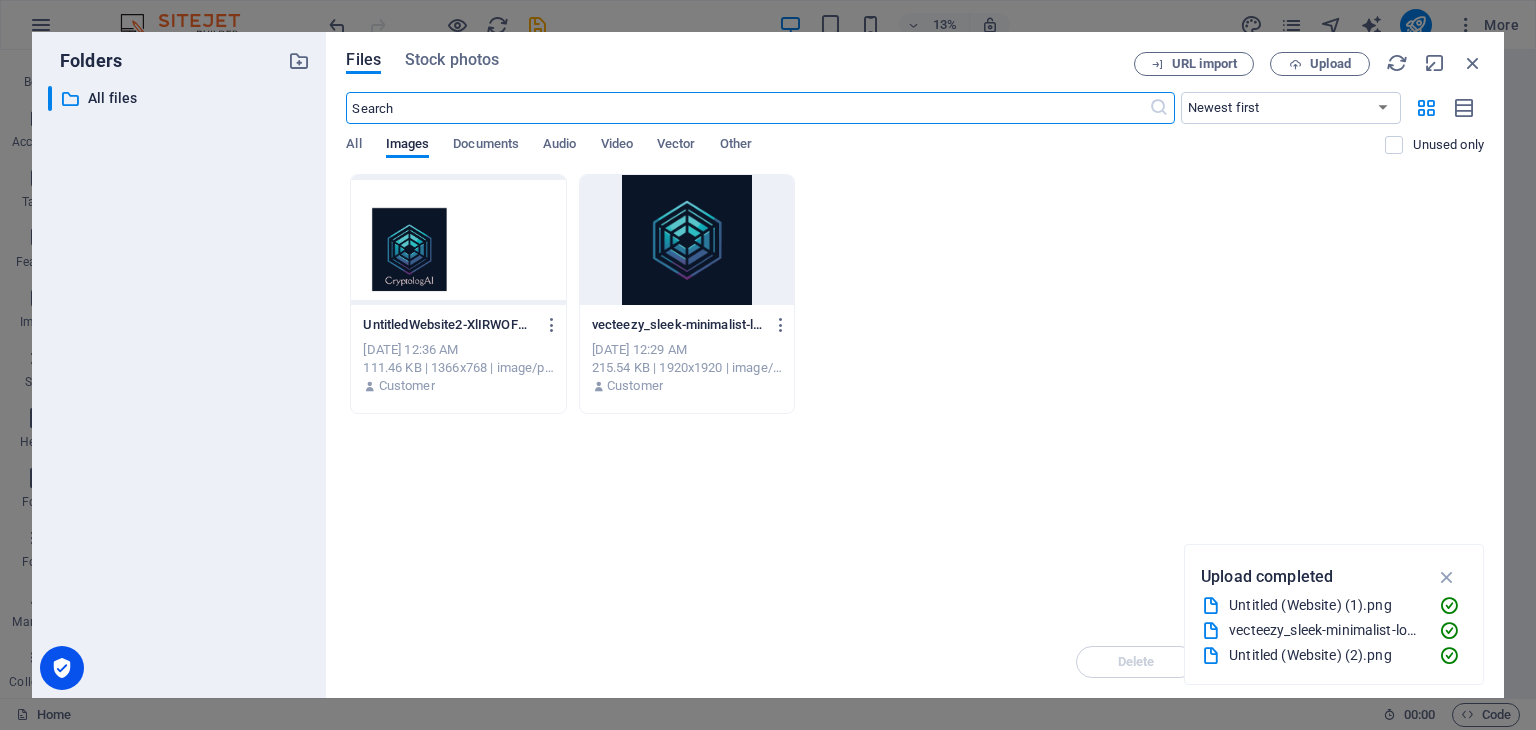 click at bounding box center (458, 240) 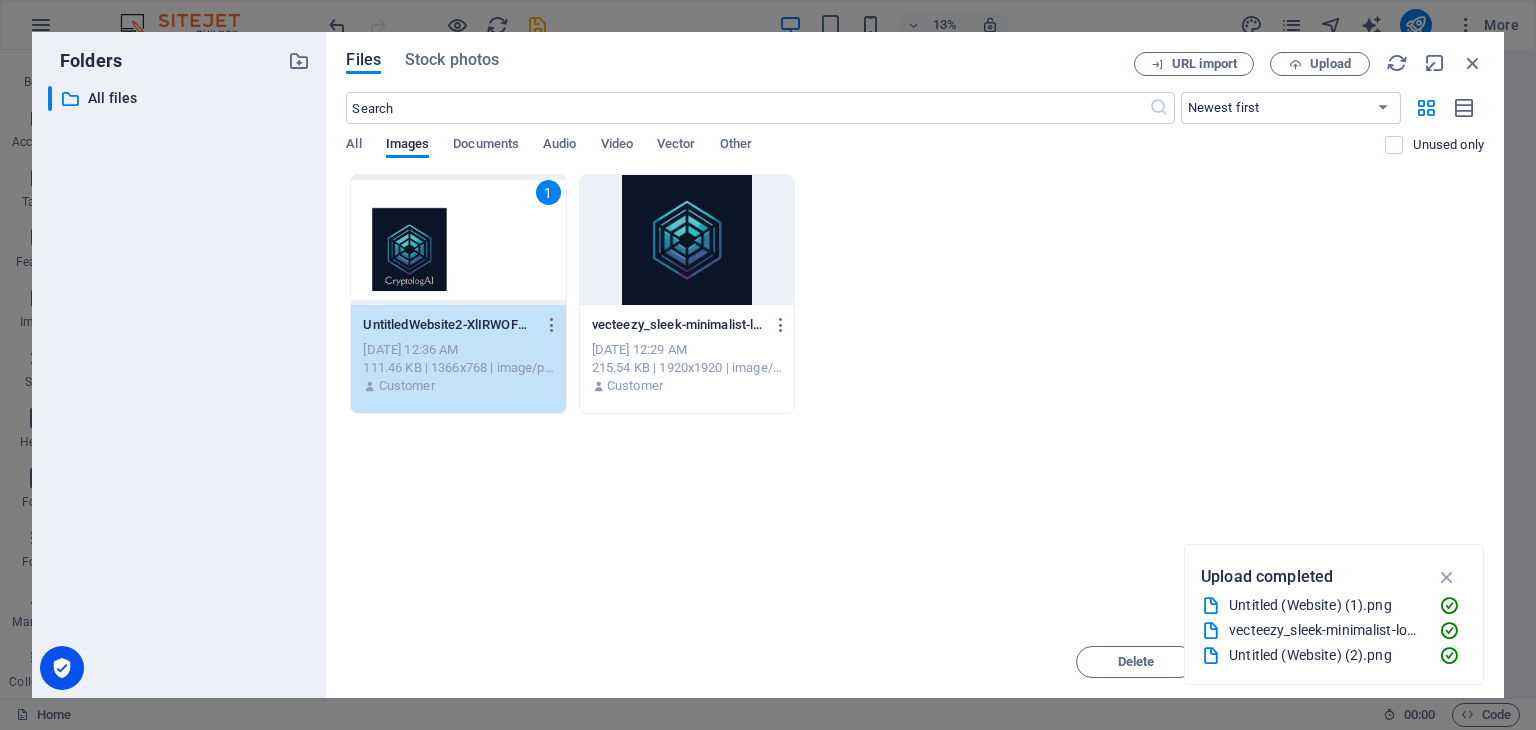 click on "1" at bounding box center [458, 240] 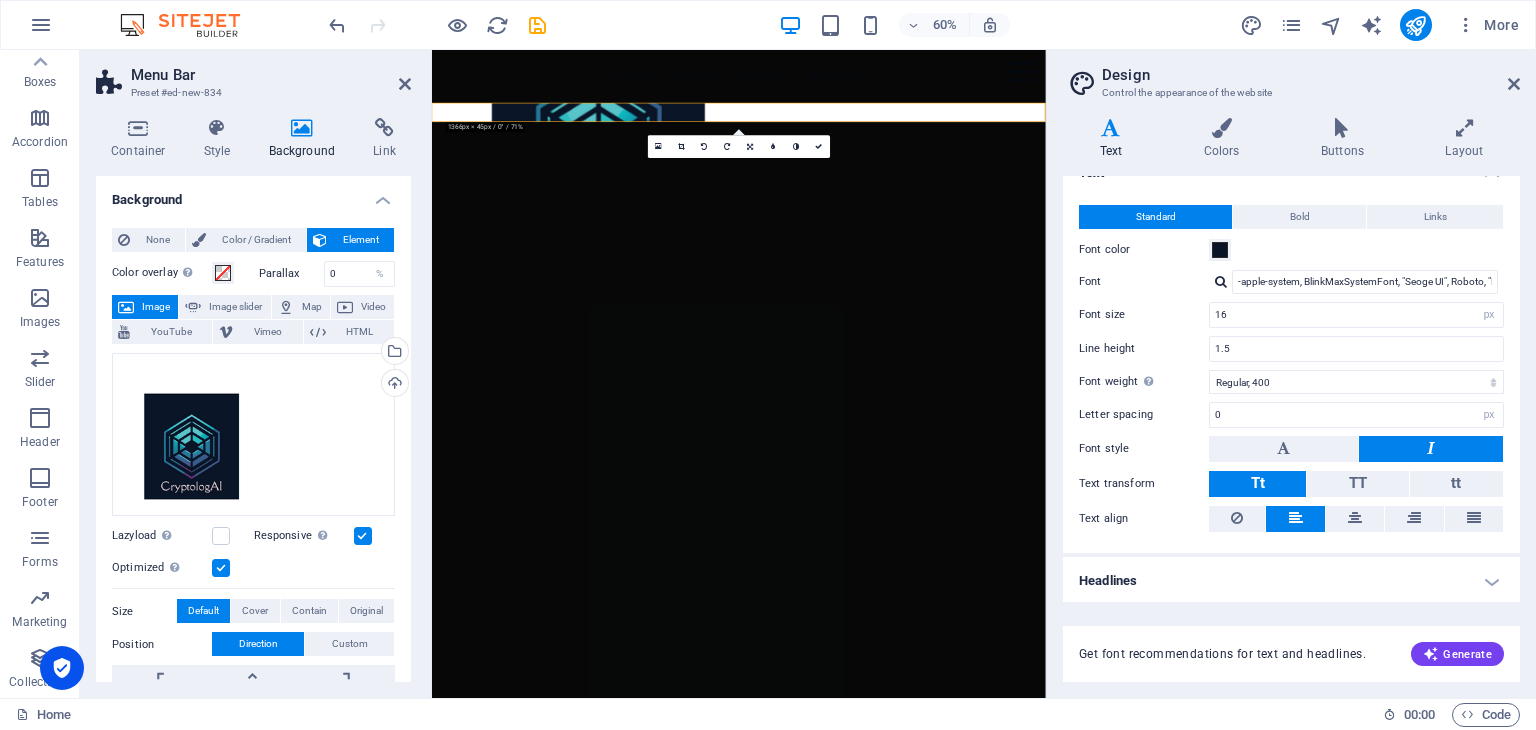 drag, startPoint x: 754, startPoint y: 165, endPoint x: 742, endPoint y: 216, distance: 52.392746 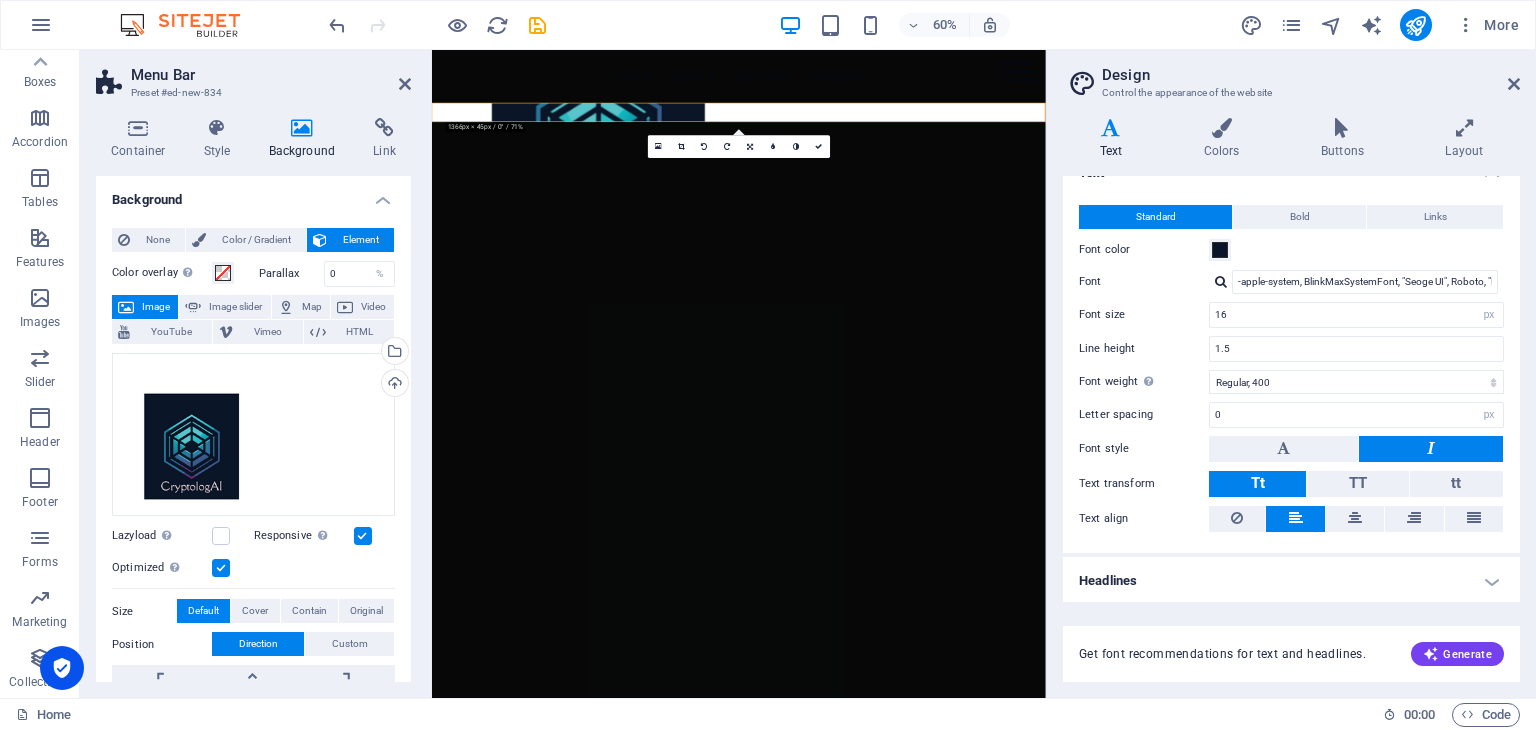 click on "Skip to main content
Menu Home About Service Contact Menu Home About Service Contact" at bounding box center (943, 126) 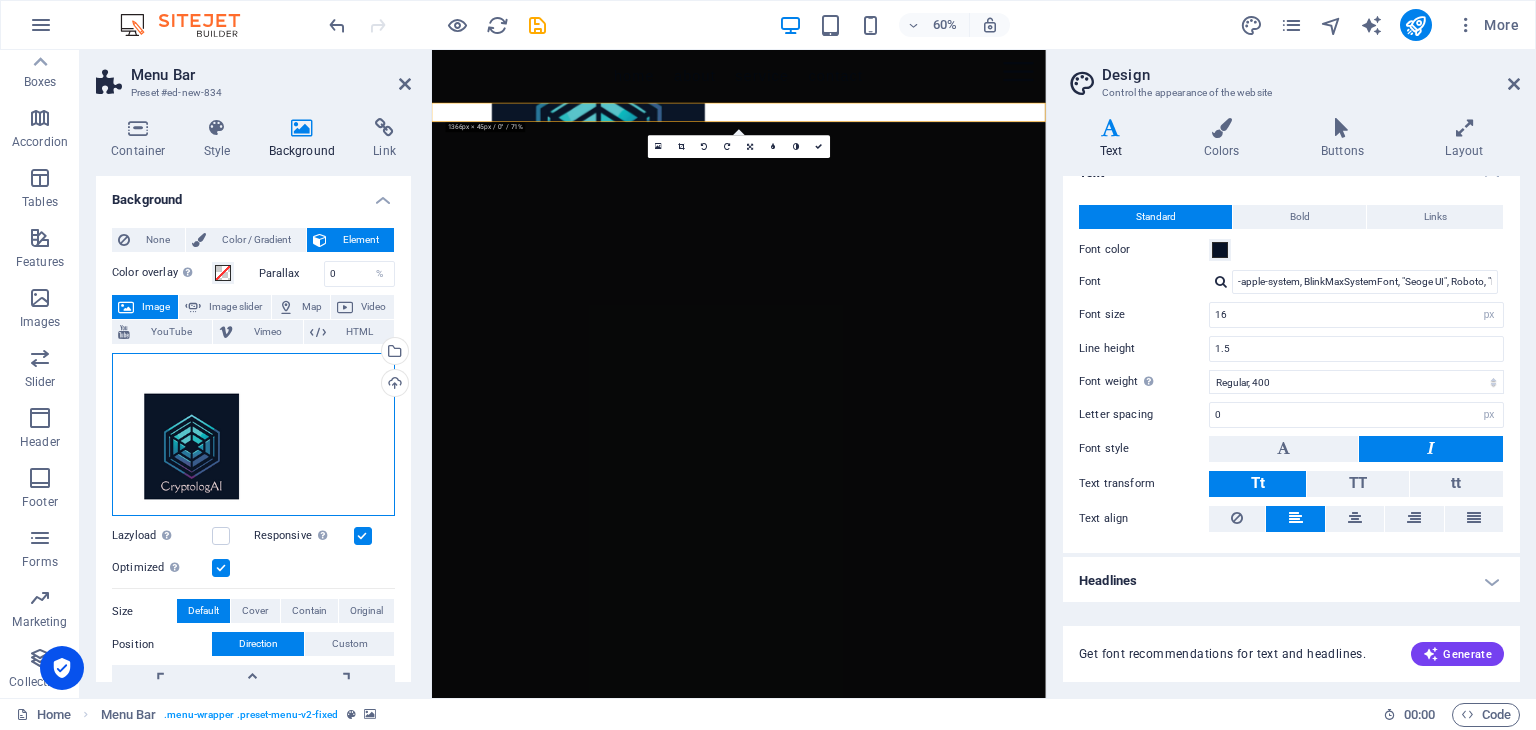 click on "Drag files here, click to choose files or select files from Files or our free stock photos & videos" at bounding box center [253, 435] 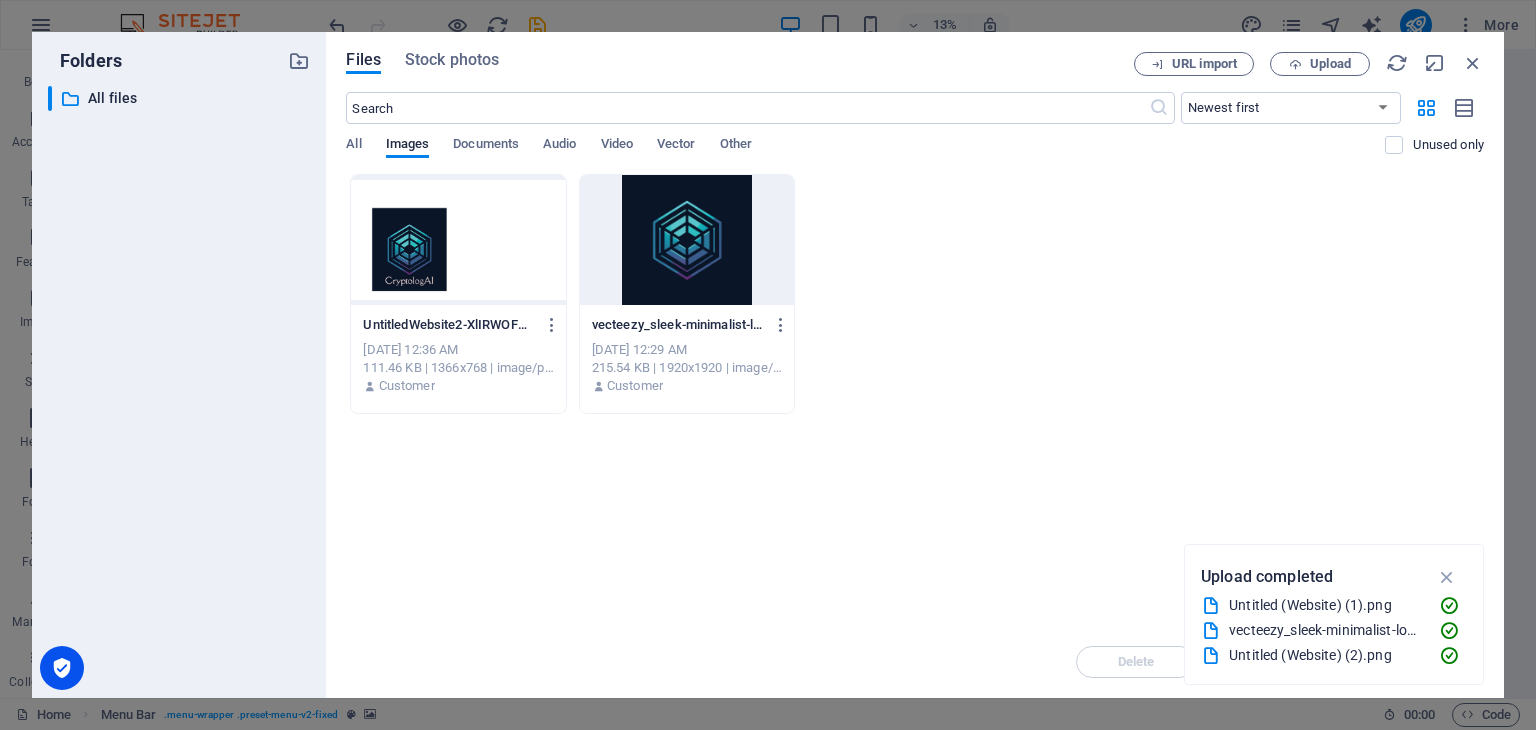 click at bounding box center (458, 240) 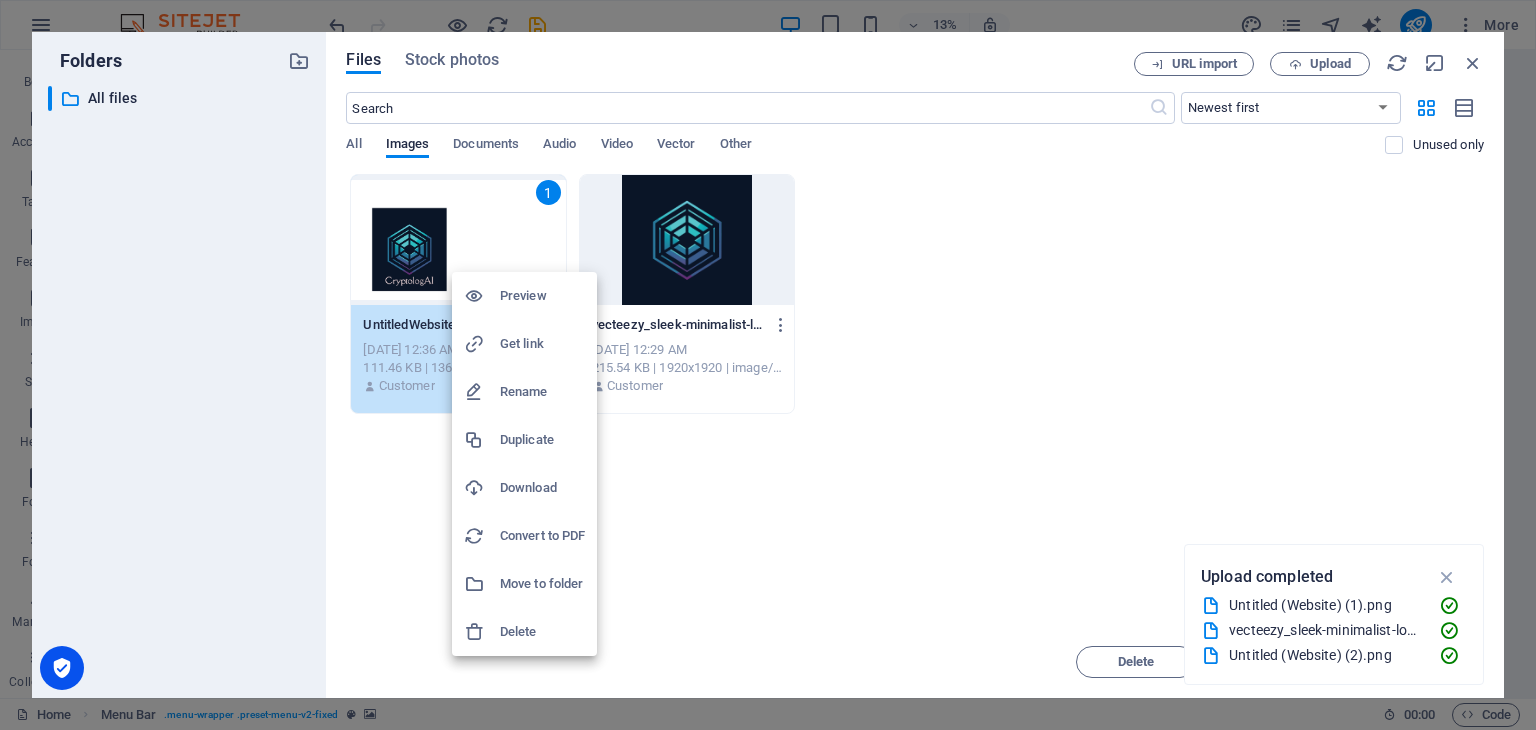click on "Preview" at bounding box center [542, 296] 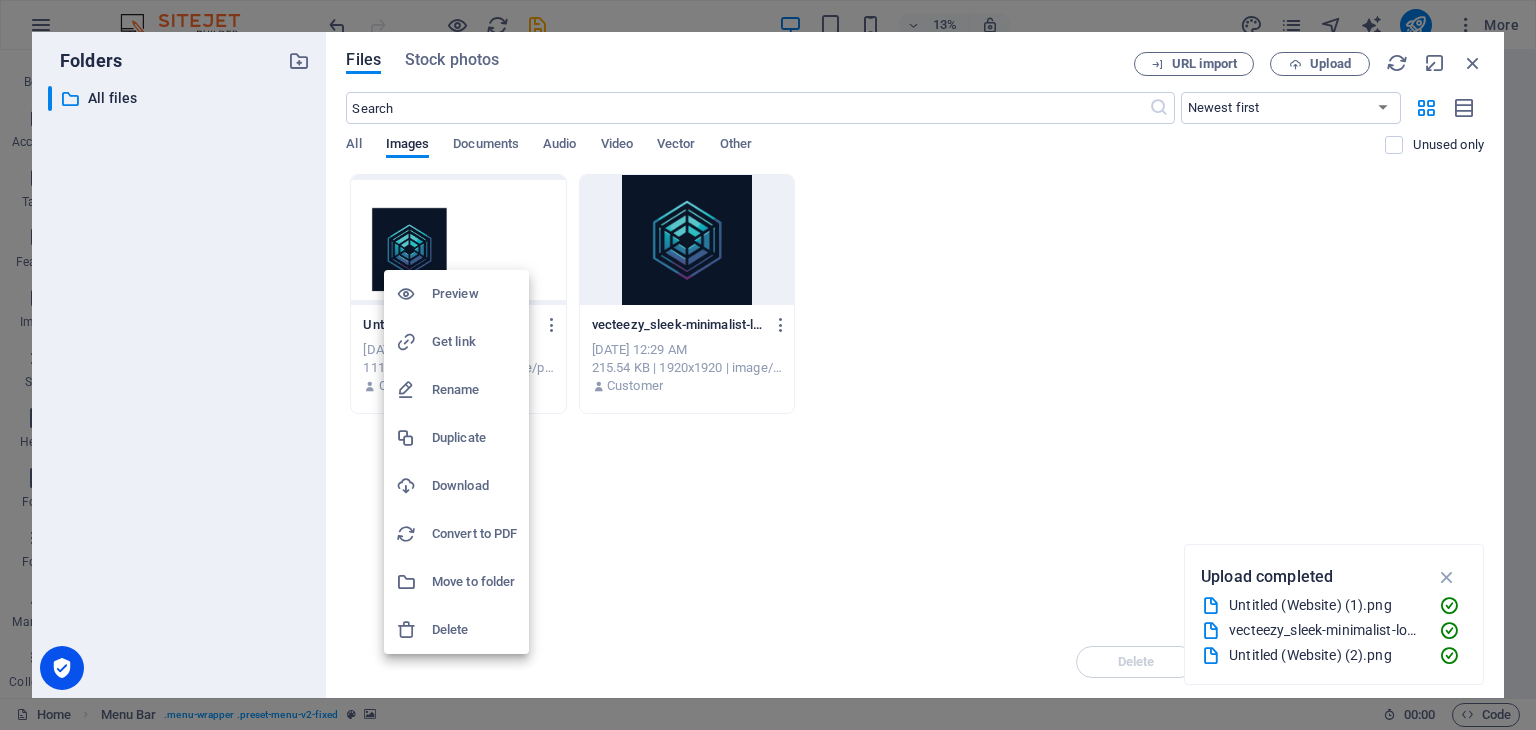 click on "Get link" at bounding box center [474, 342] 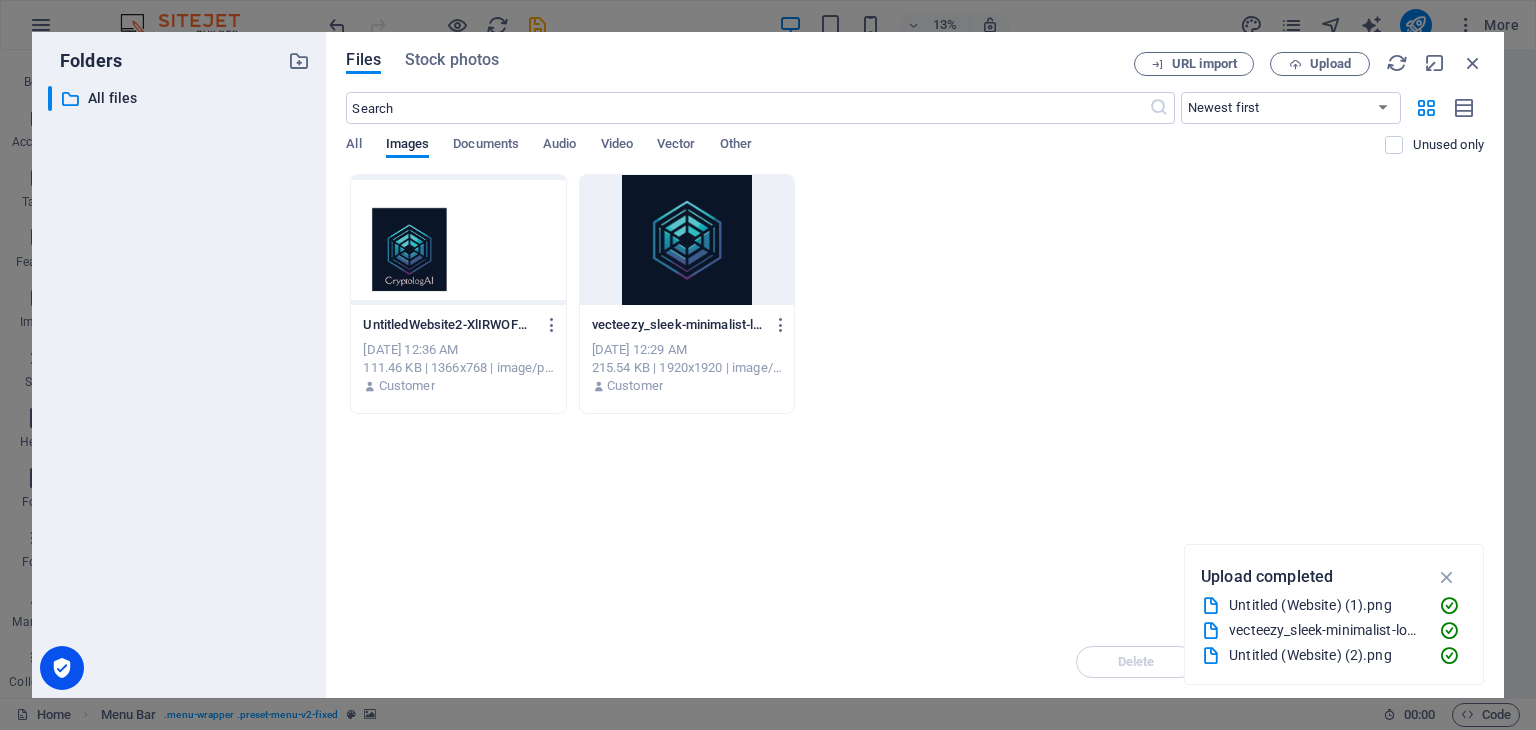 click on "Customer" at bounding box center (407, 386) 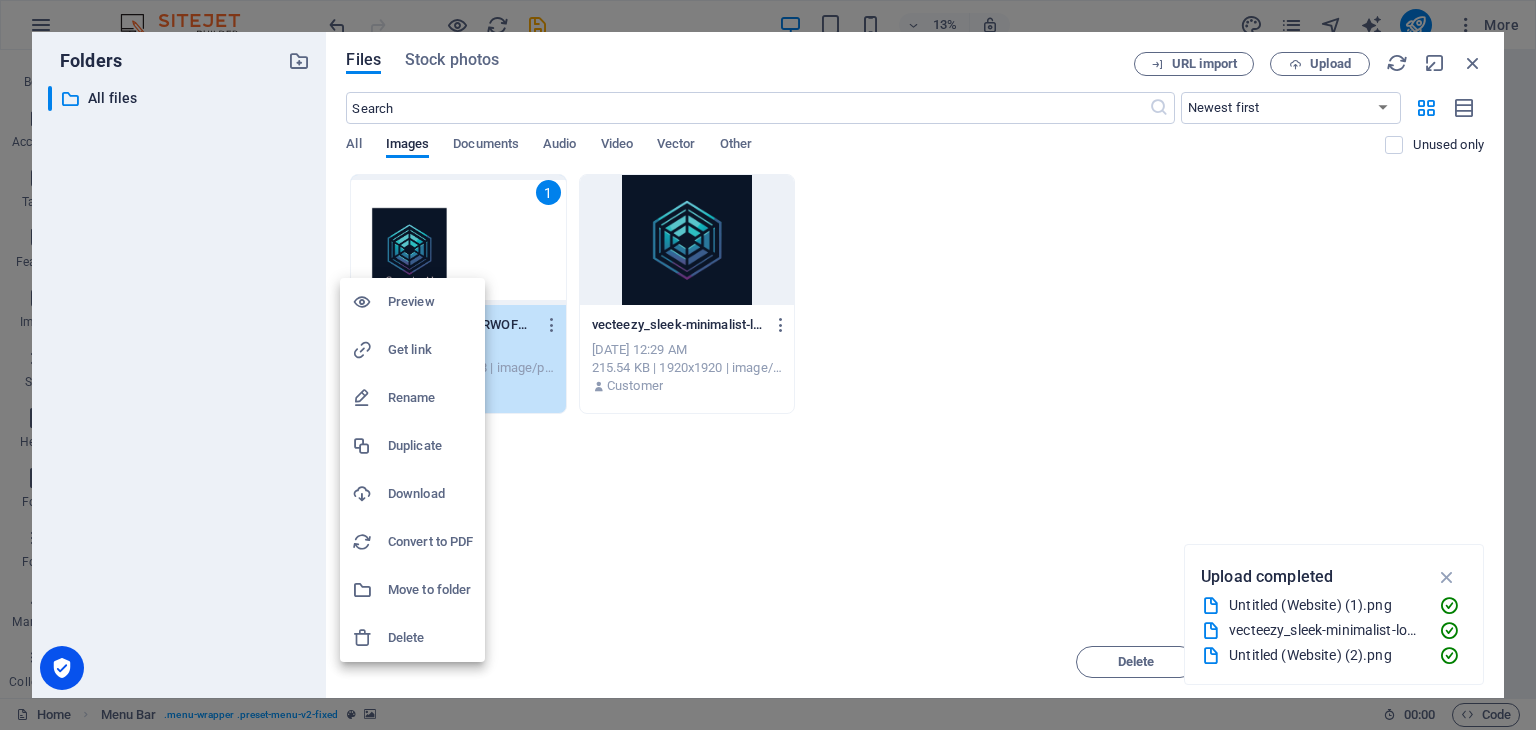 click at bounding box center [768, 365] 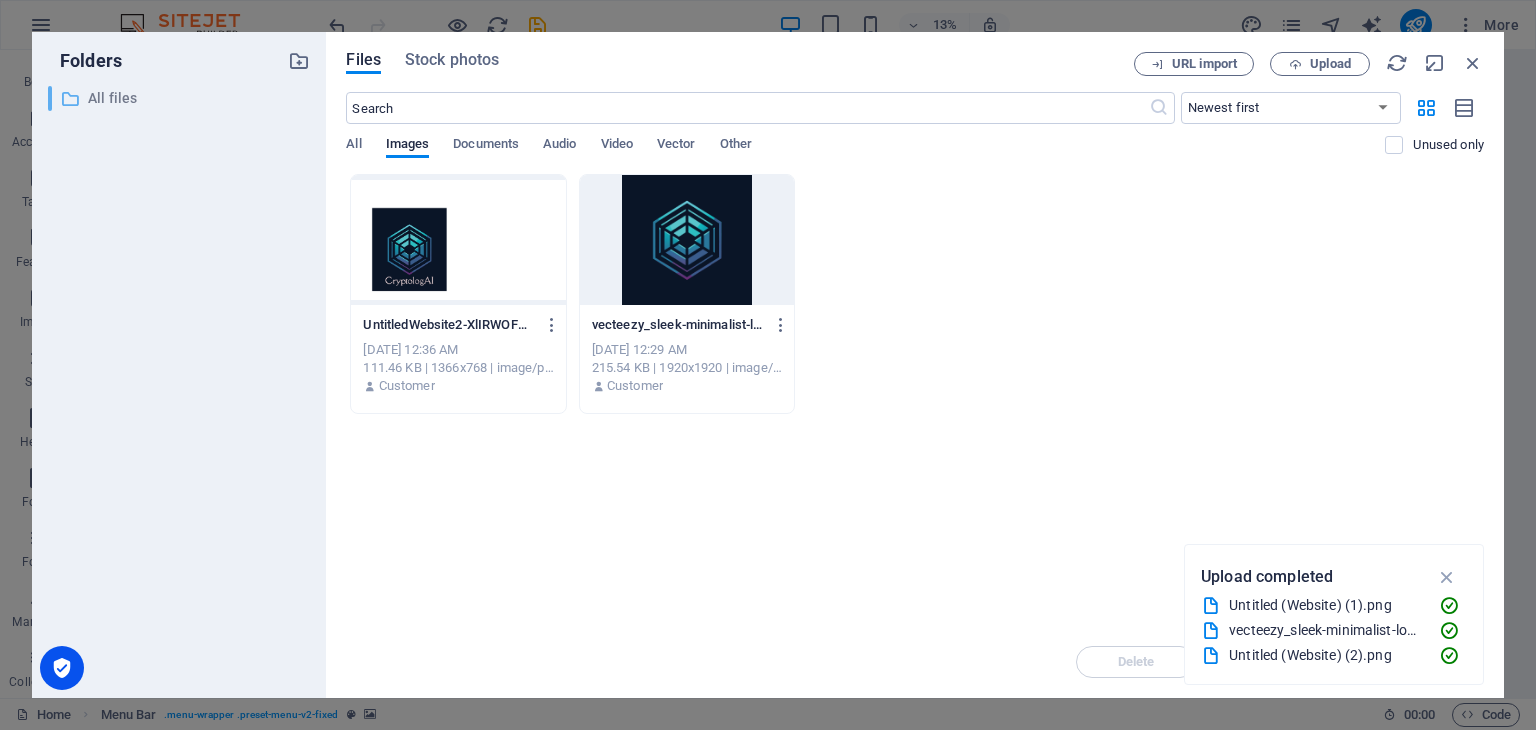 click on "All files" at bounding box center (181, 98) 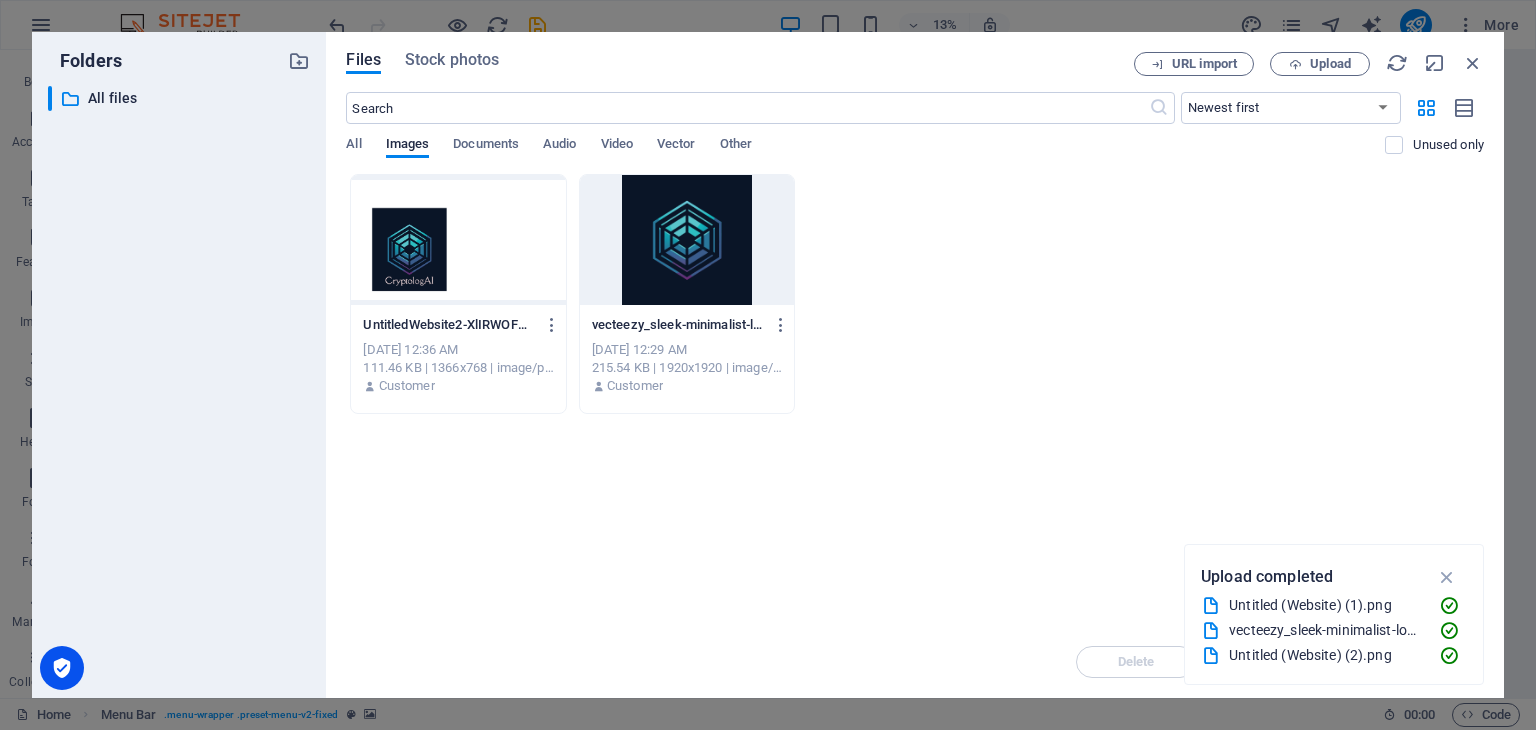 click at bounding box center [458, 240] 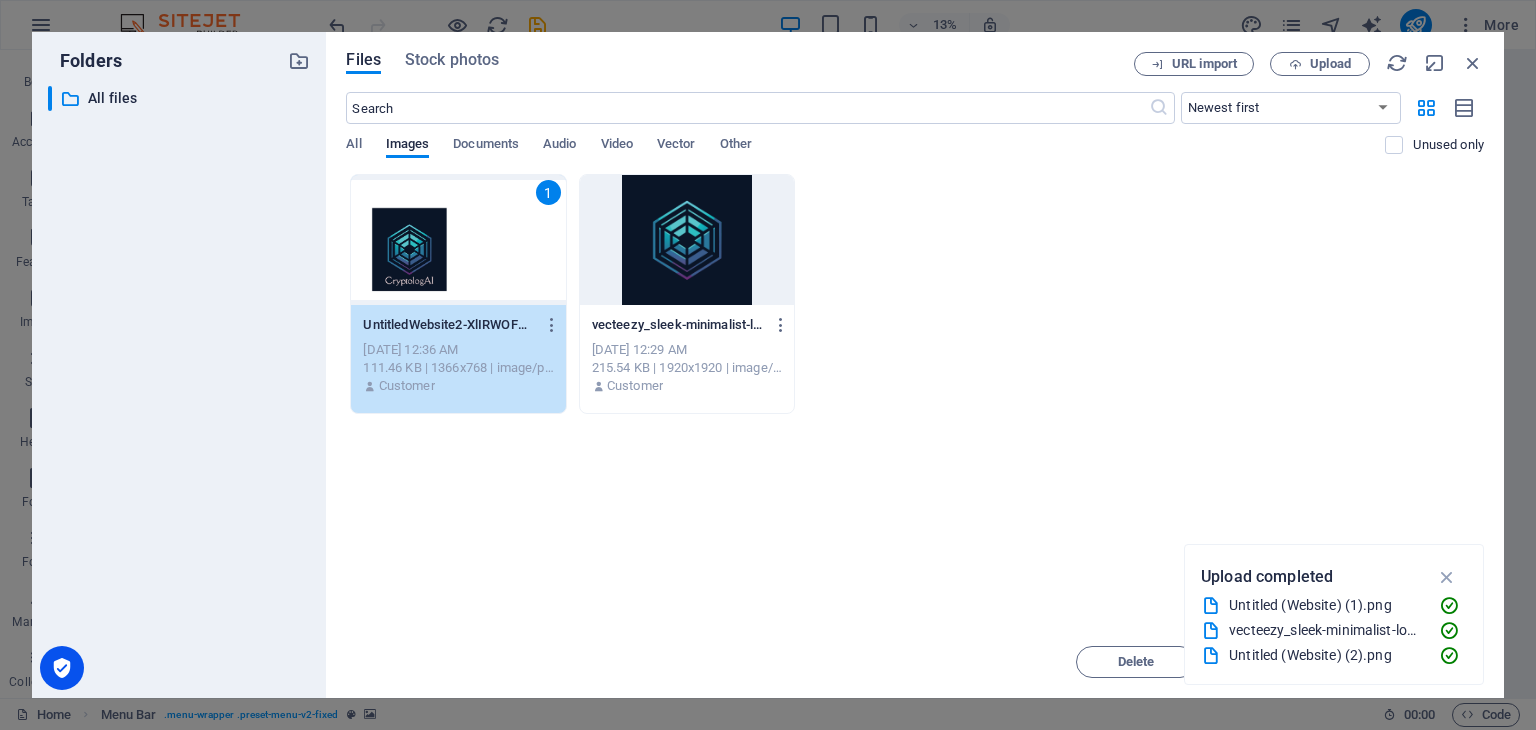 click on "1" at bounding box center [458, 240] 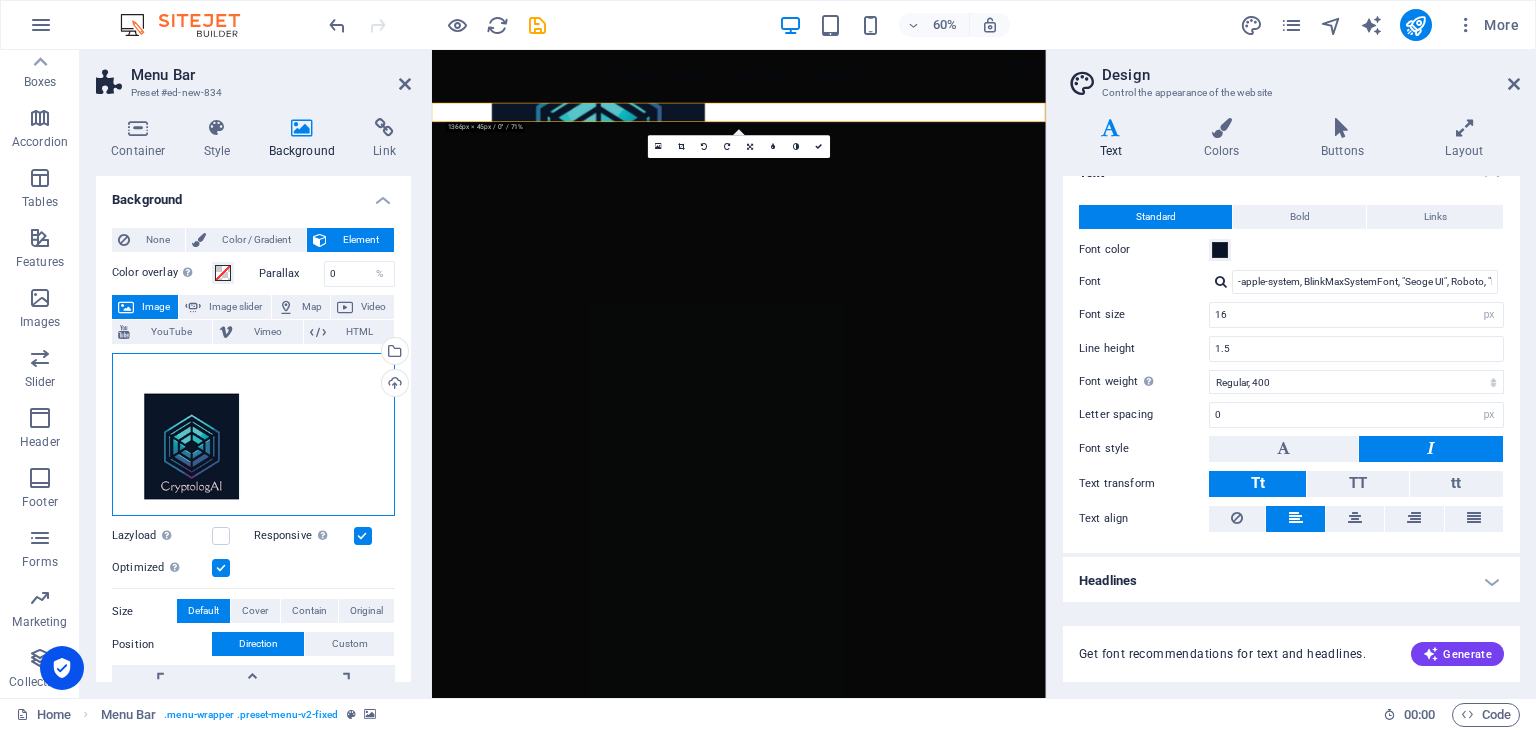 click on "Drag files here, click to choose files or select files from Files or our free stock photos & videos" at bounding box center (253, 435) 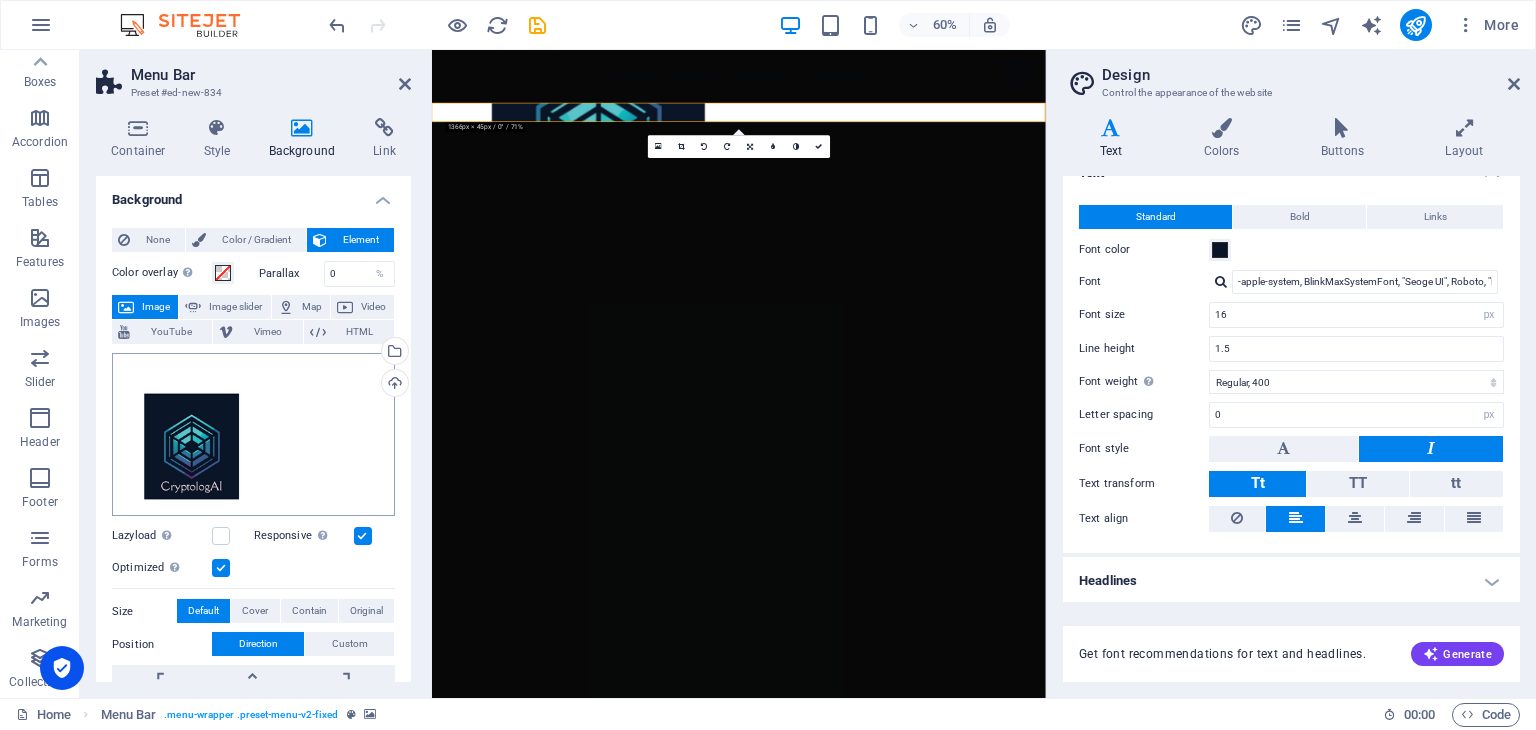 click on "[DOMAIN_NAME] Home Favorites Elements Columns Content Boxes Accordion Tables Features Images Slider Header Footer Forms Marketing Collections Menu Bar Preset #ed-new-834
Container Style Background Link Size Height Default px rem % vh vw Min. height None px rem % vh vw Width Default px rem % em vh vw Min. width None px rem % vh vw Content width Default Custom width Width Default px rem % em vh vw Min. width None px rem % vh vw Default padding Custom spacing Default content width and padding can be changed under Design. Edit design Layout (Flexbox) Alignment Determines the flex direction. Default Main axis Determine how elements should behave along the main axis inside this container (justify content). Default Side axis Control the vertical direction of the element inside of the container (align items). Default Wrap Default On Off Fill Default Accessibility Role The ARIA role defines the purpose of an element.  %" at bounding box center [768, 365] 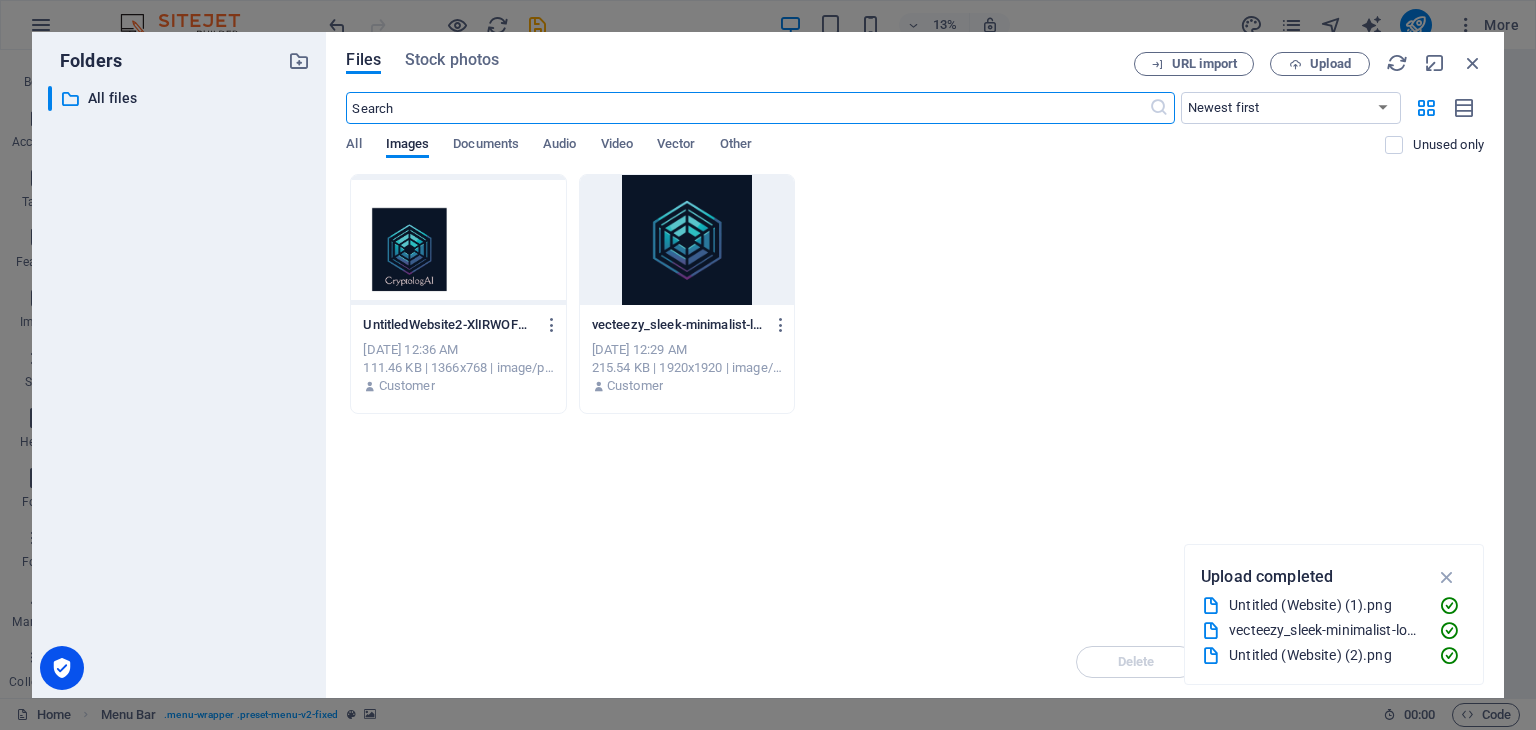 click at bounding box center [458, 240] 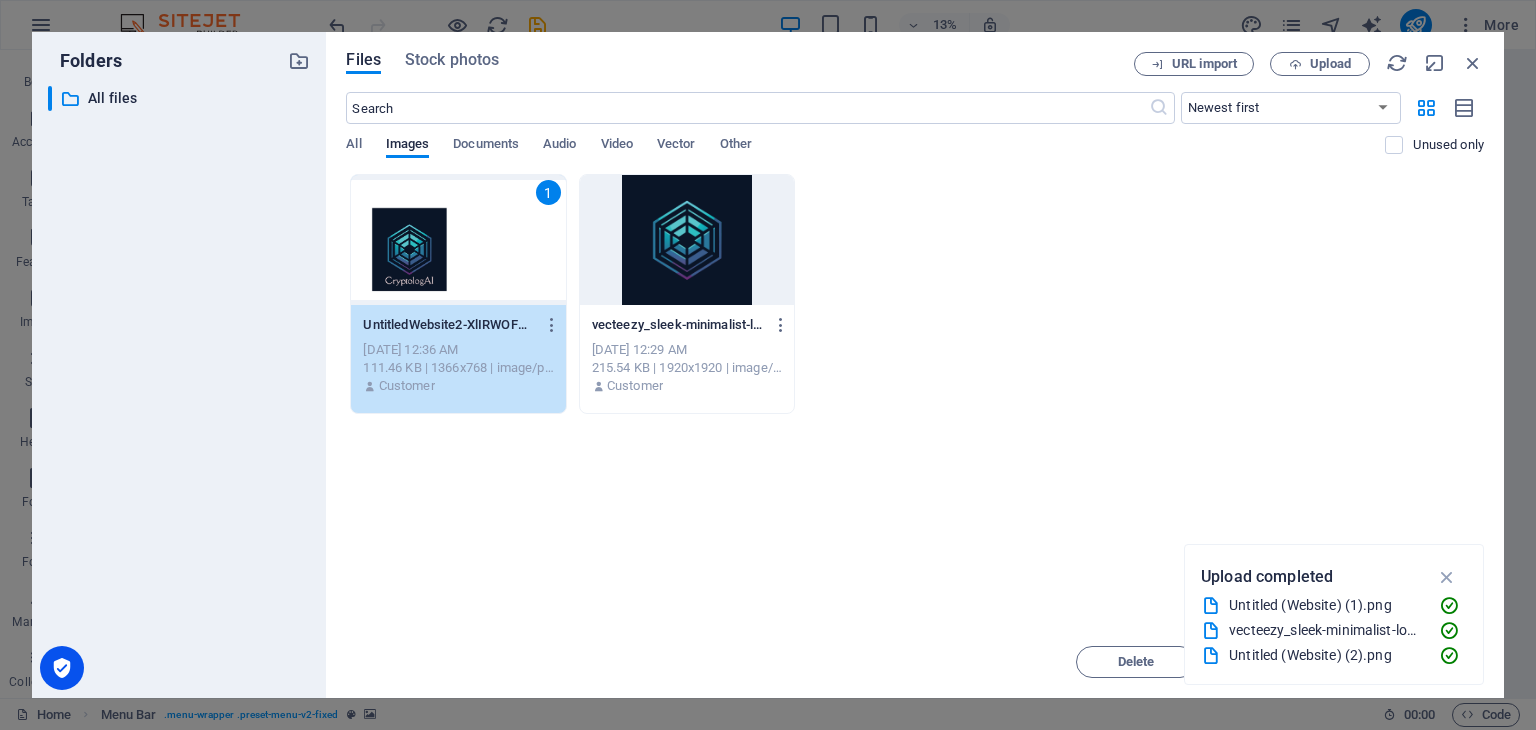 click on "1" at bounding box center [458, 240] 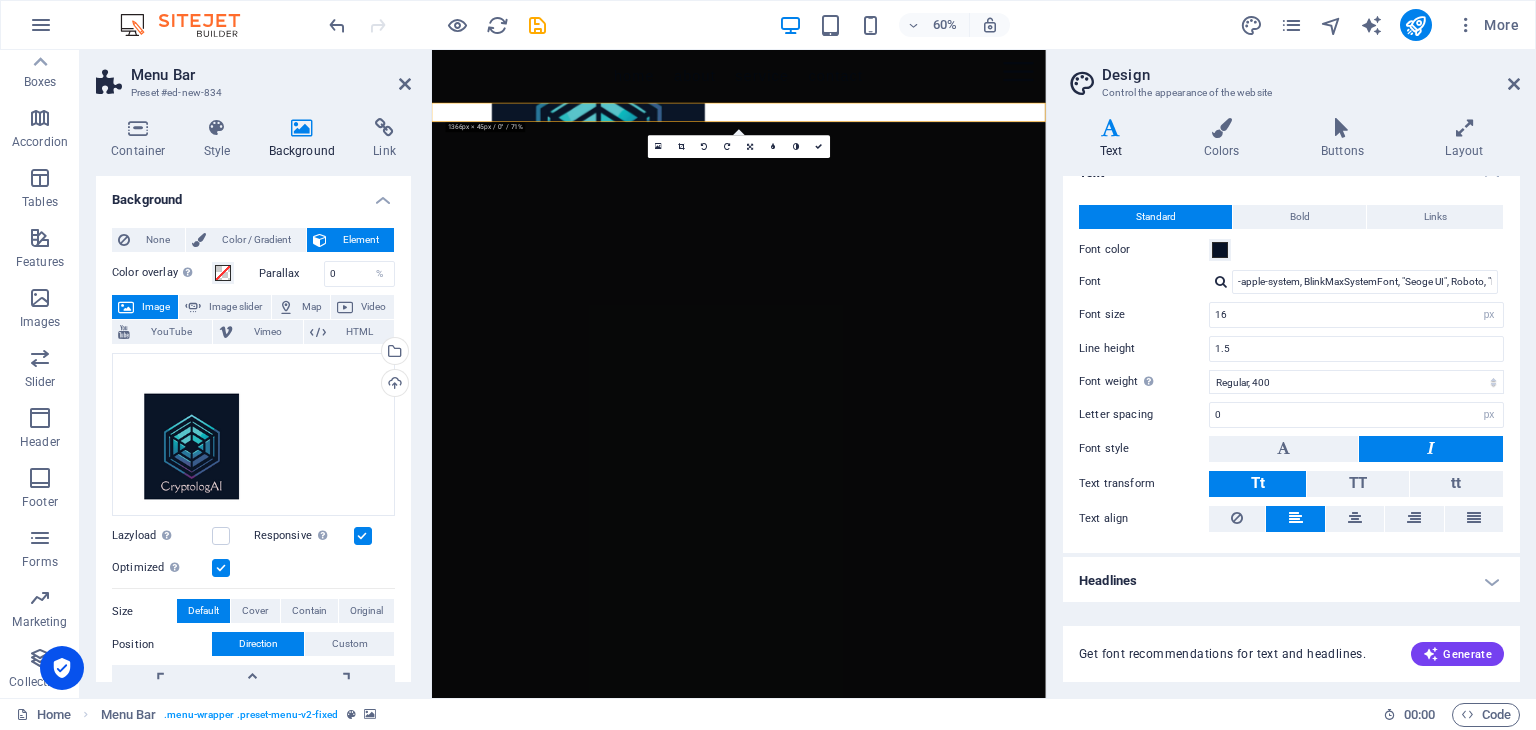 click on "Control the appearance of the website" at bounding box center (1291, 93) 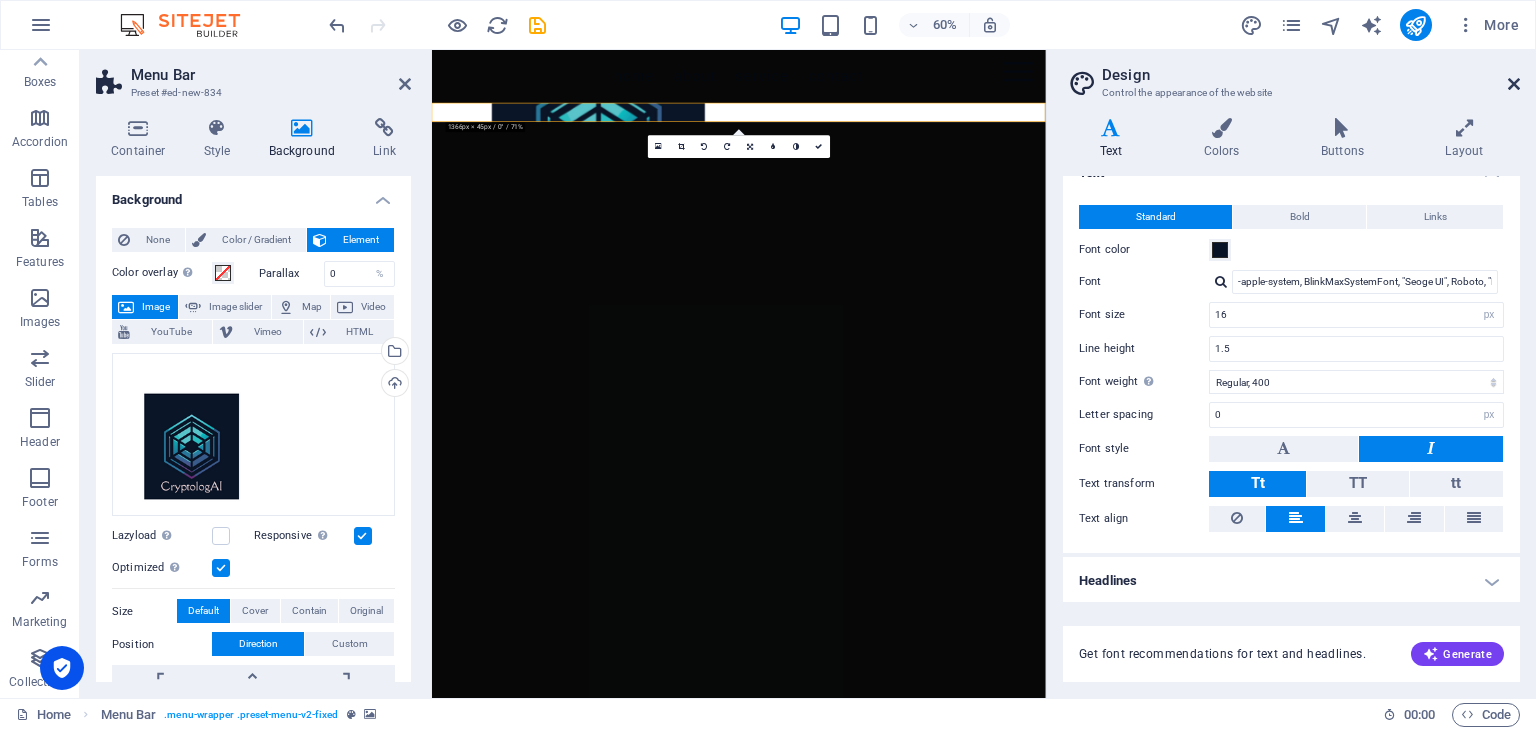 click at bounding box center [1514, 84] 